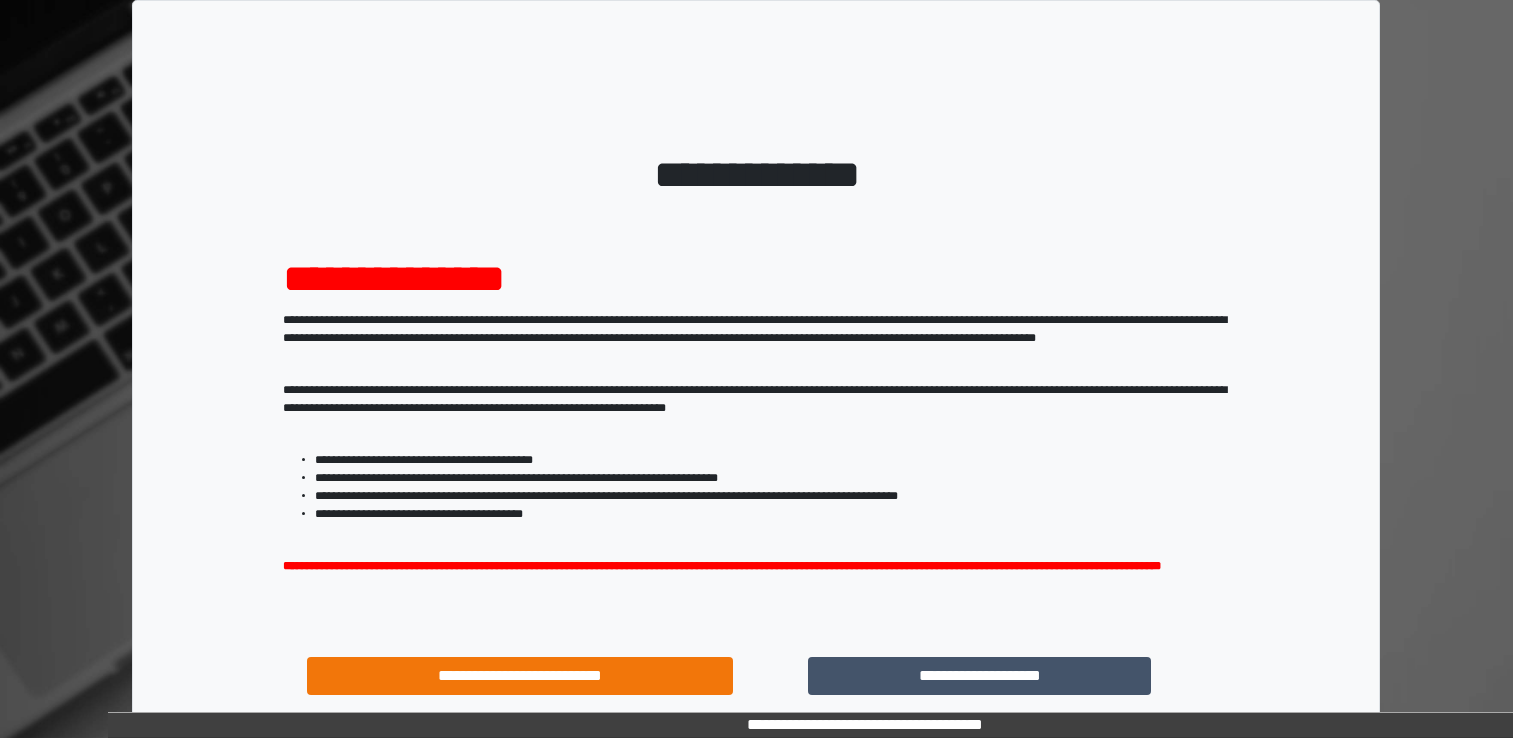 scroll, scrollTop: 0, scrollLeft: 0, axis: both 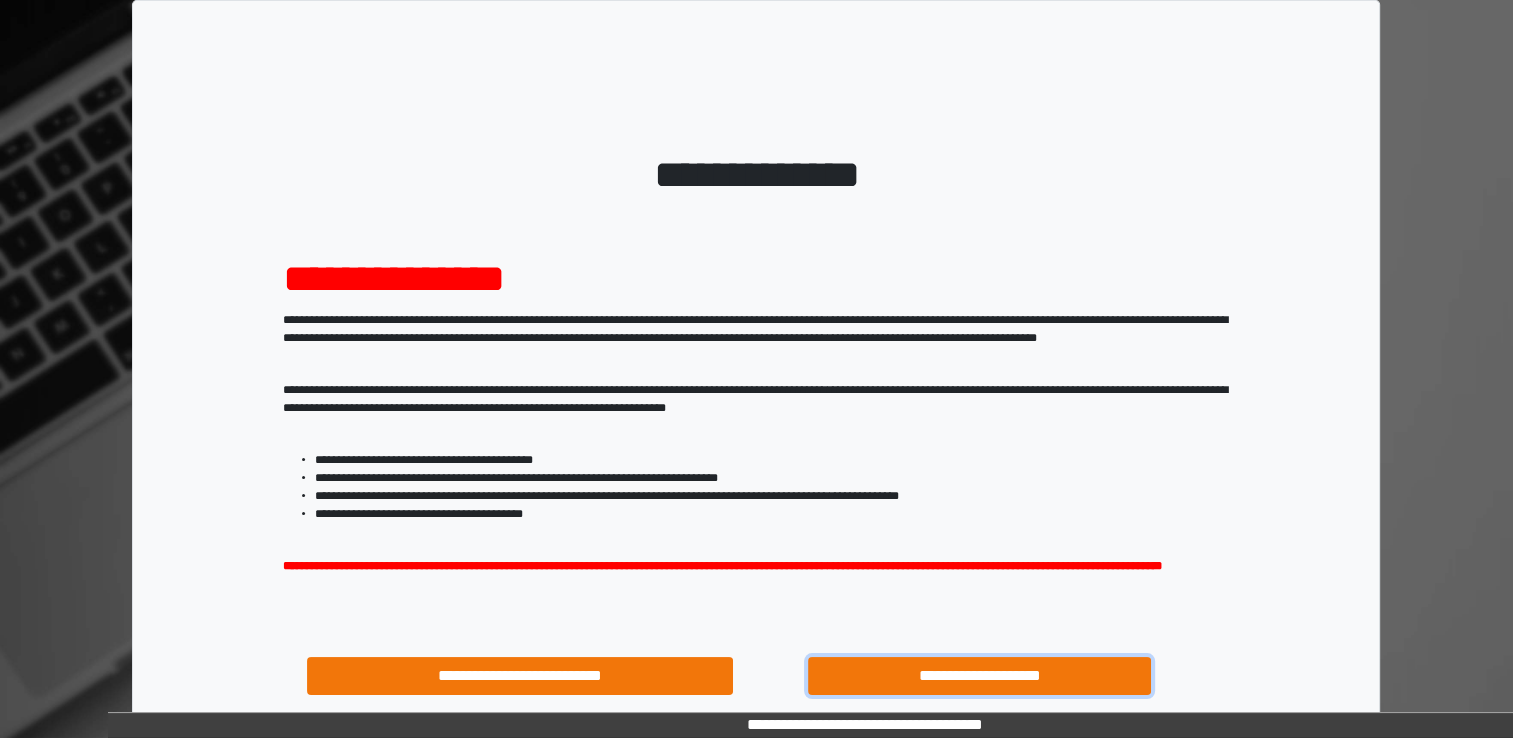 click on "**********" at bounding box center (980, 676) 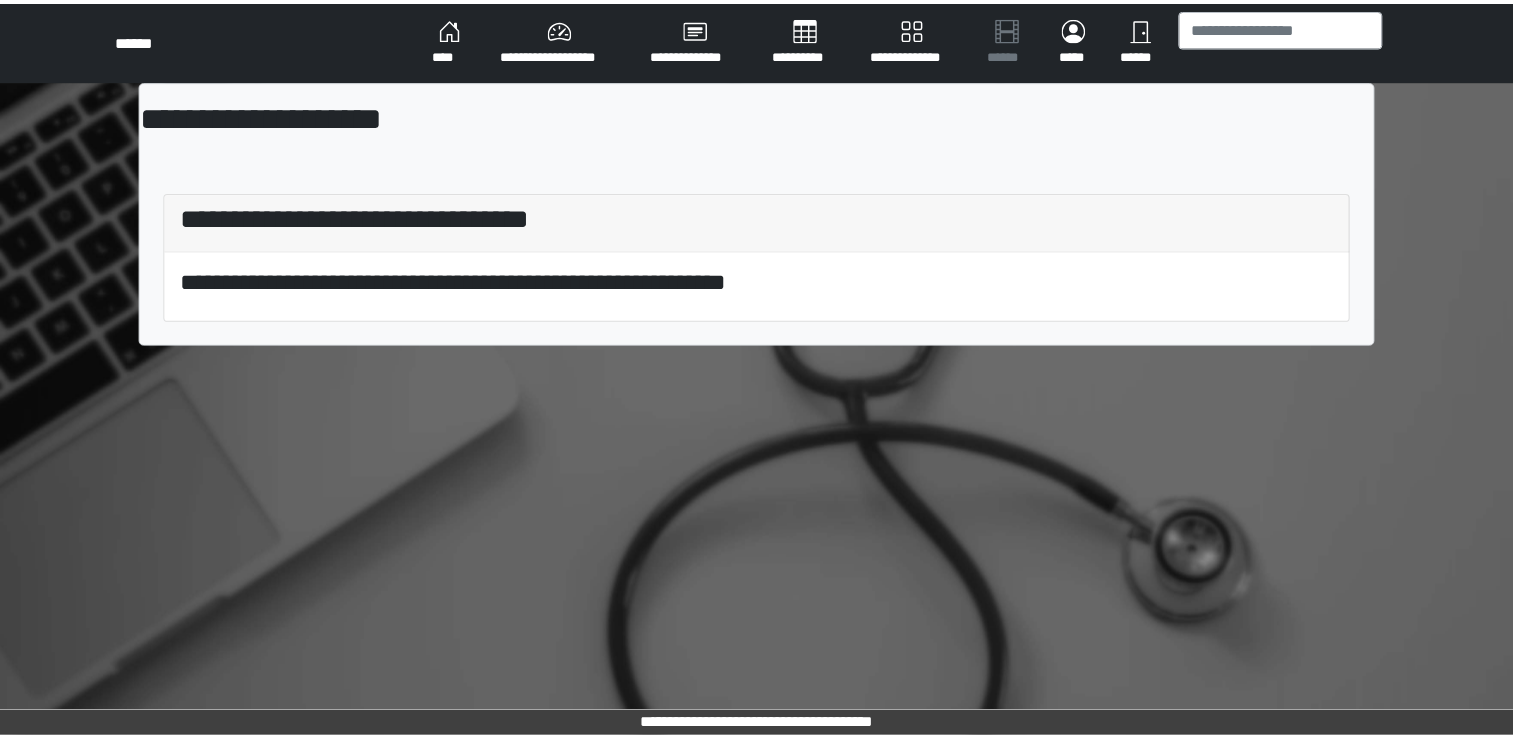 scroll, scrollTop: 0, scrollLeft: 0, axis: both 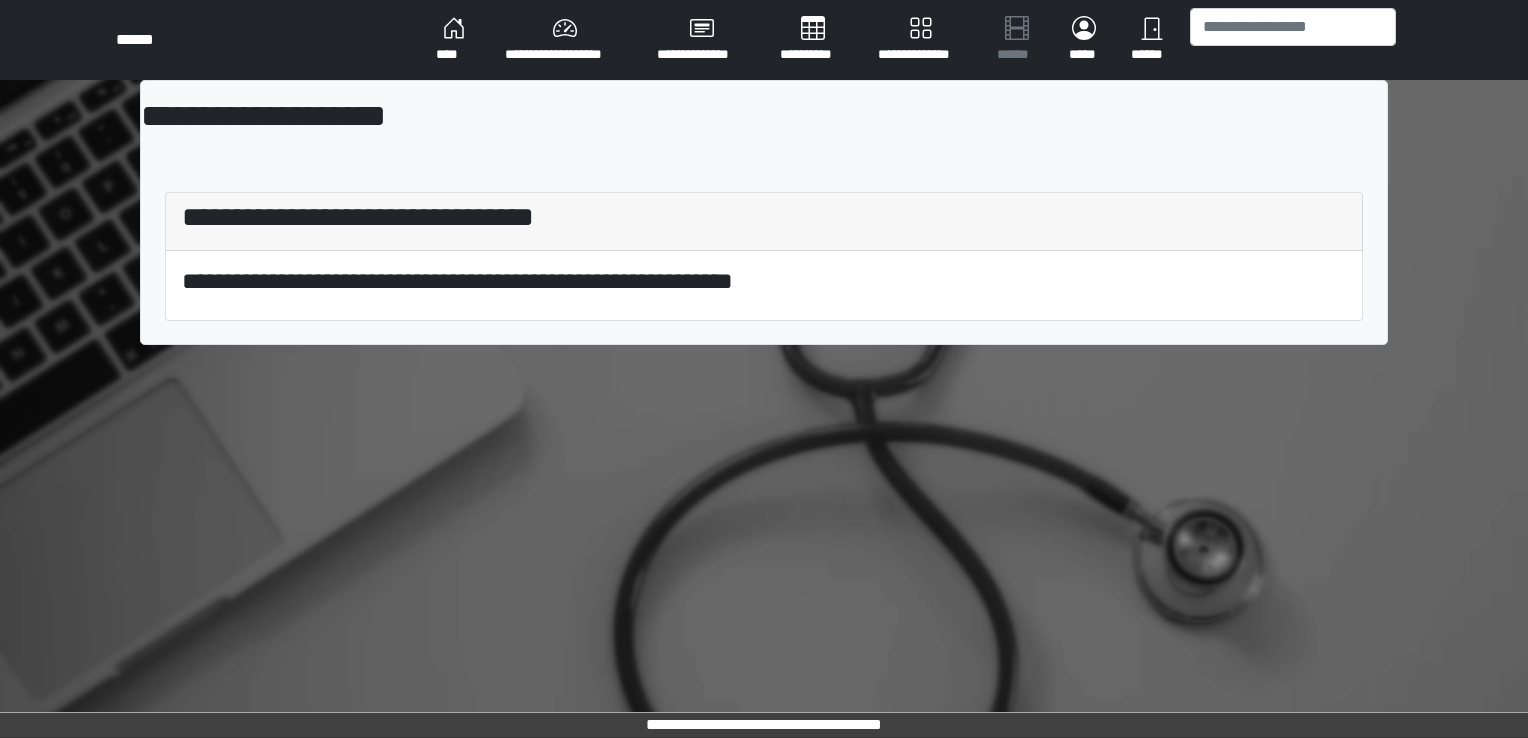 click on "****" at bounding box center (454, 40) 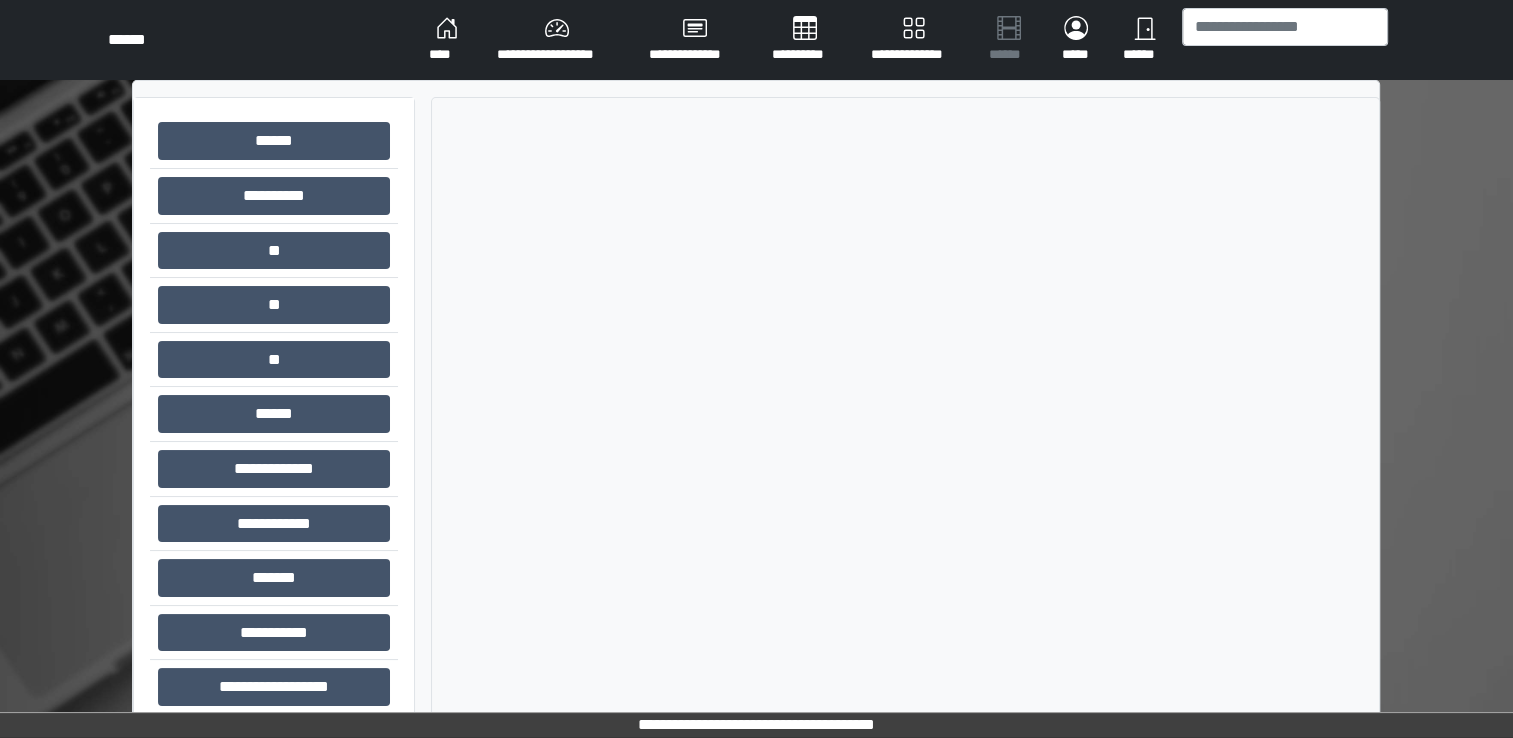 click on "****" at bounding box center [447, 40] 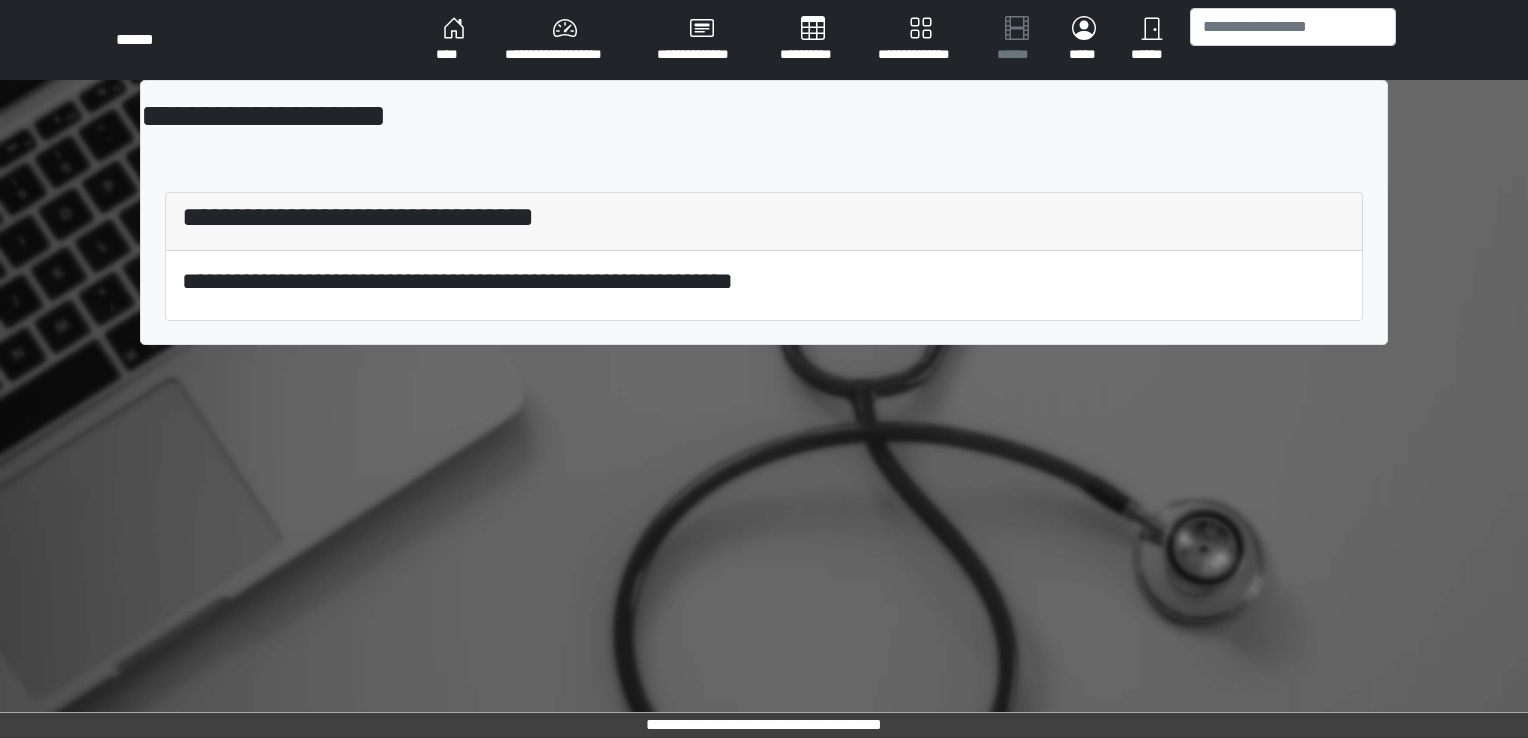 click on "****" at bounding box center (454, 40) 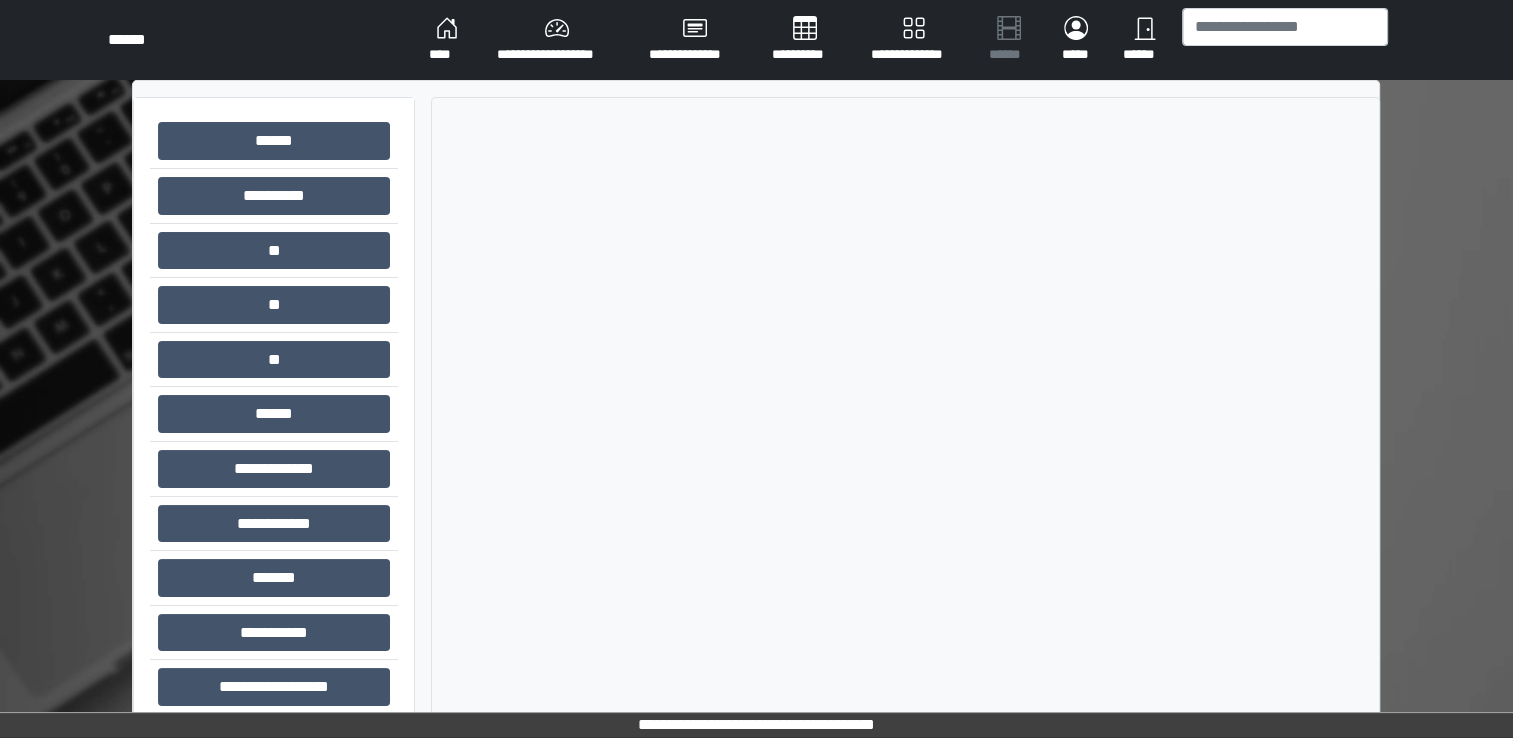 click on "****" at bounding box center [447, 40] 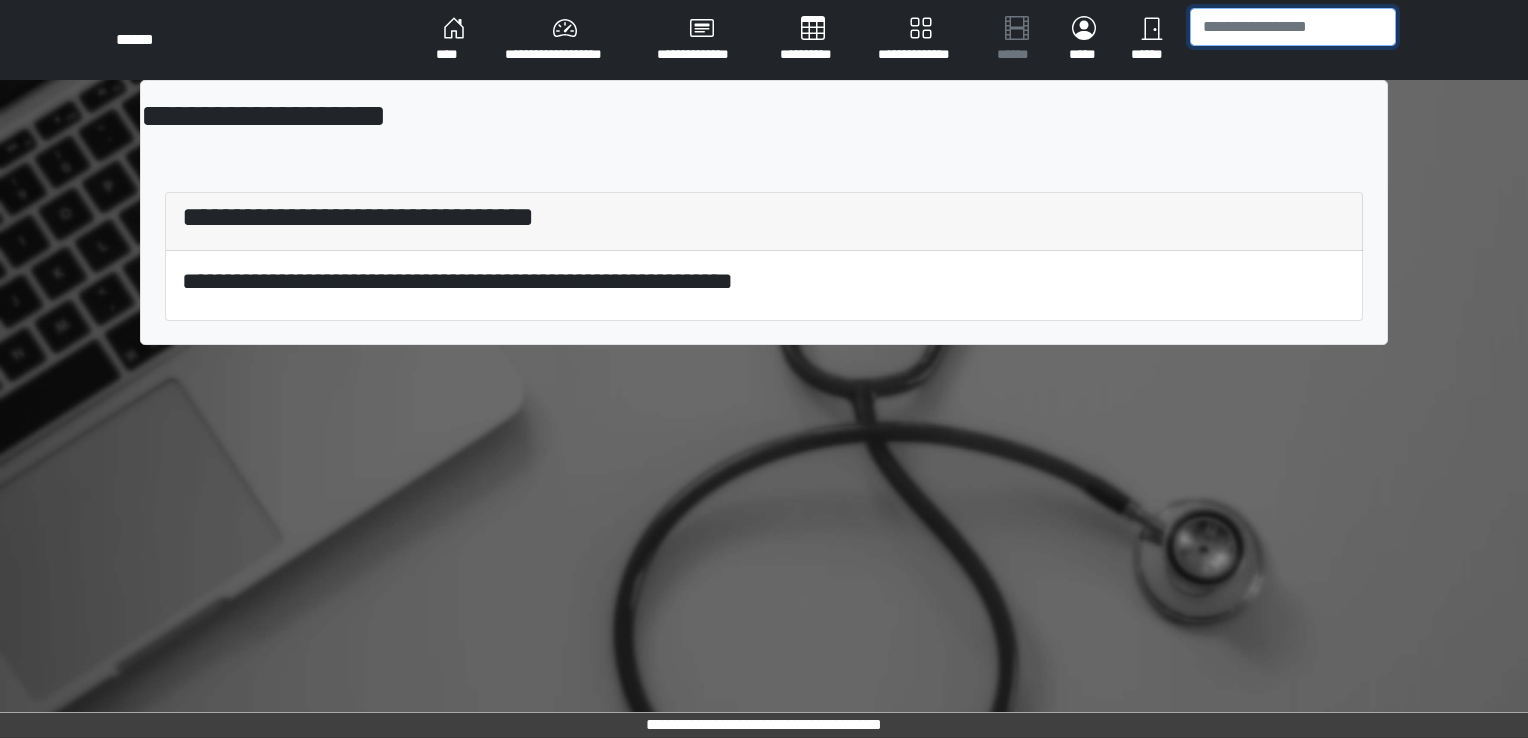 click at bounding box center [1293, 27] 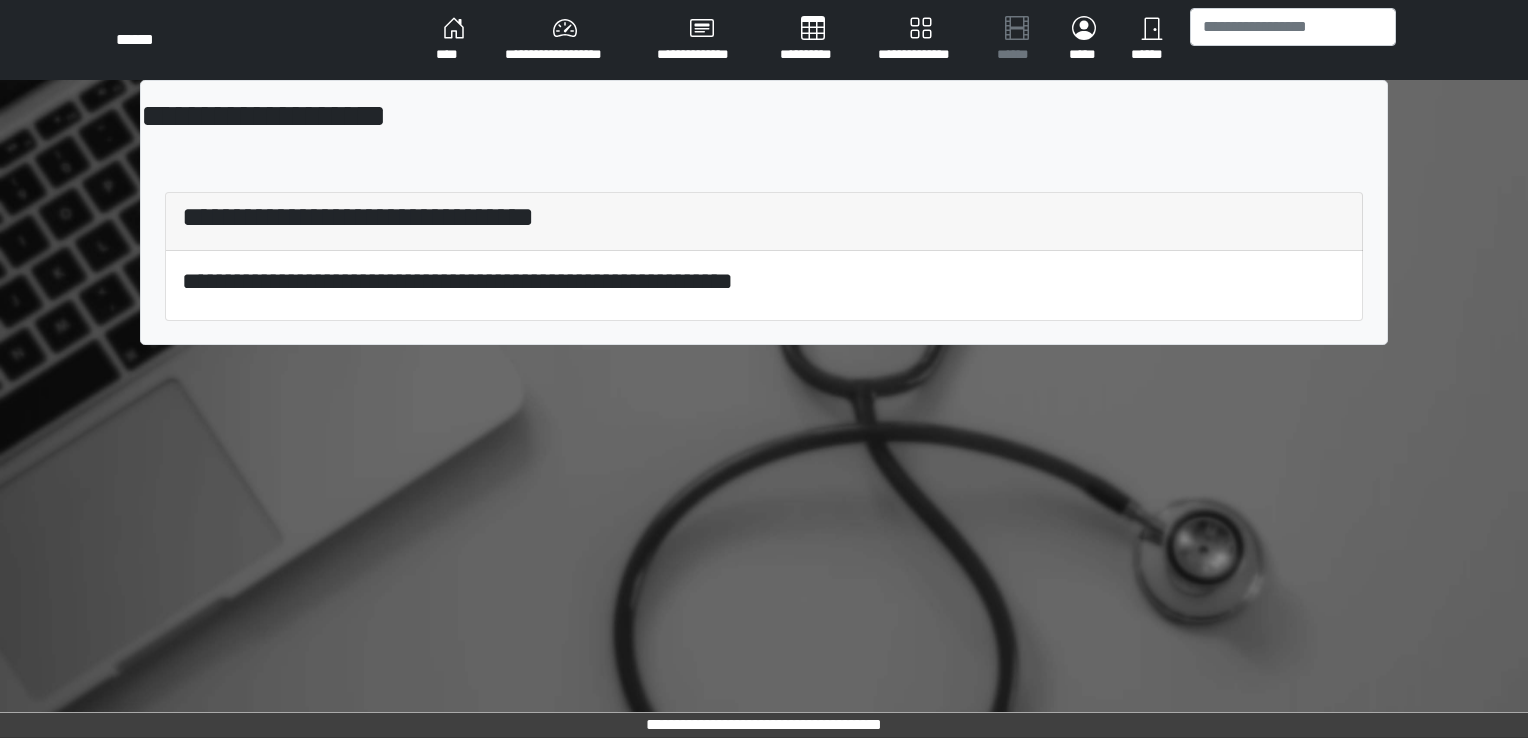 click on "****" at bounding box center [454, 40] 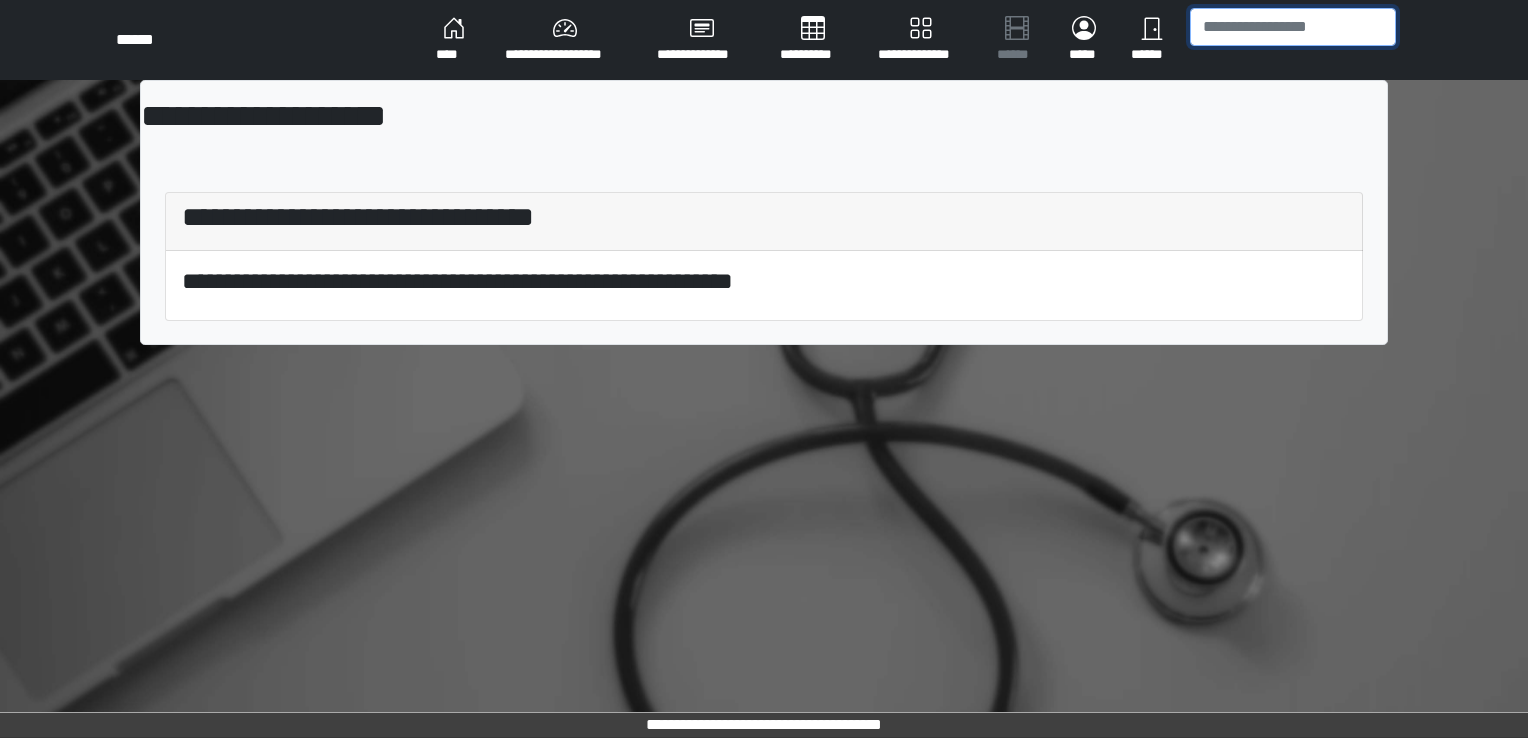 click at bounding box center [1293, 27] 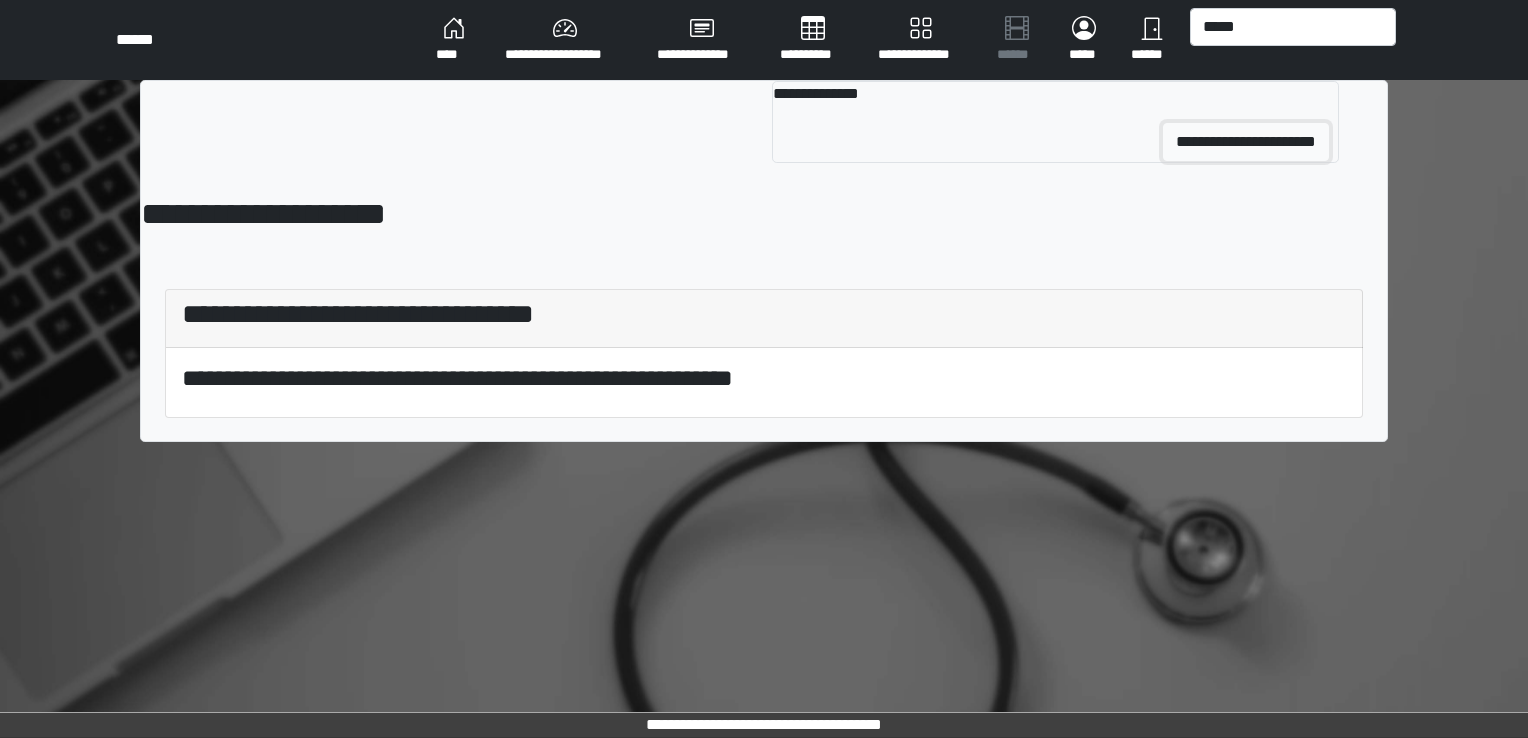 click on "**********" at bounding box center [1246, 142] 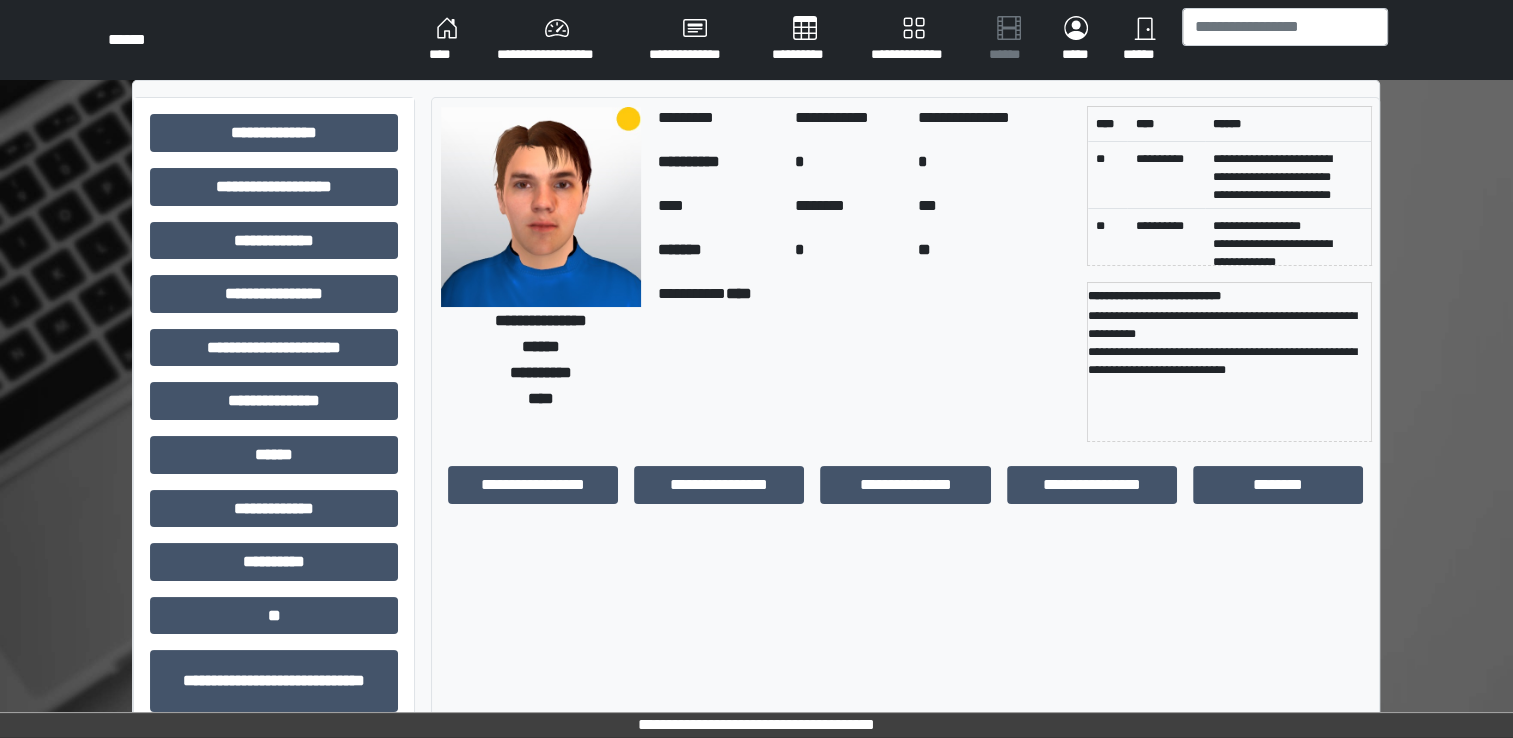 click on "****" at bounding box center [447, 40] 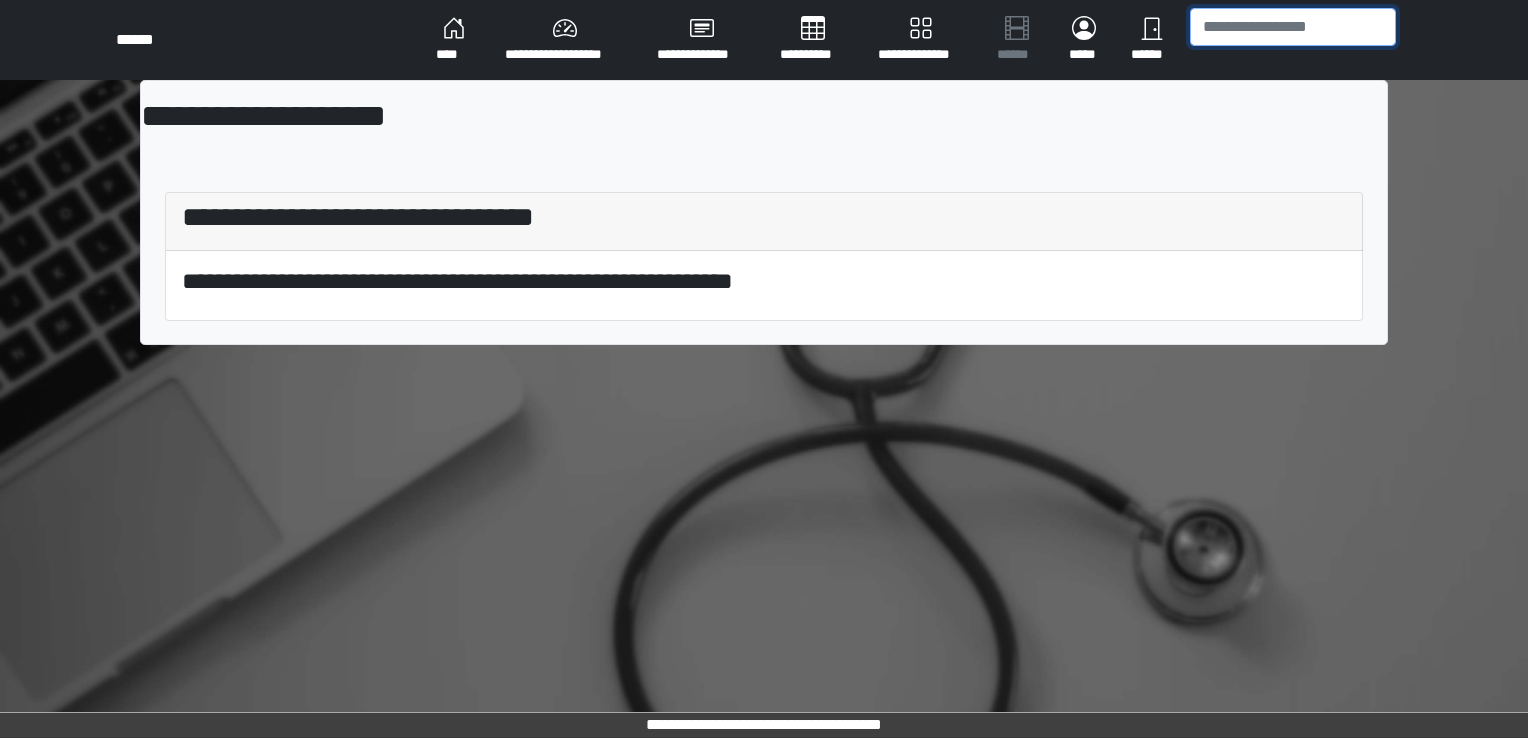 click at bounding box center [1293, 27] 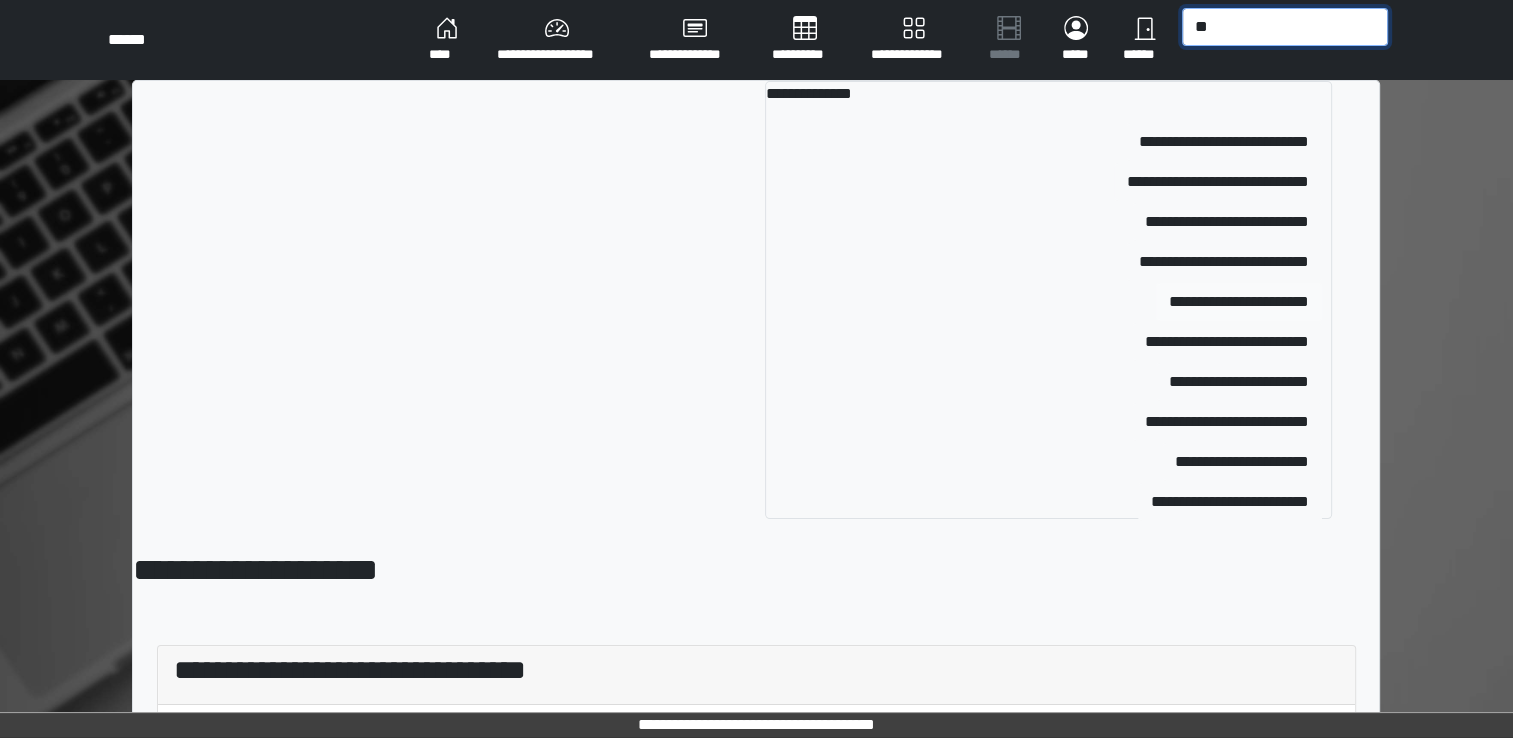 type on "**" 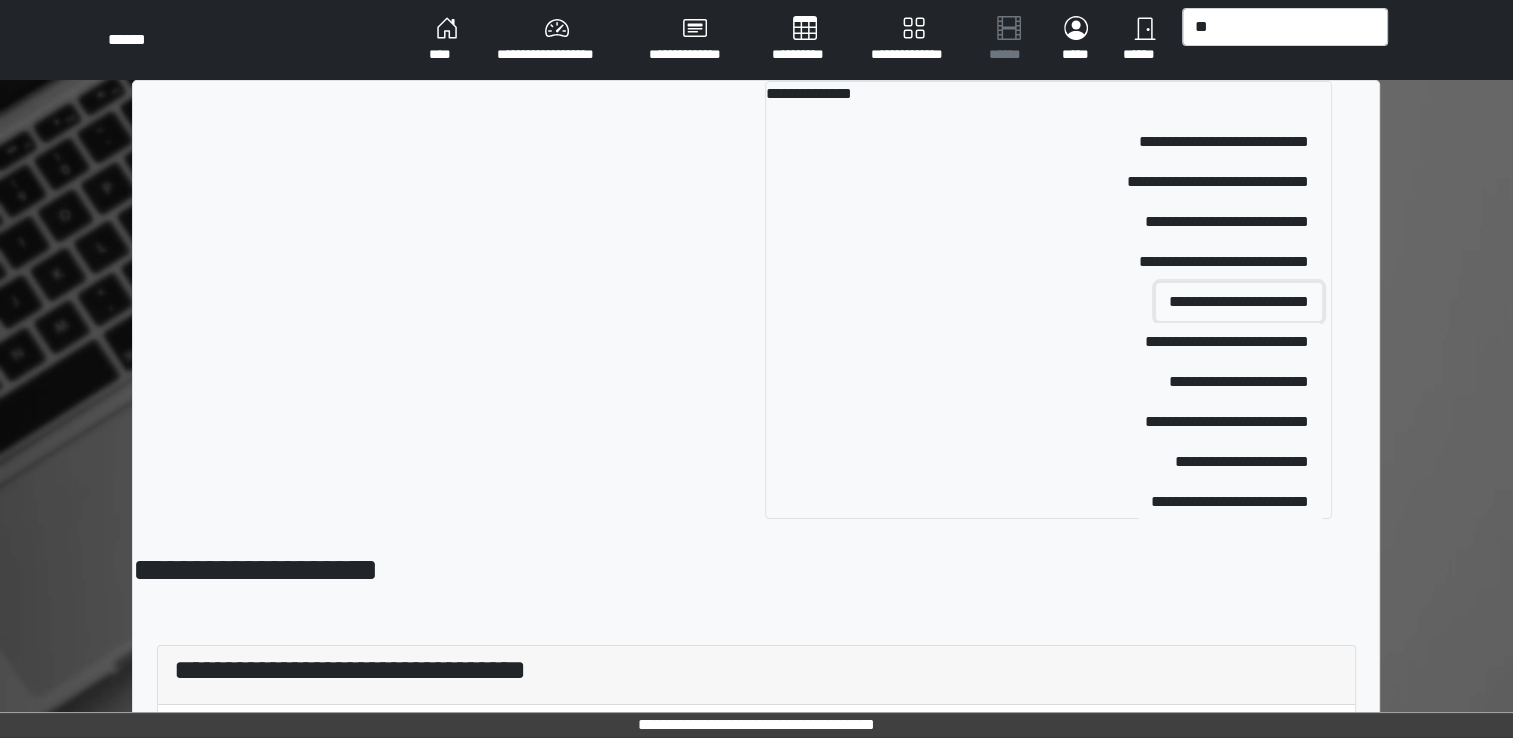 click on "**********" at bounding box center (1224, 142) 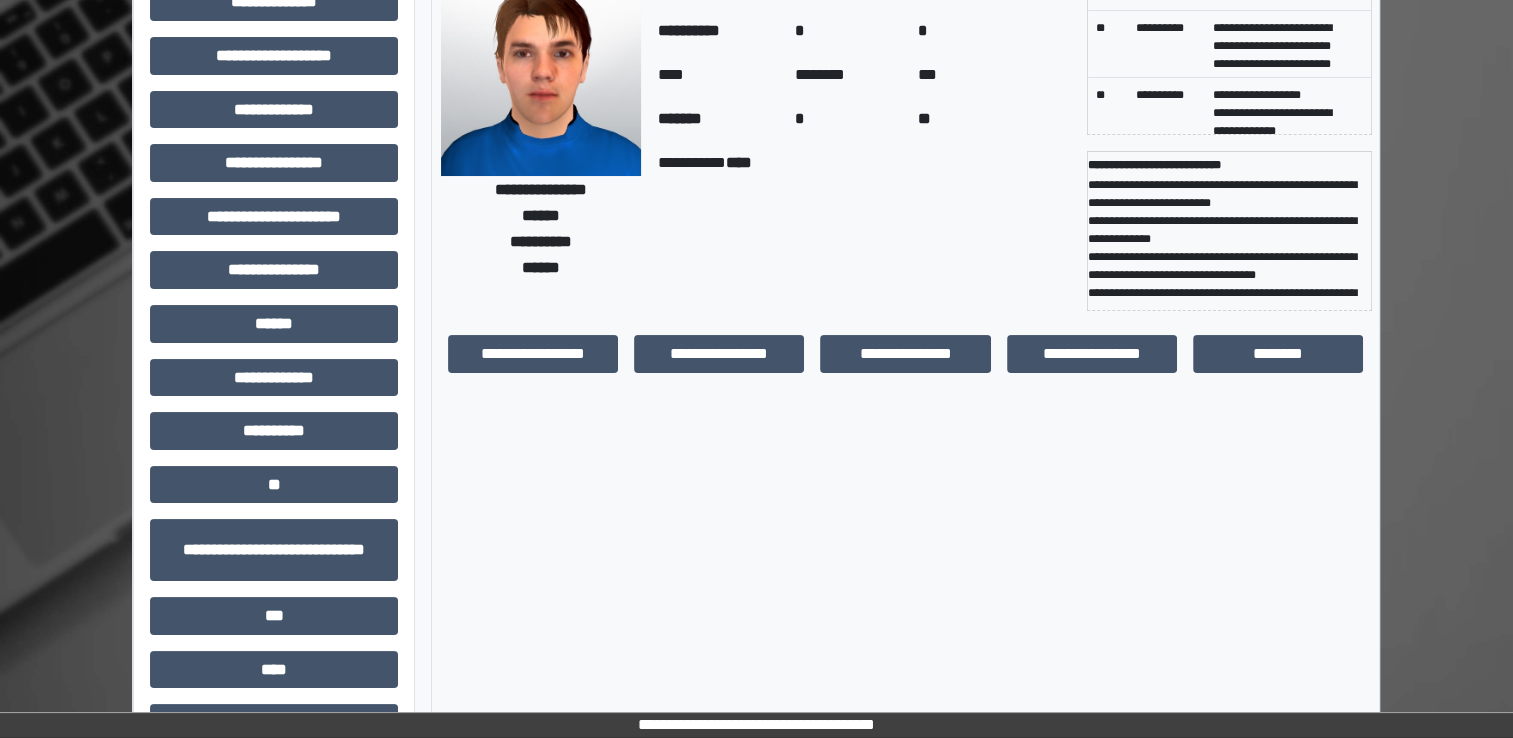 scroll, scrollTop: 150, scrollLeft: 0, axis: vertical 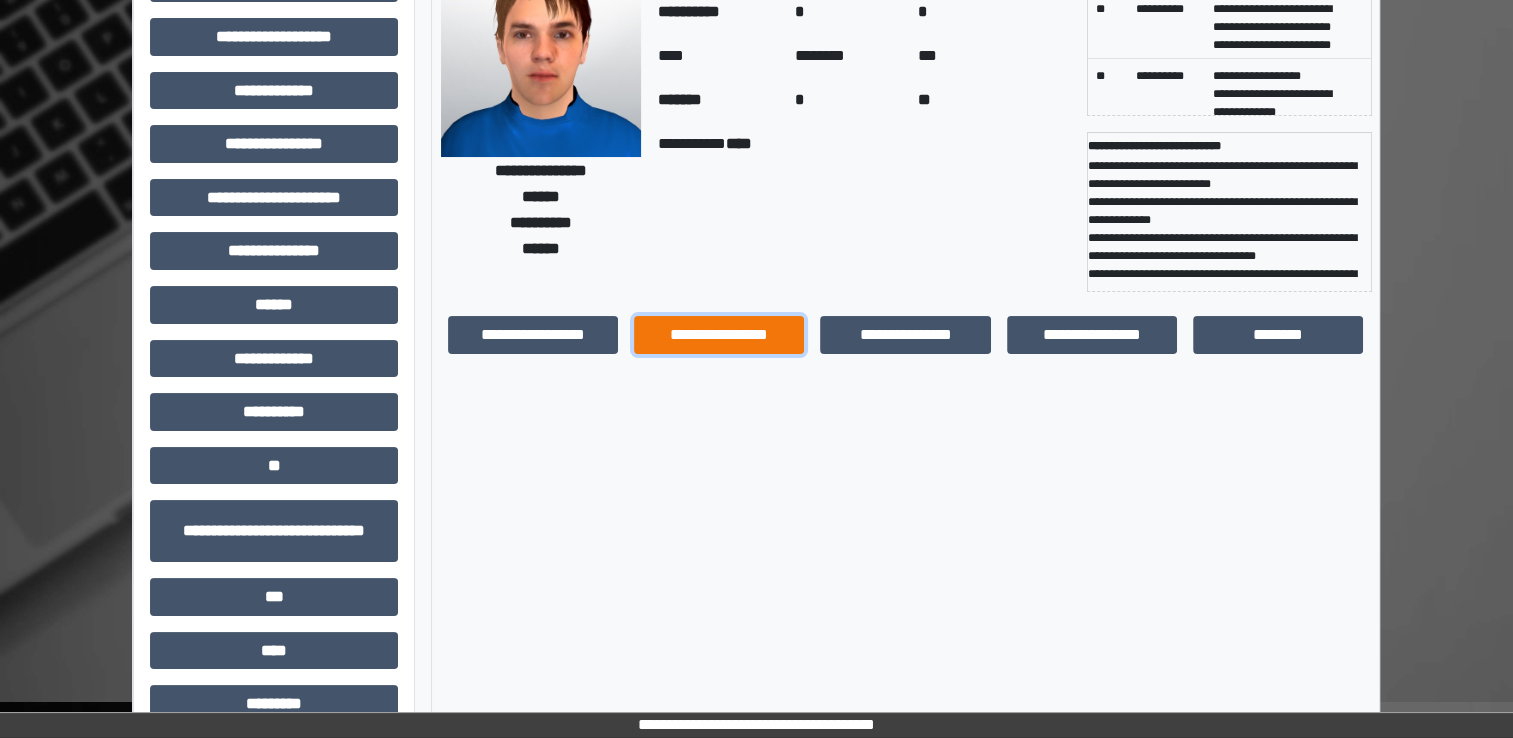 click on "**********" at bounding box center (533, 335) 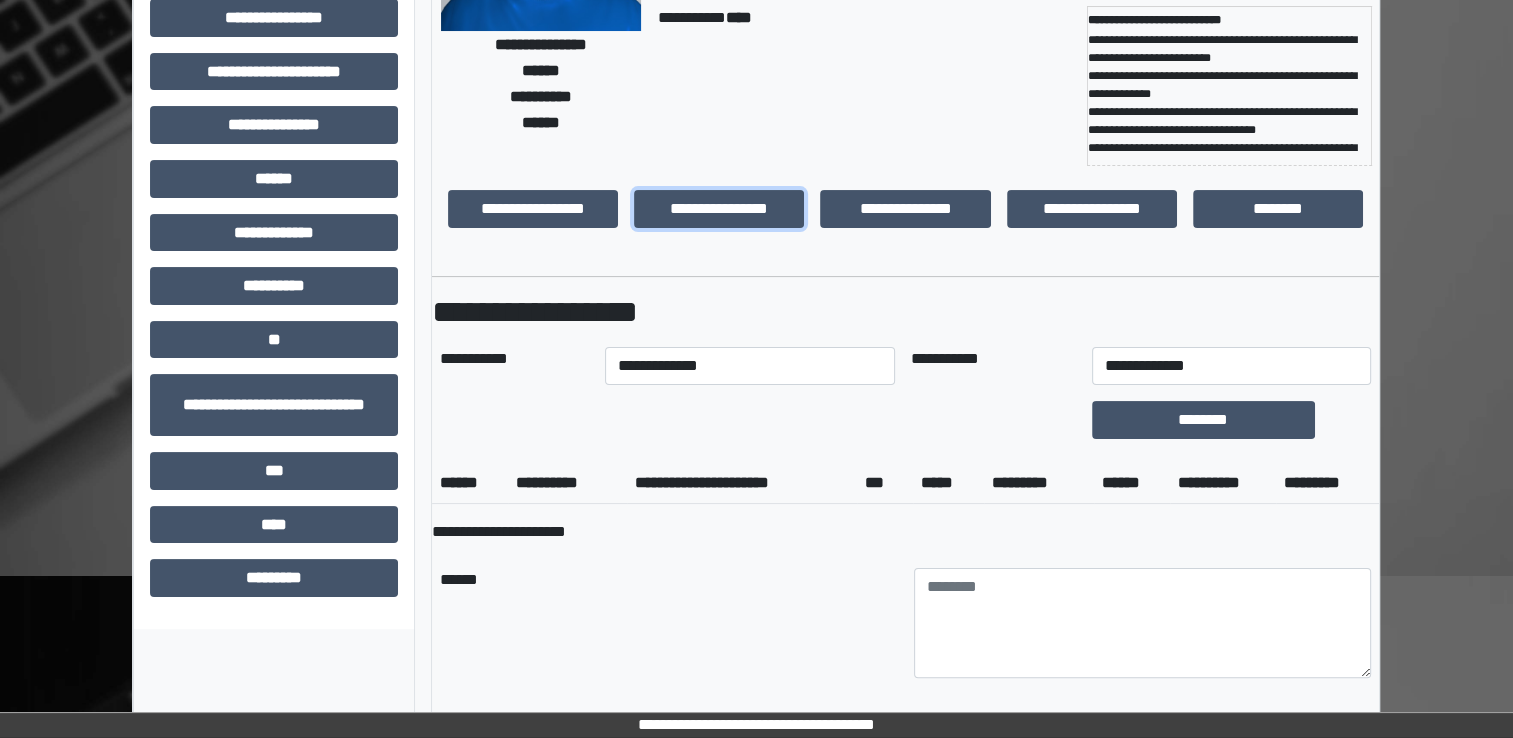 scroll, scrollTop: 283, scrollLeft: 0, axis: vertical 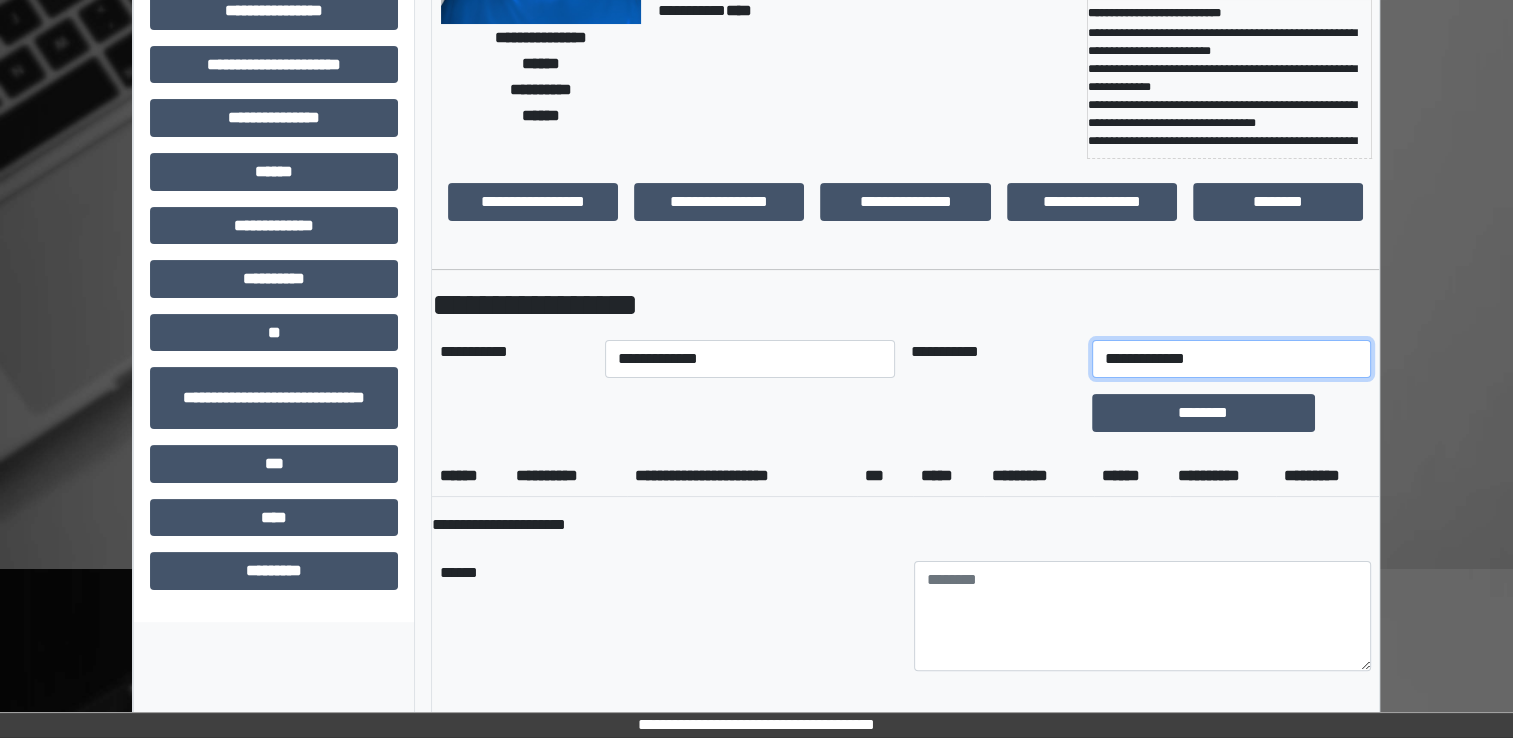 click on "**********" at bounding box center (1231, 359) 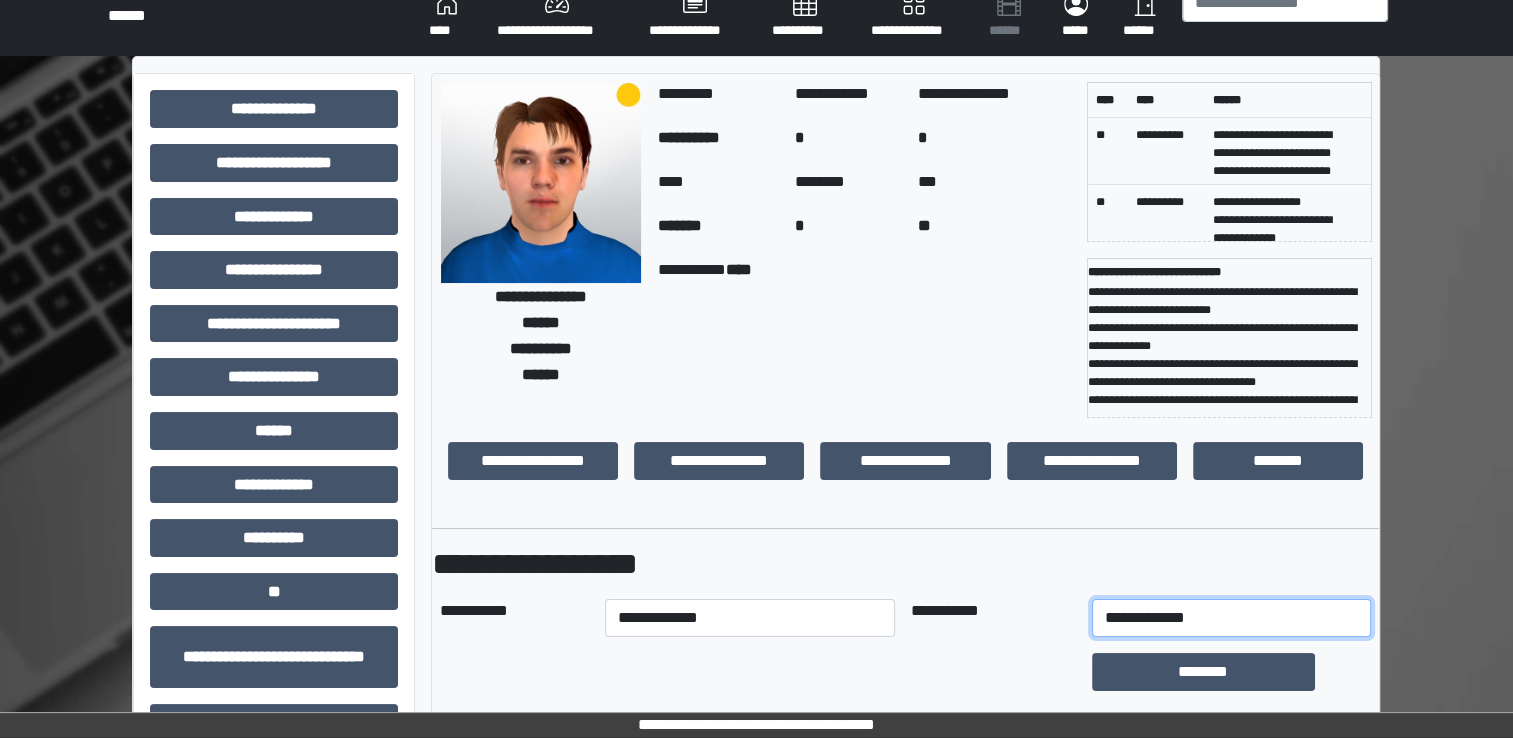 scroll, scrollTop: 2, scrollLeft: 0, axis: vertical 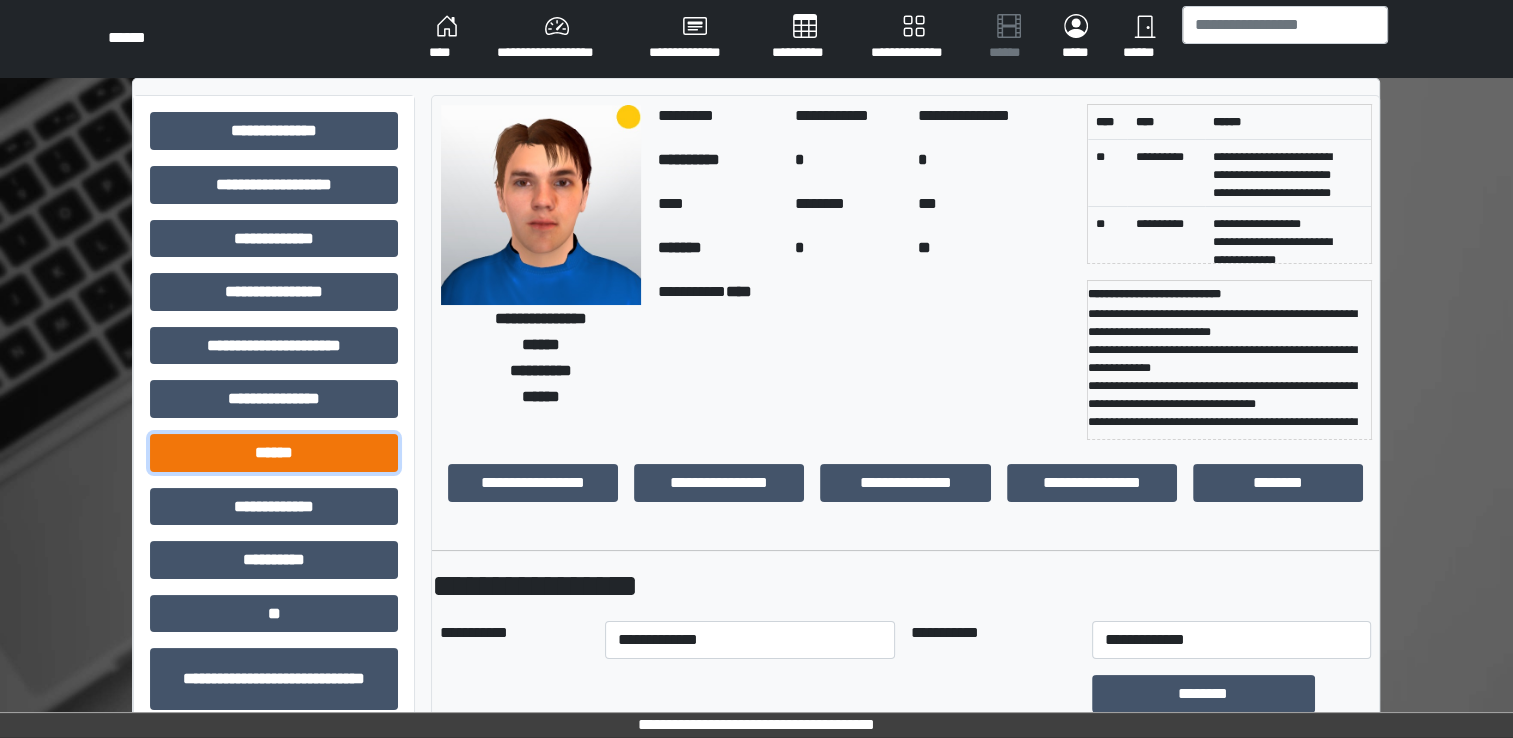 click on "******" at bounding box center (274, 131) 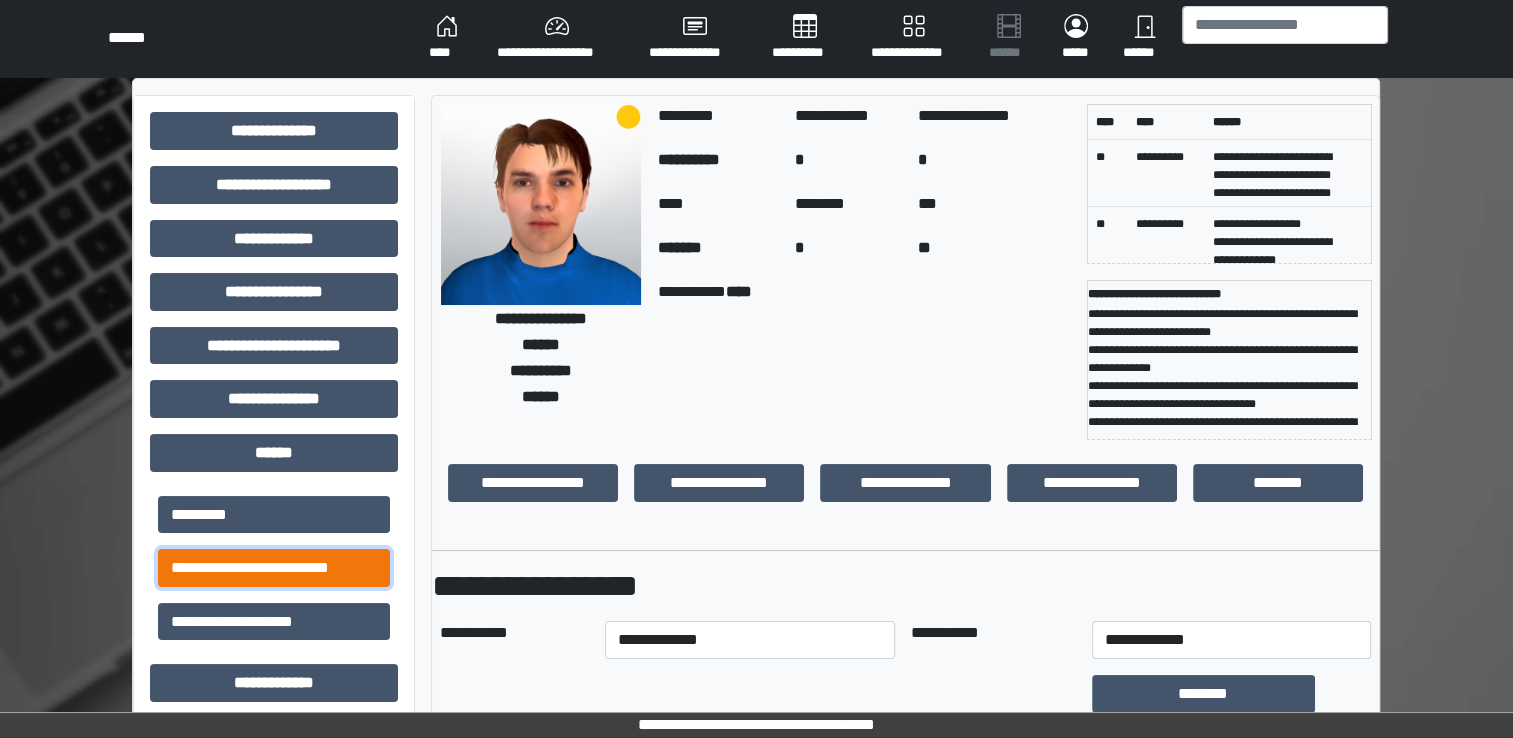 click on "**********" at bounding box center [274, 515] 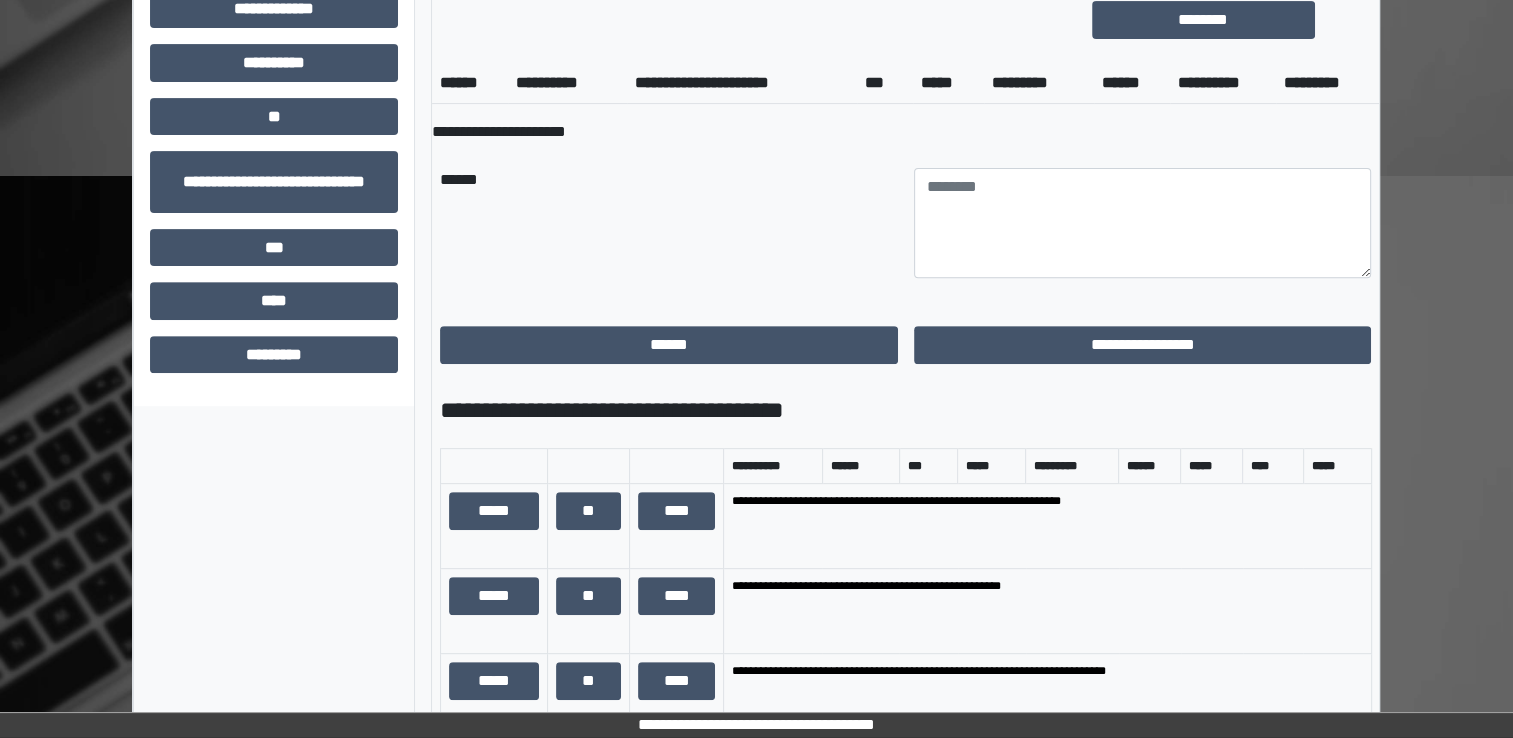 scroll, scrollTop: 676, scrollLeft: 0, axis: vertical 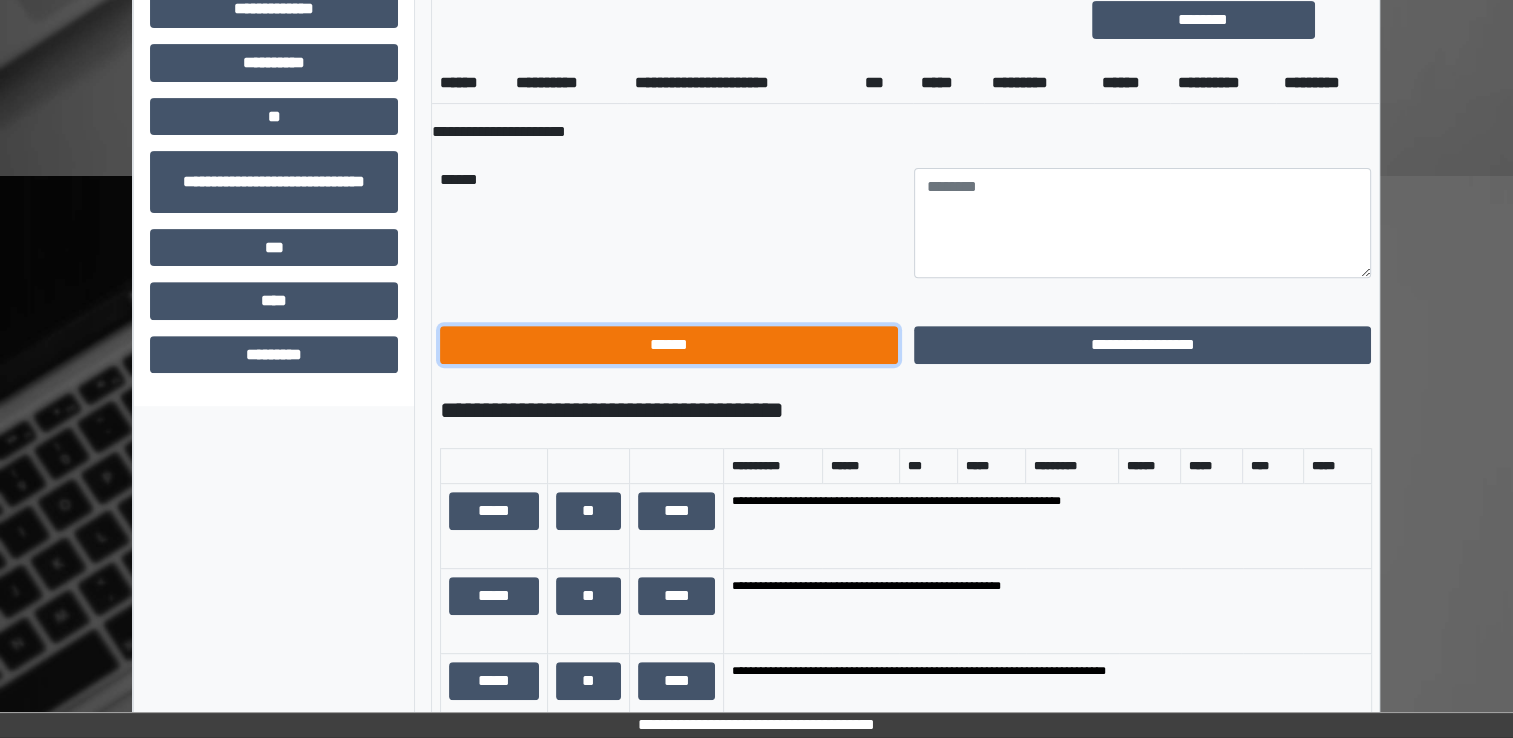 click on "******" at bounding box center (1203, 20) 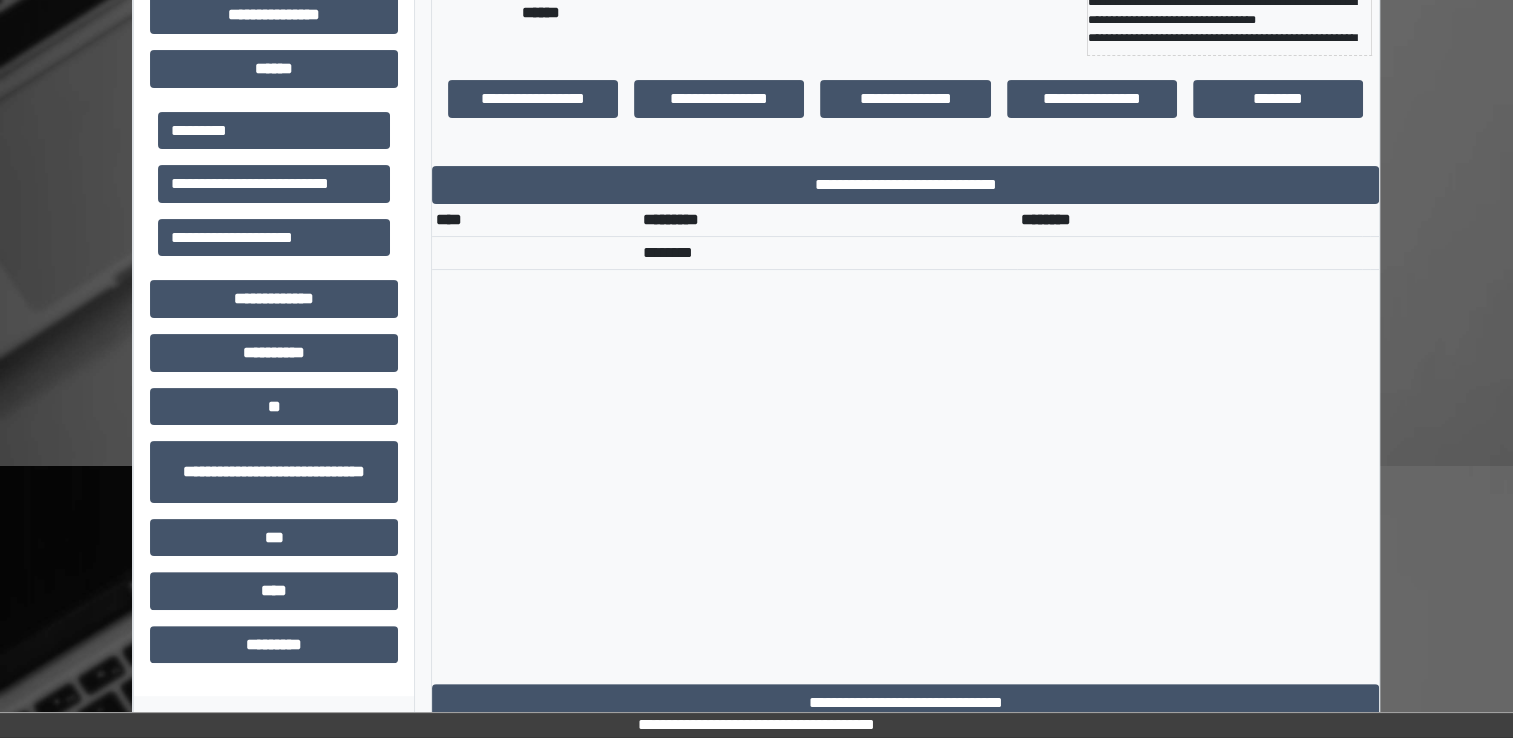 scroll, scrollTop: 386, scrollLeft: 0, axis: vertical 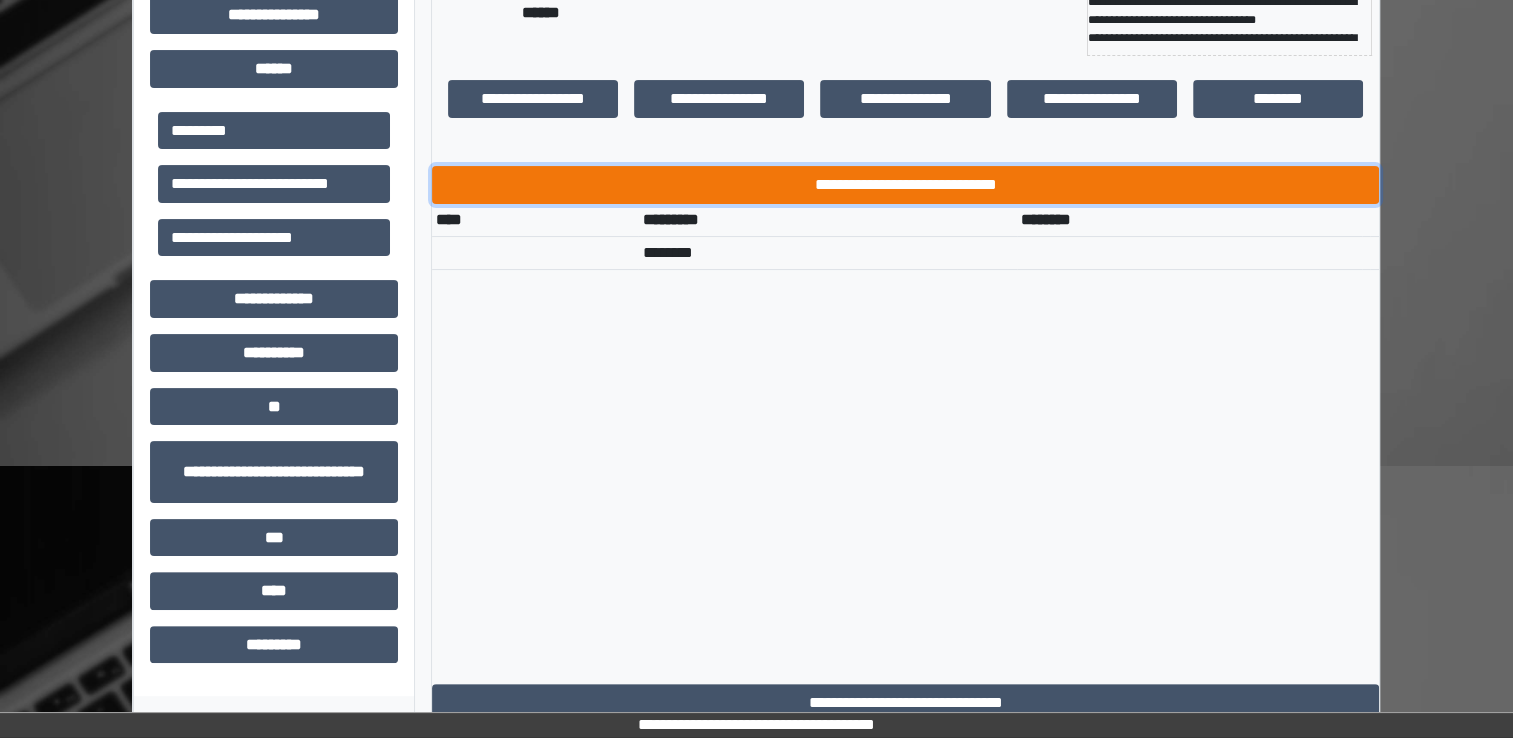 click on "**********" at bounding box center (905, 185) 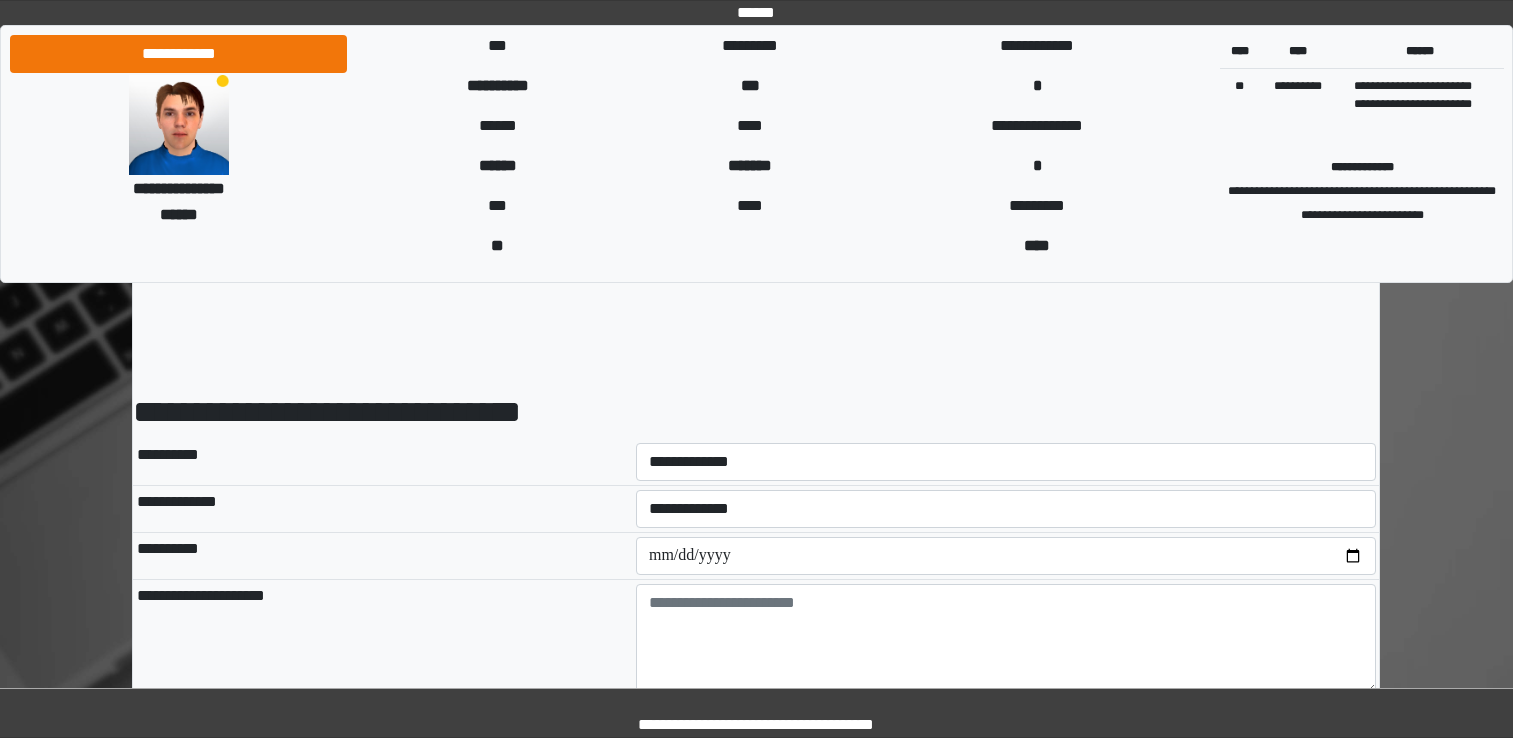 scroll, scrollTop: 0, scrollLeft: 0, axis: both 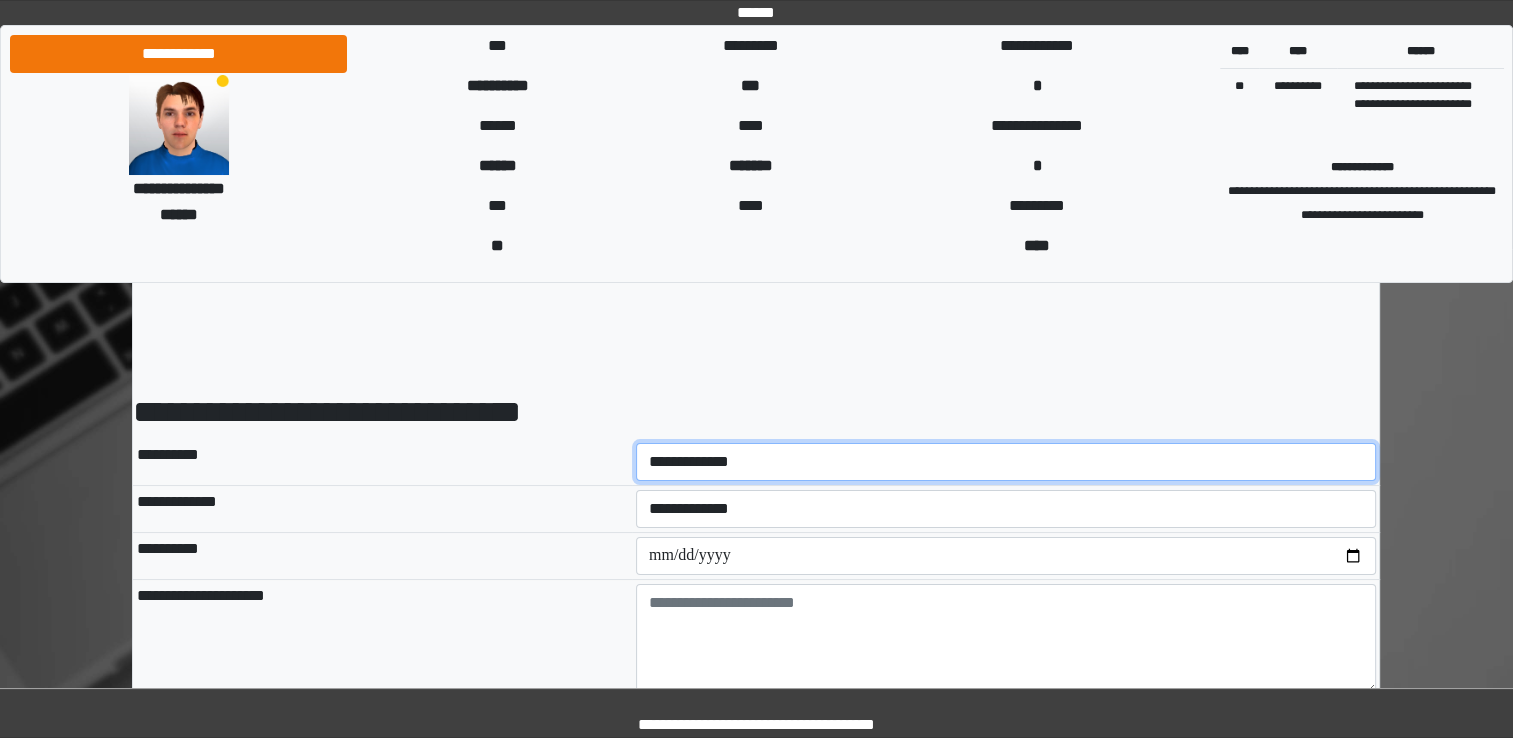 click on "**********" at bounding box center (1006, 462) 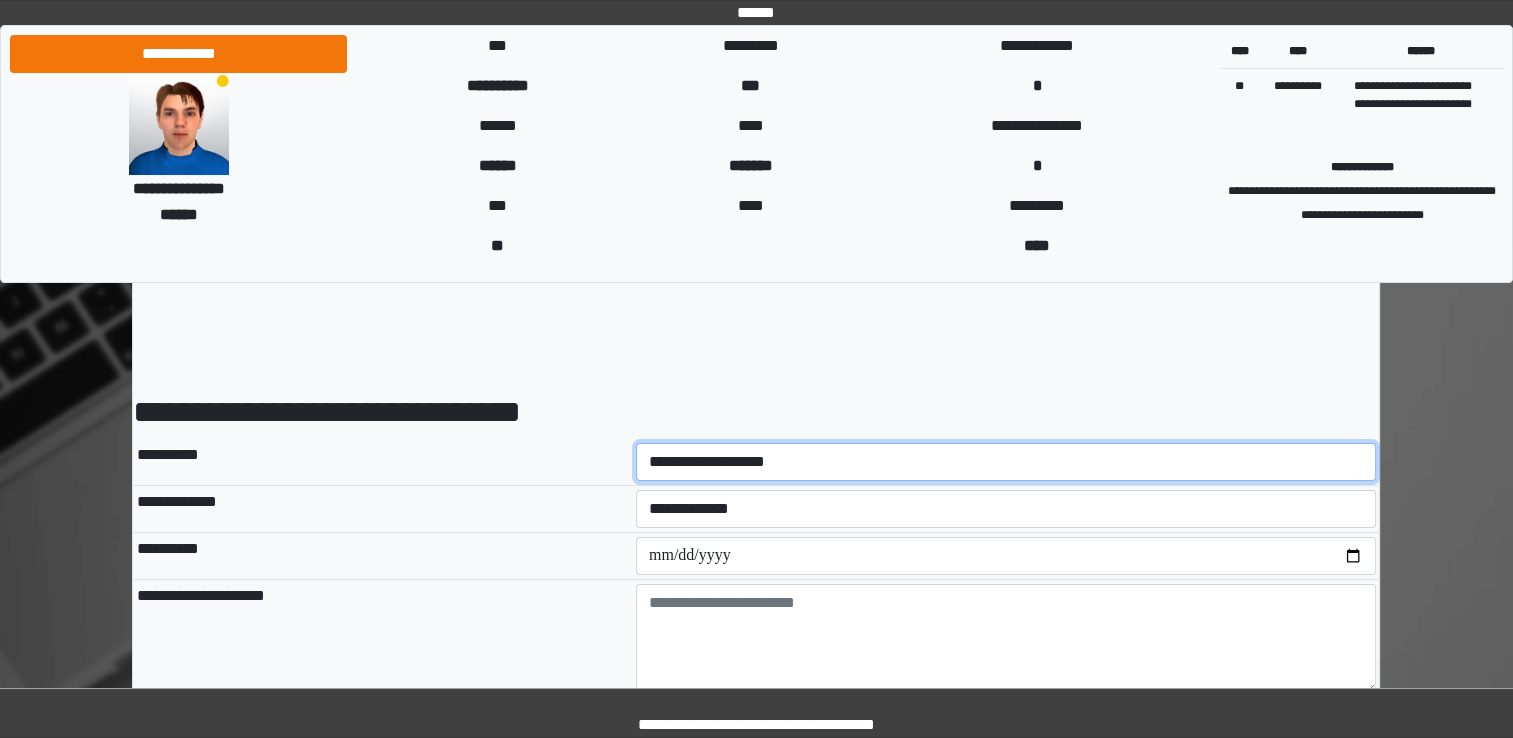 click on "**********" at bounding box center [1006, 462] 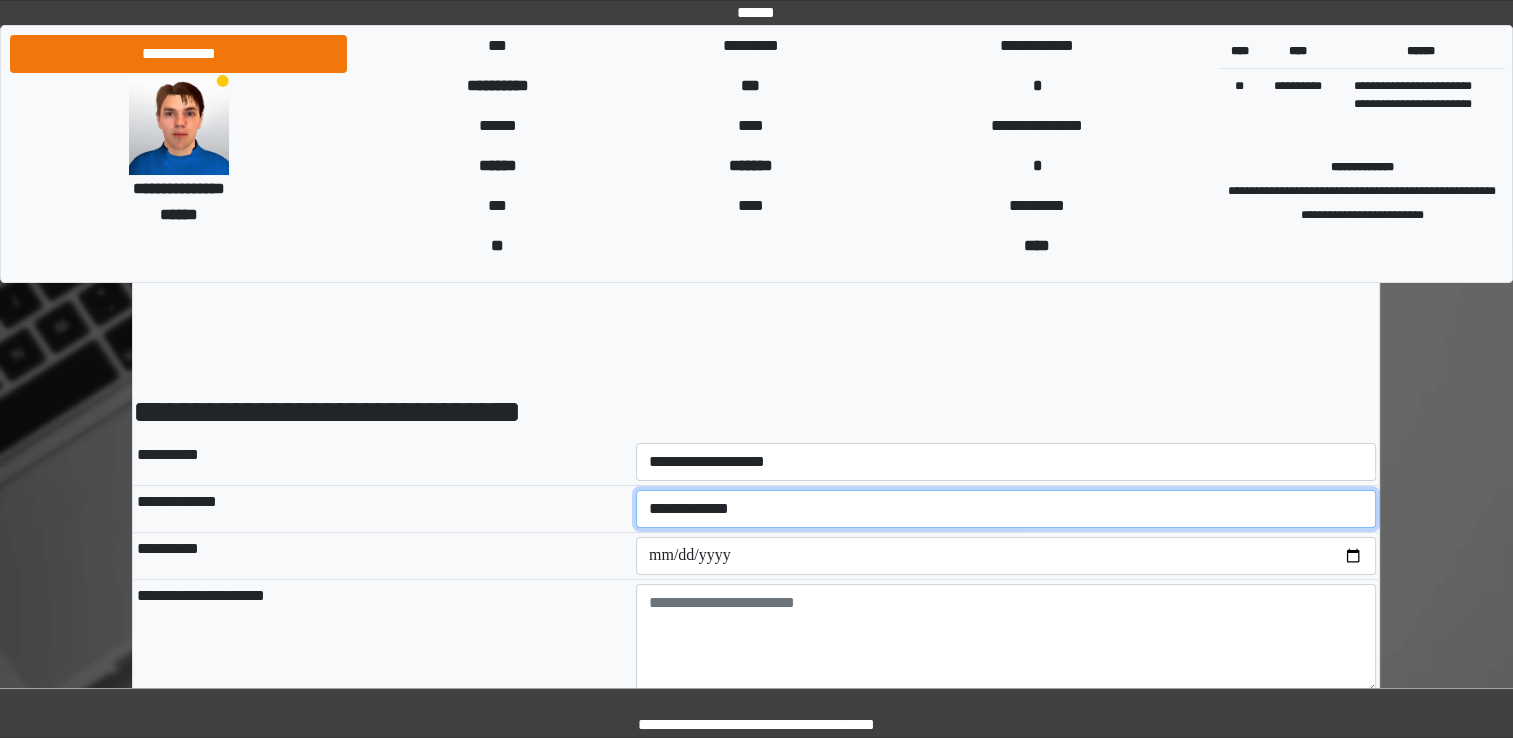 click on "**********" at bounding box center (1006, 509) 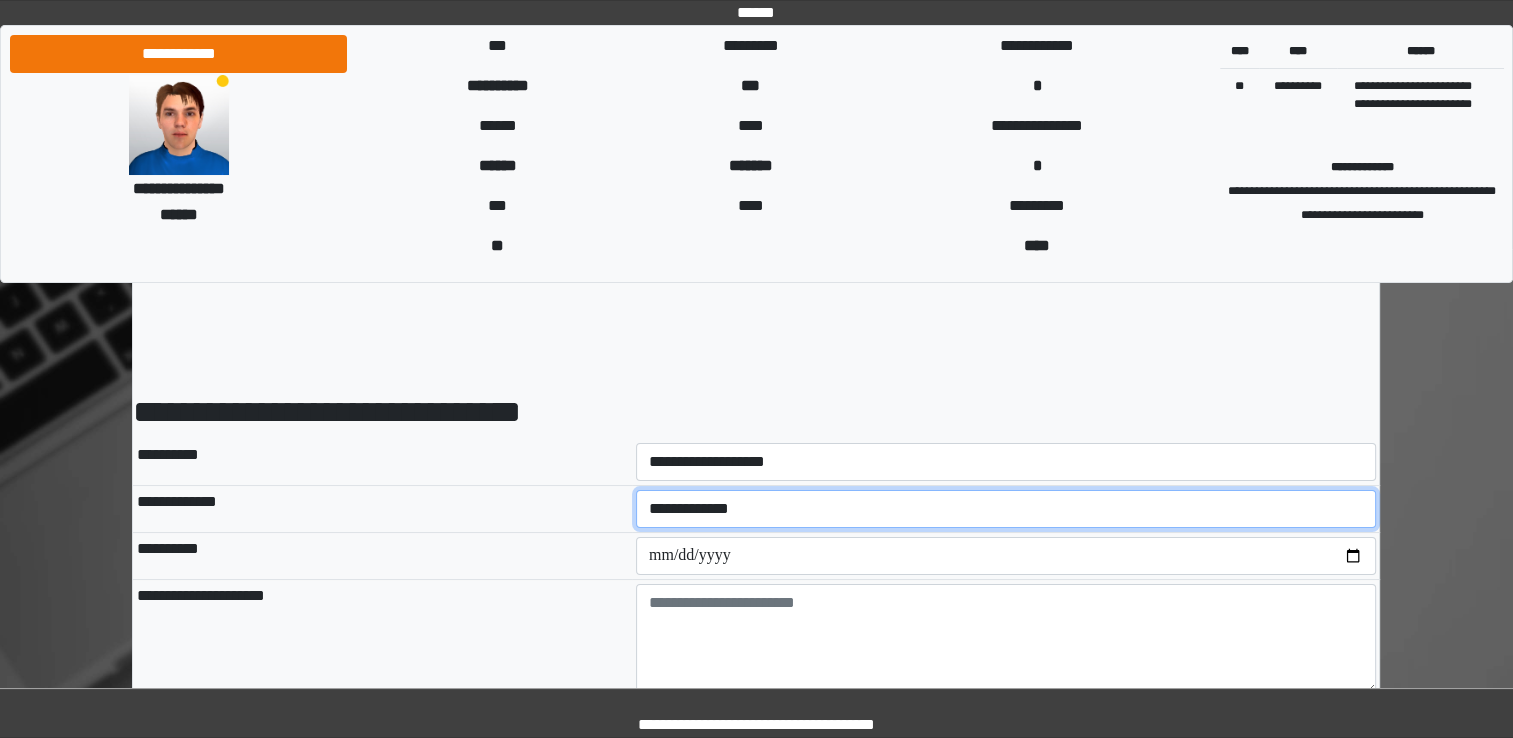 select on "*" 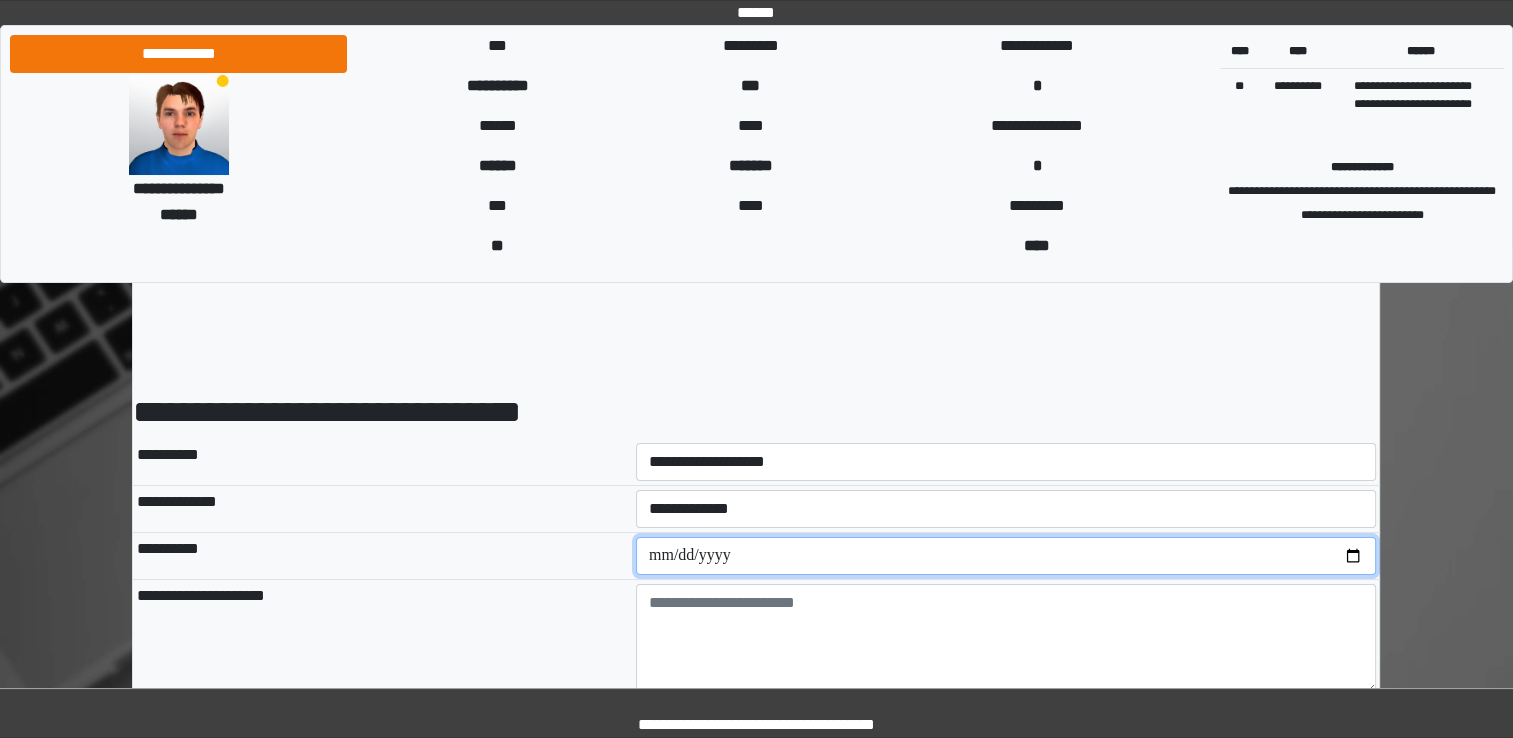 click at bounding box center (1006, 556) 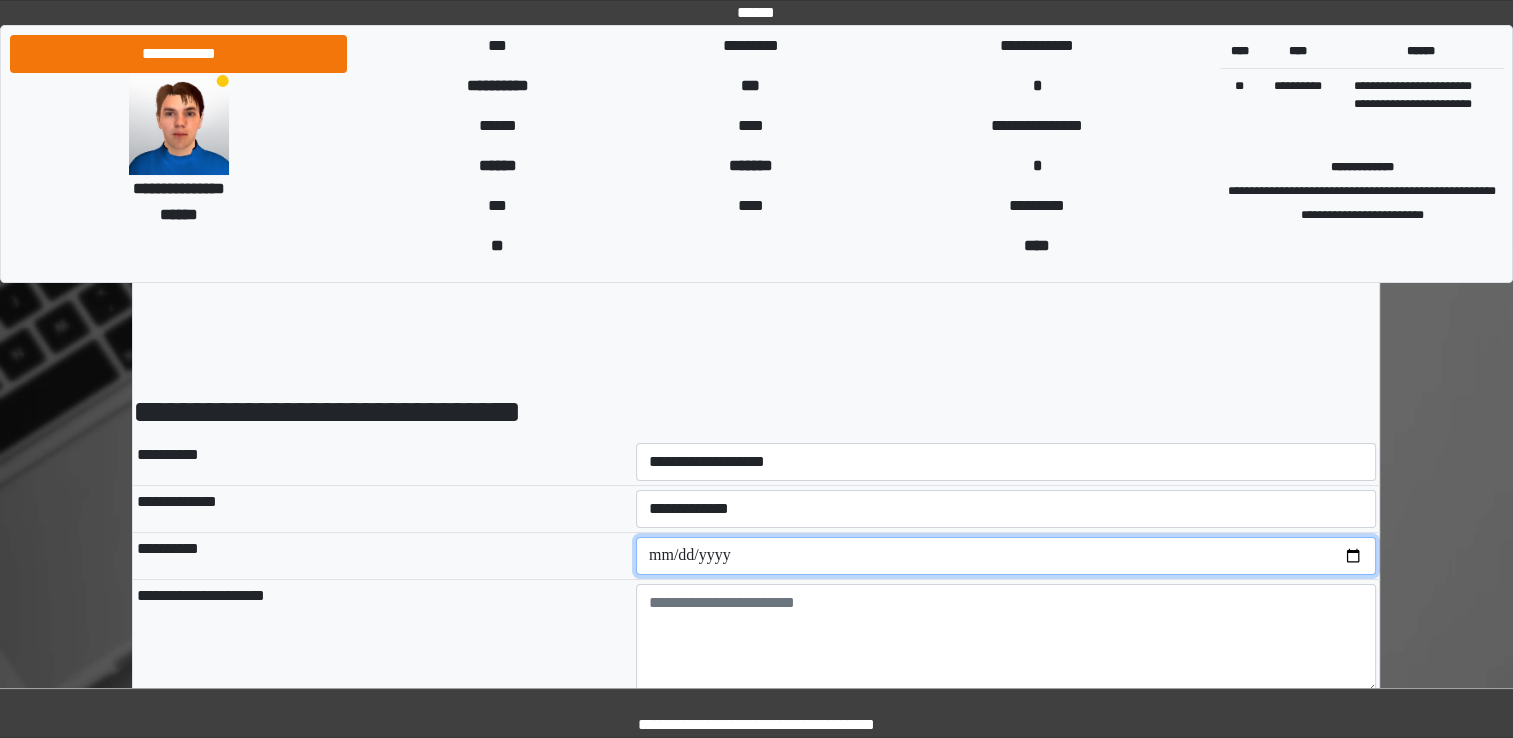 click at bounding box center (1006, 556) 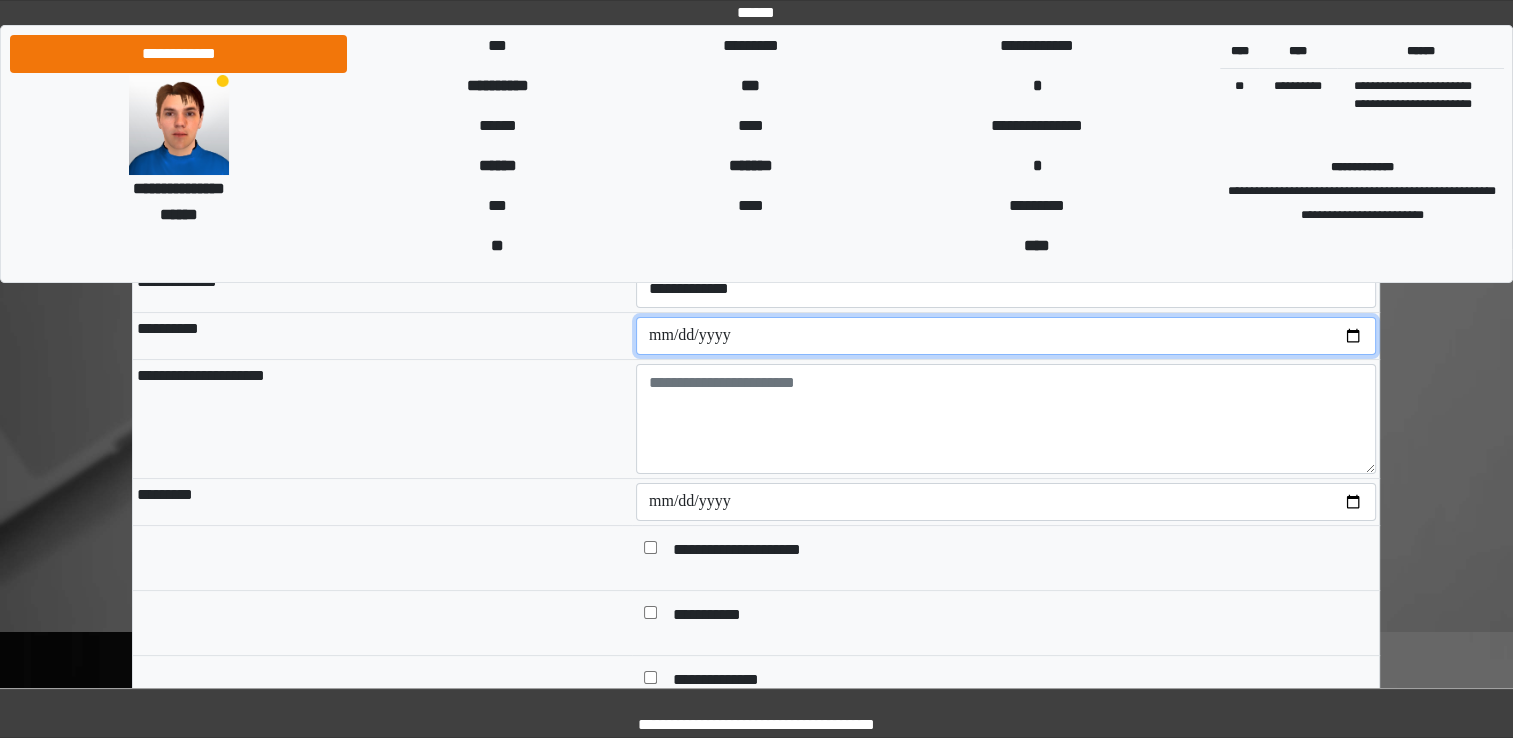 scroll, scrollTop: 222, scrollLeft: 0, axis: vertical 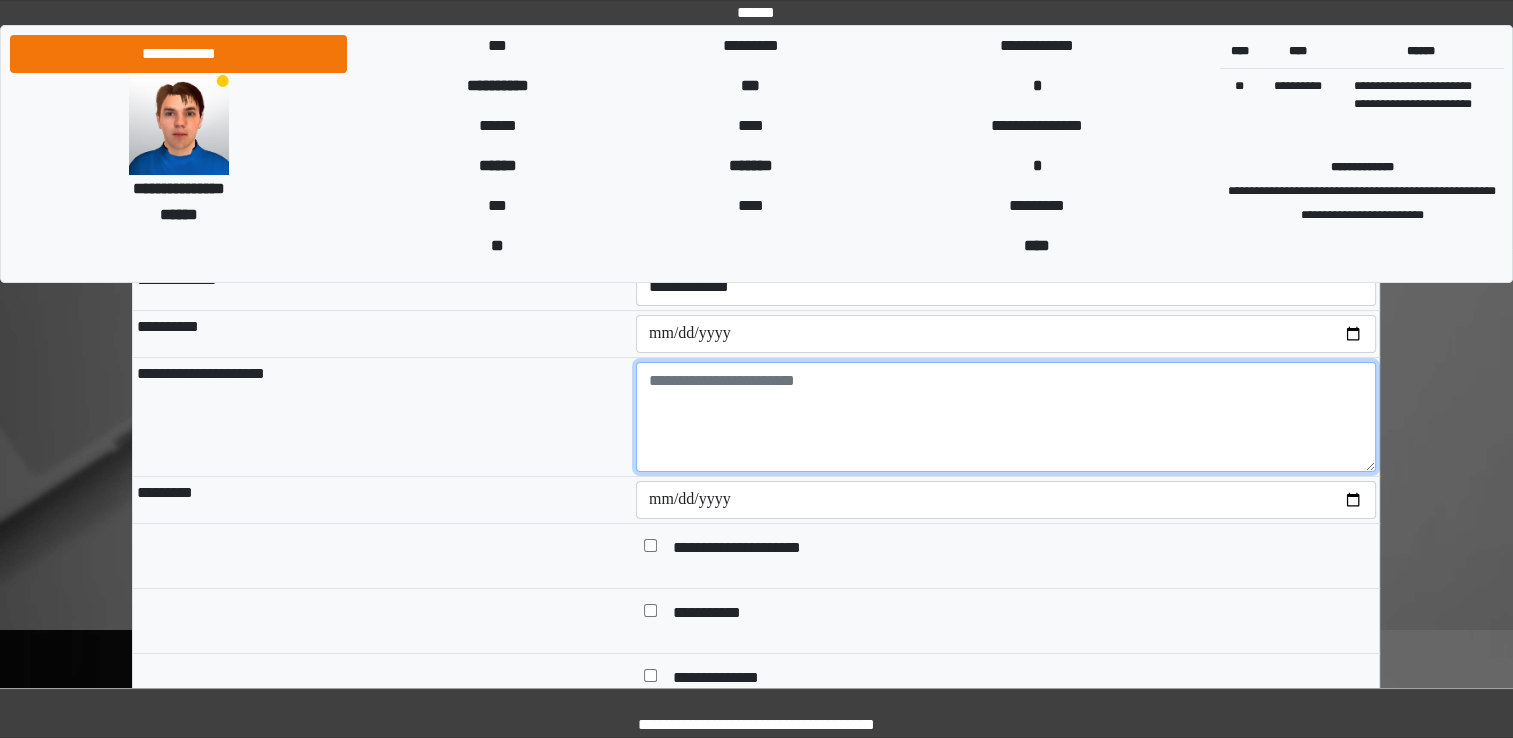 click at bounding box center (1006, 417) 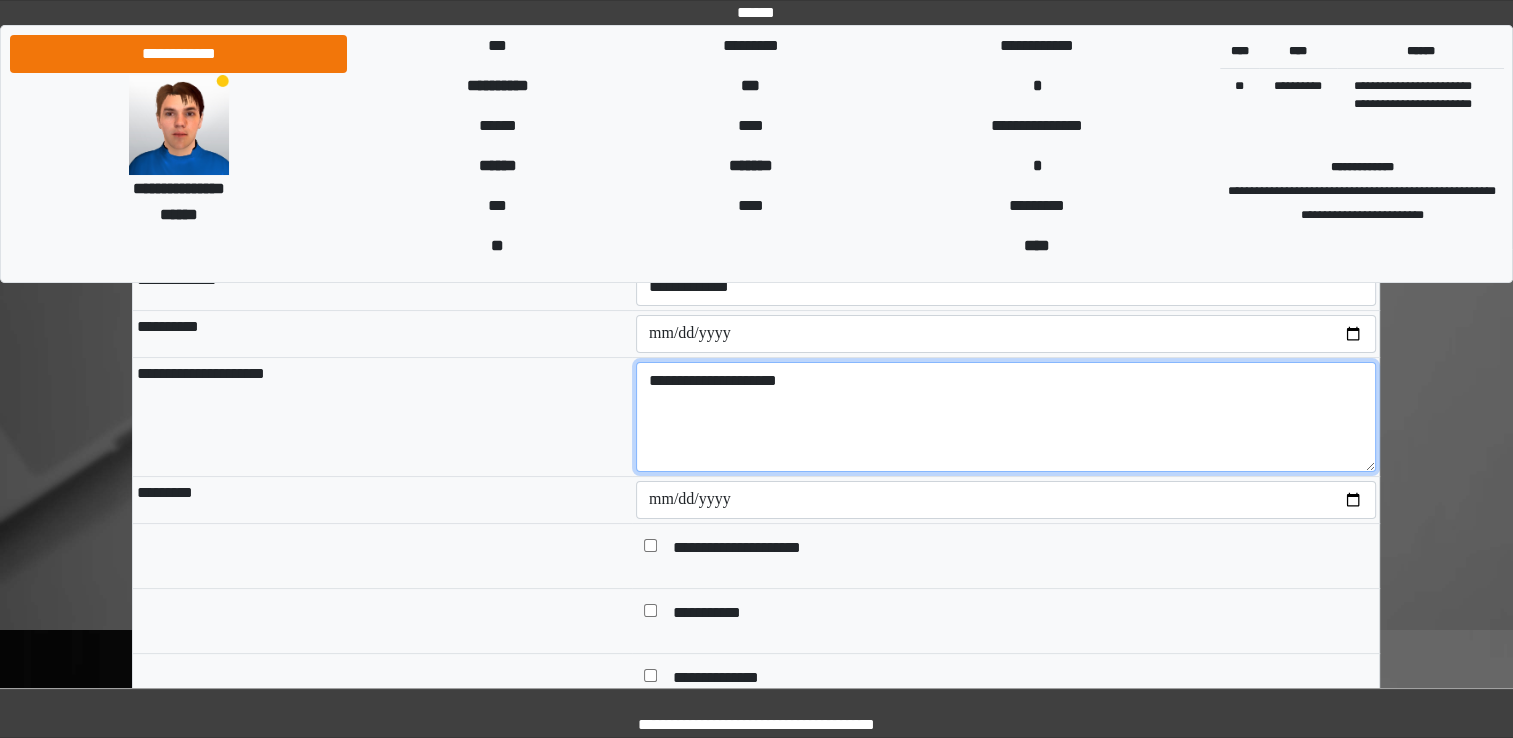 scroll, scrollTop: 326, scrollLeft: 0, axis: vertical 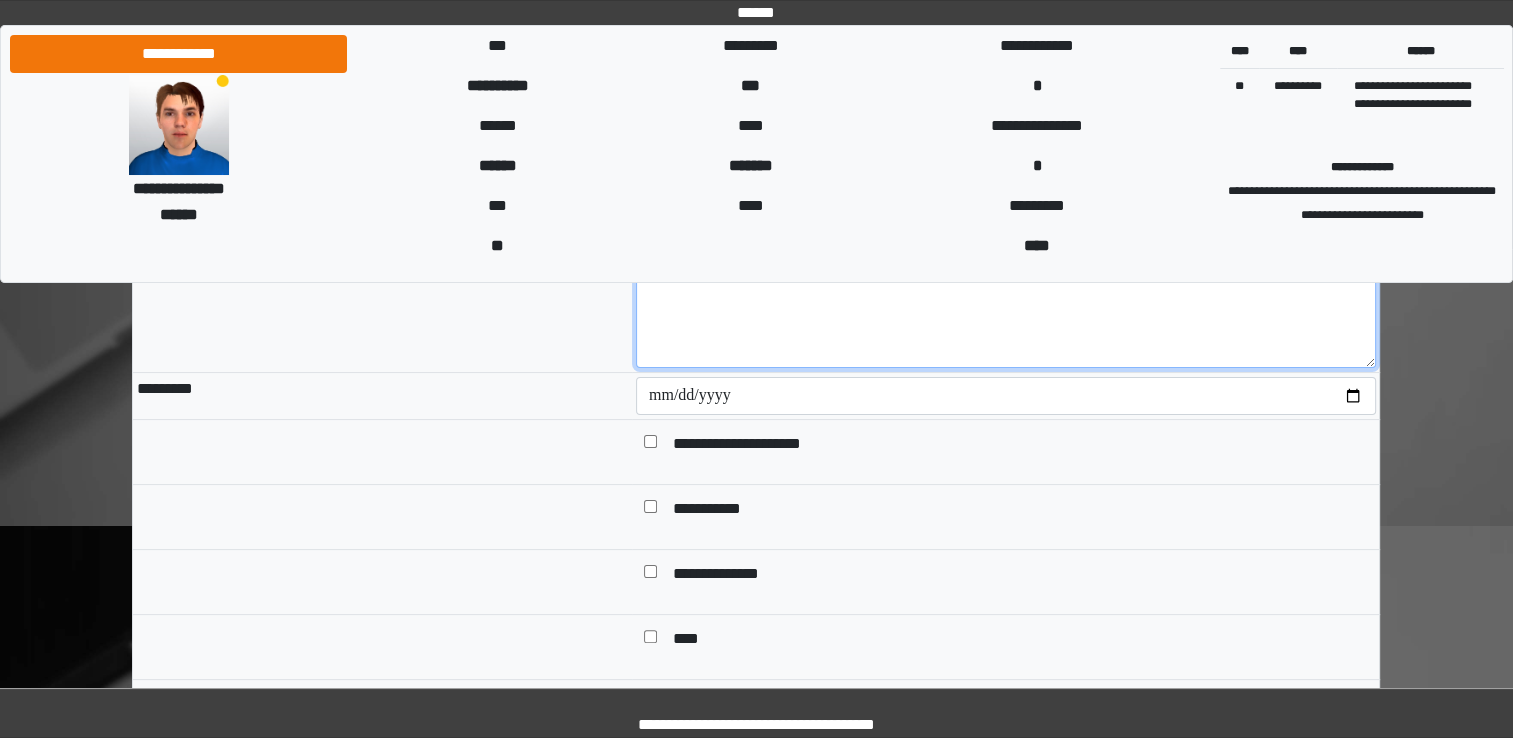 type on "**********" 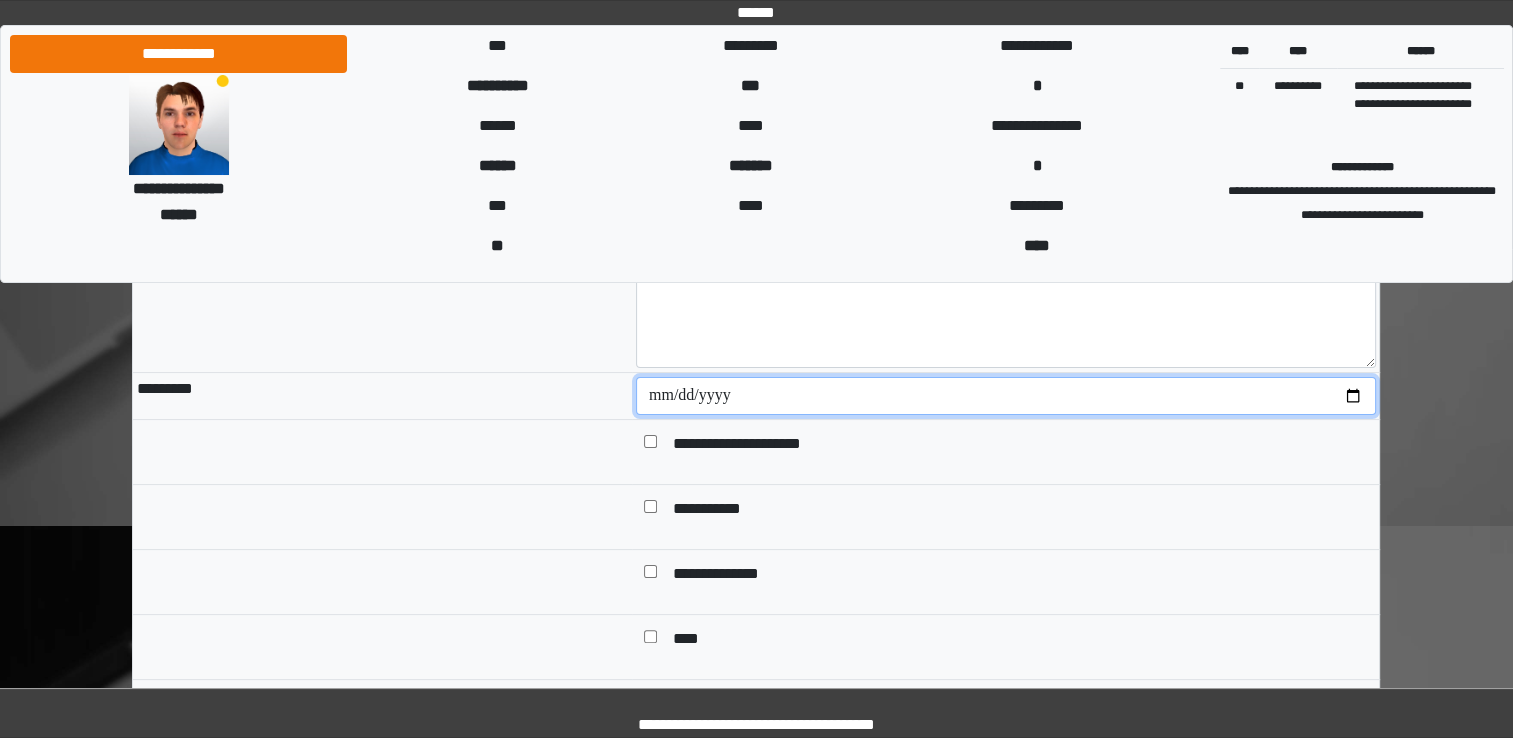 click at bounding box center [1006, 396] 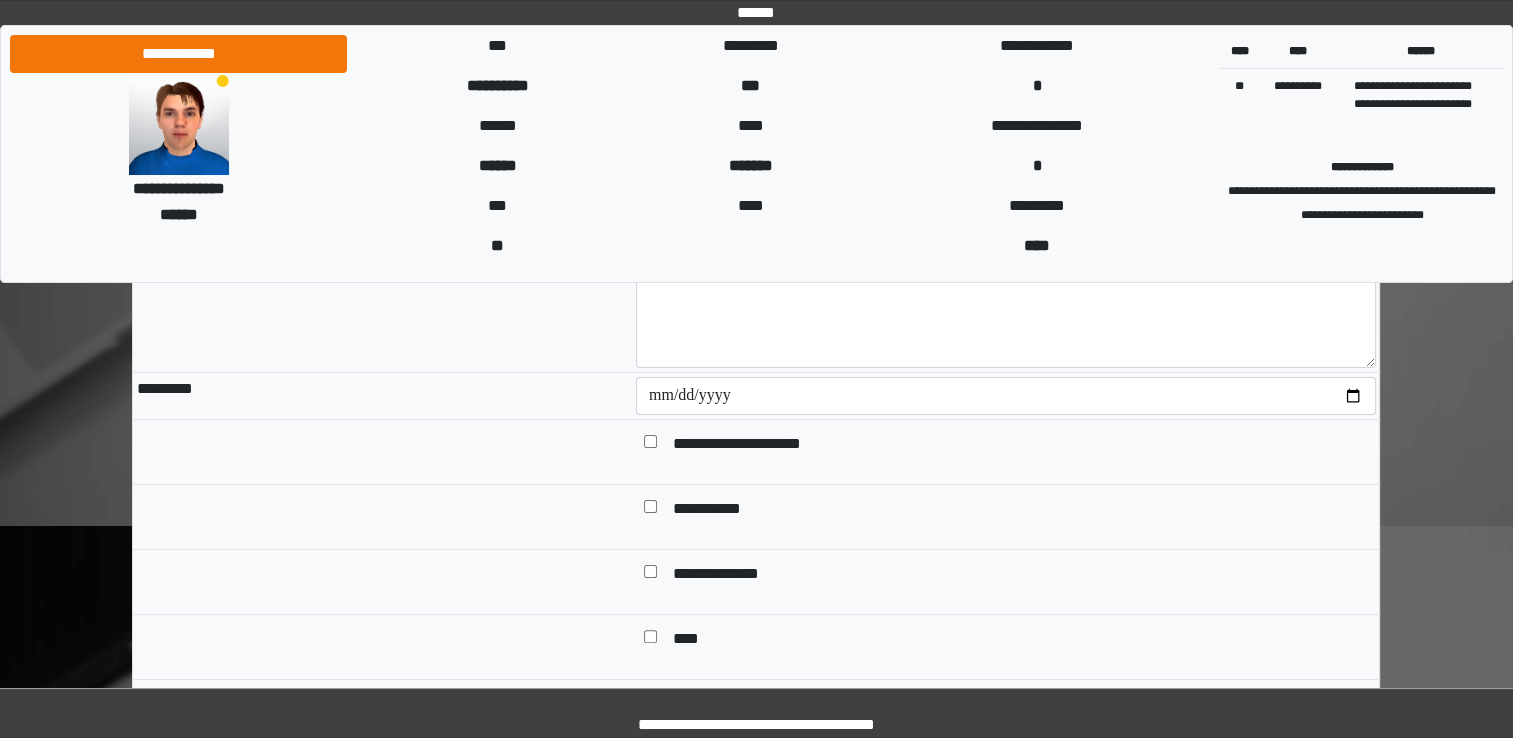 click on "**********" at bounding box center [1006, 136] 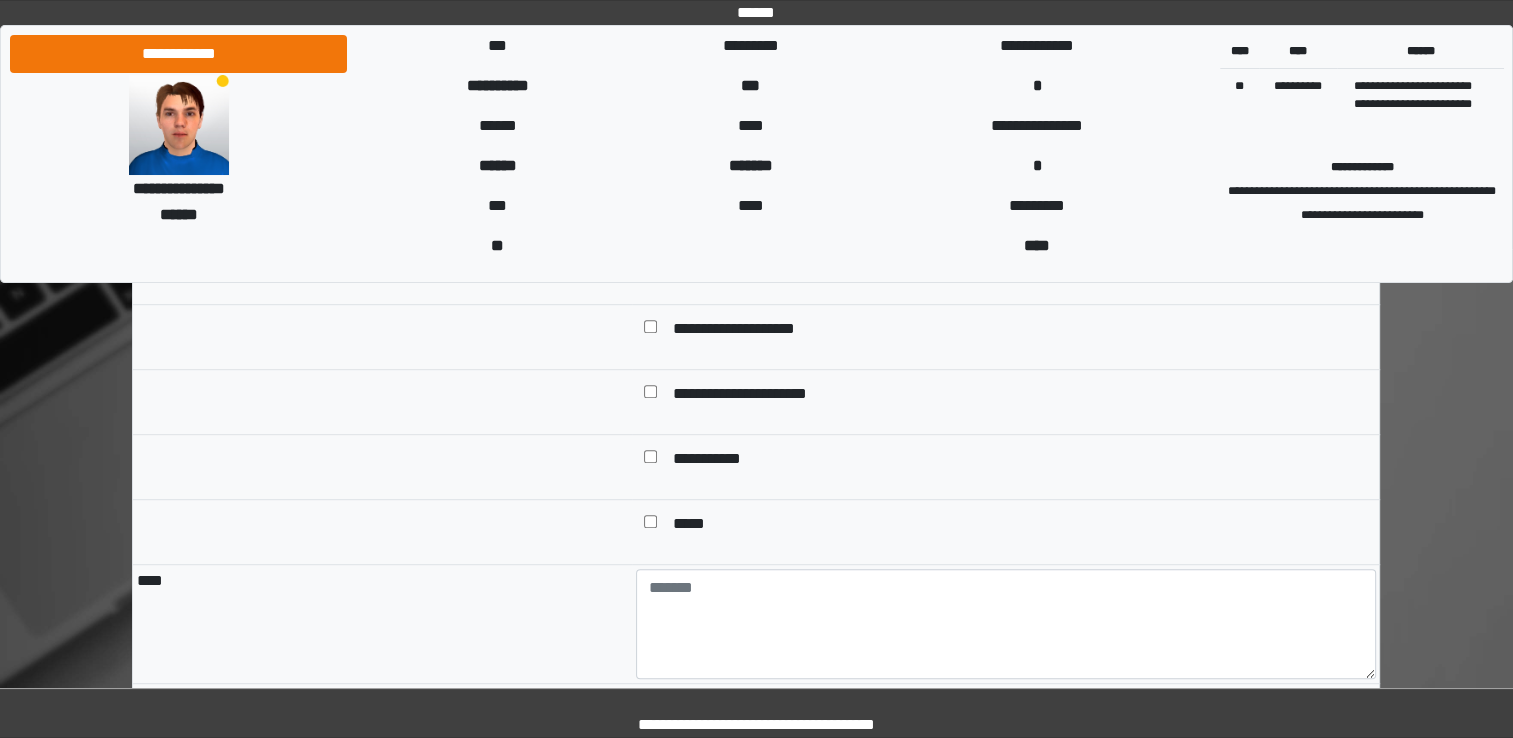scroll, scrollTop: 1044, scrollLeft: 0, axis: vertical 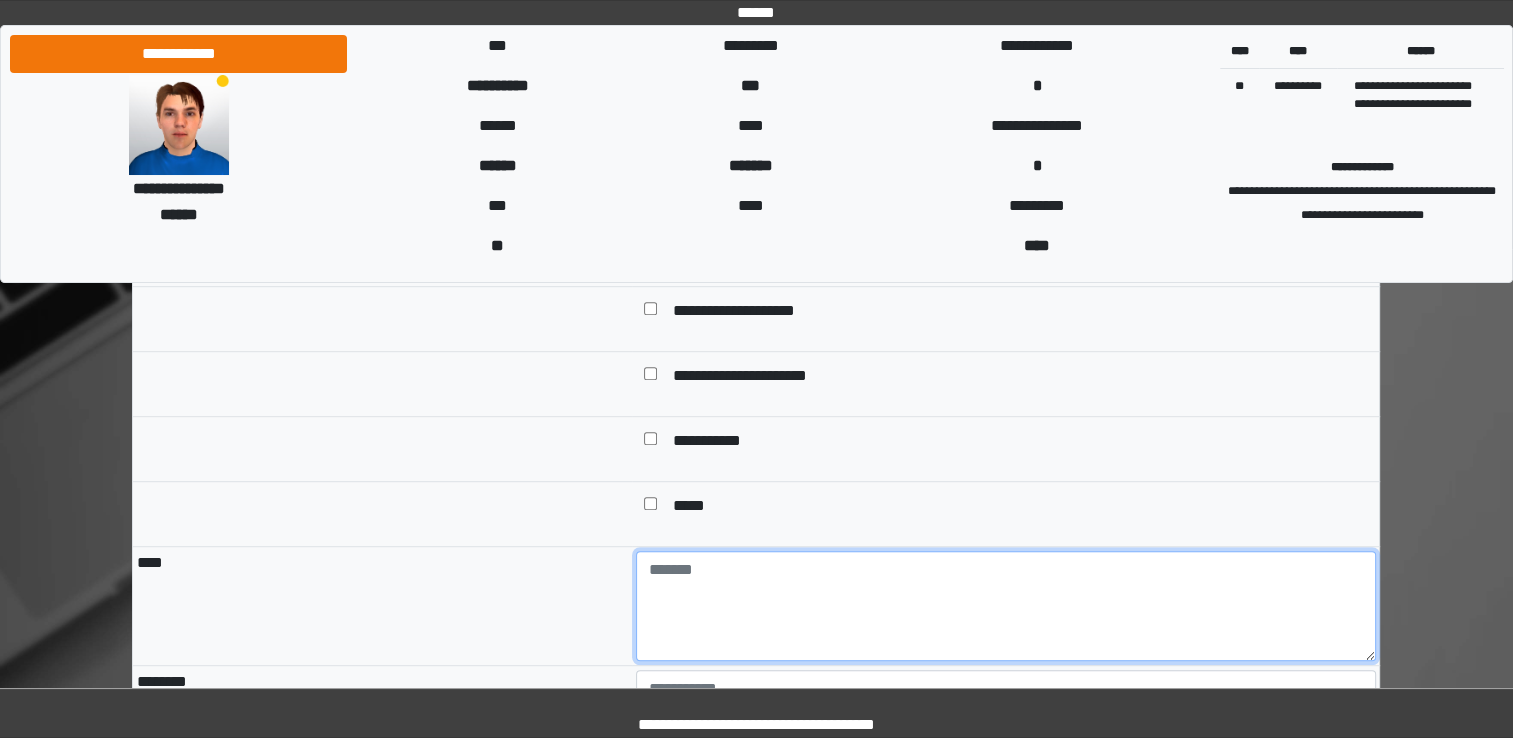 click at bounding box center (1006, 606) 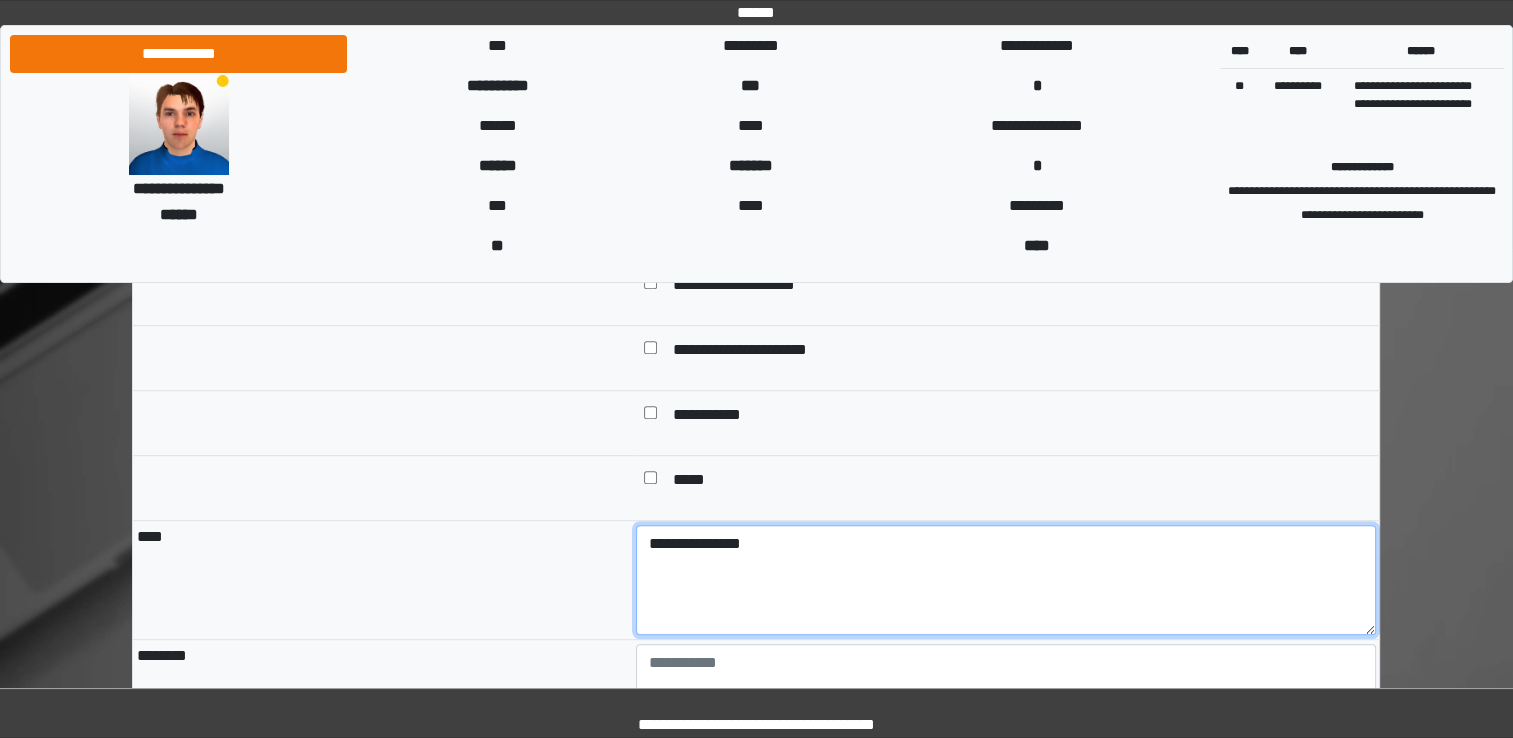 scroll, scrollTop: 1275, scrollLeft: 0, axis: vertical 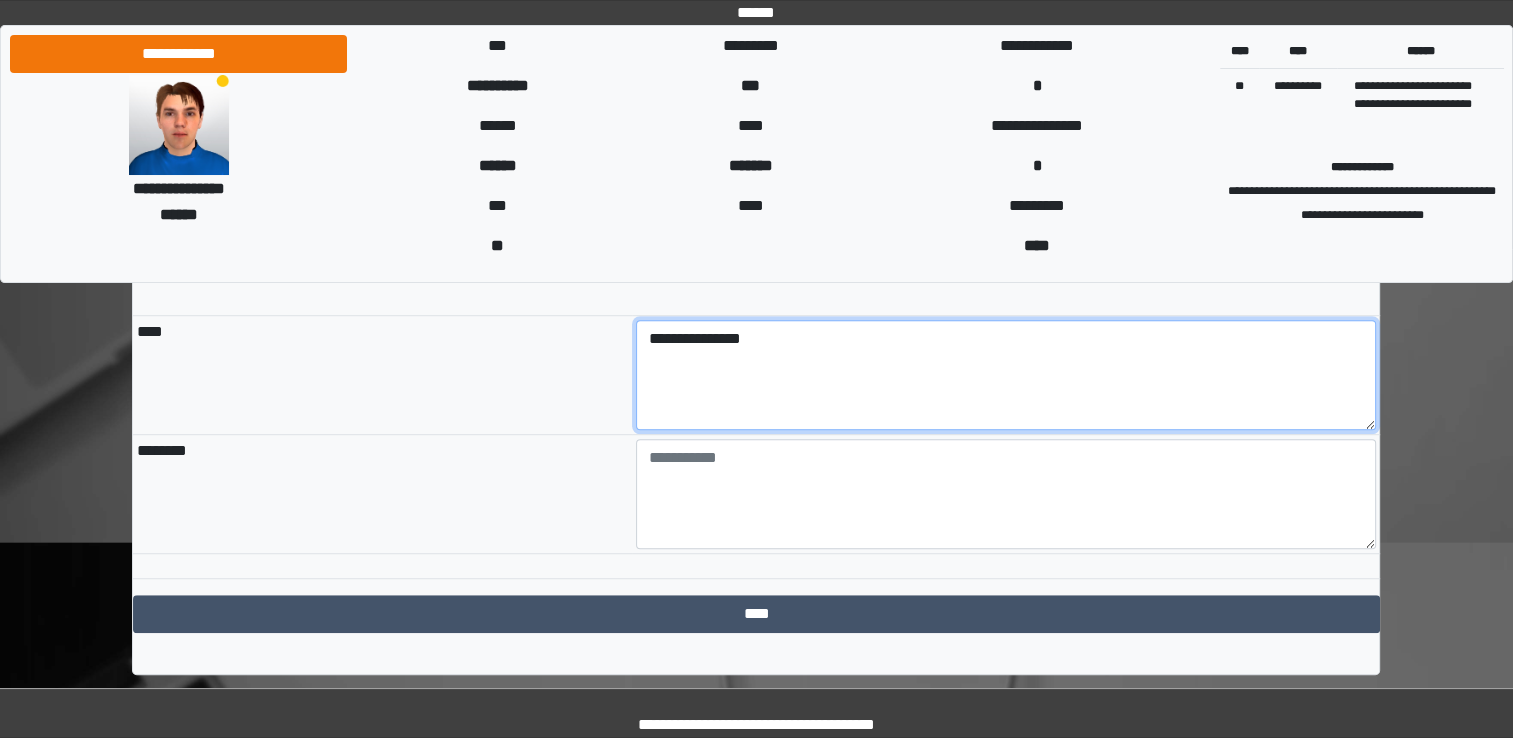 type on "**********" 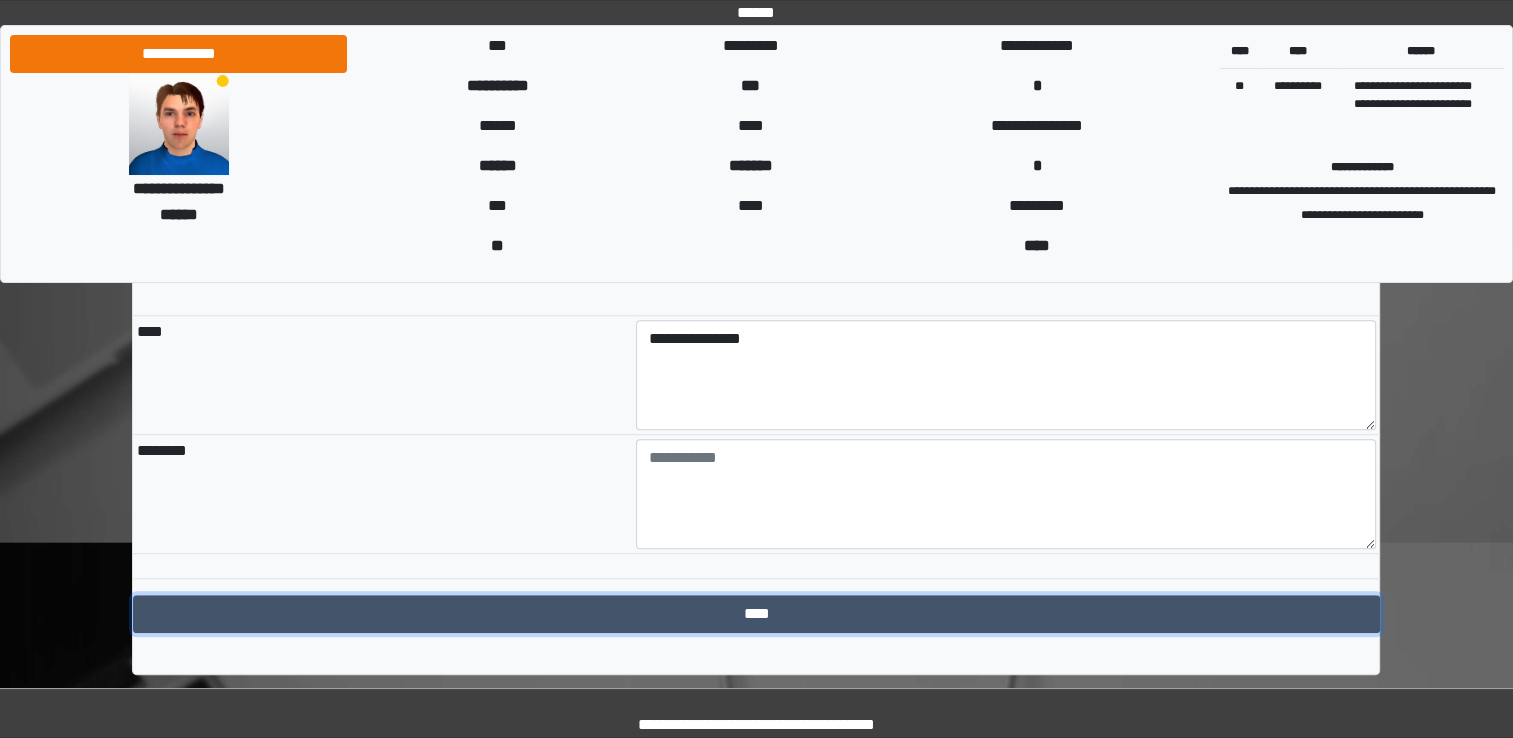 click on "****" at bounding box center (756, 614) 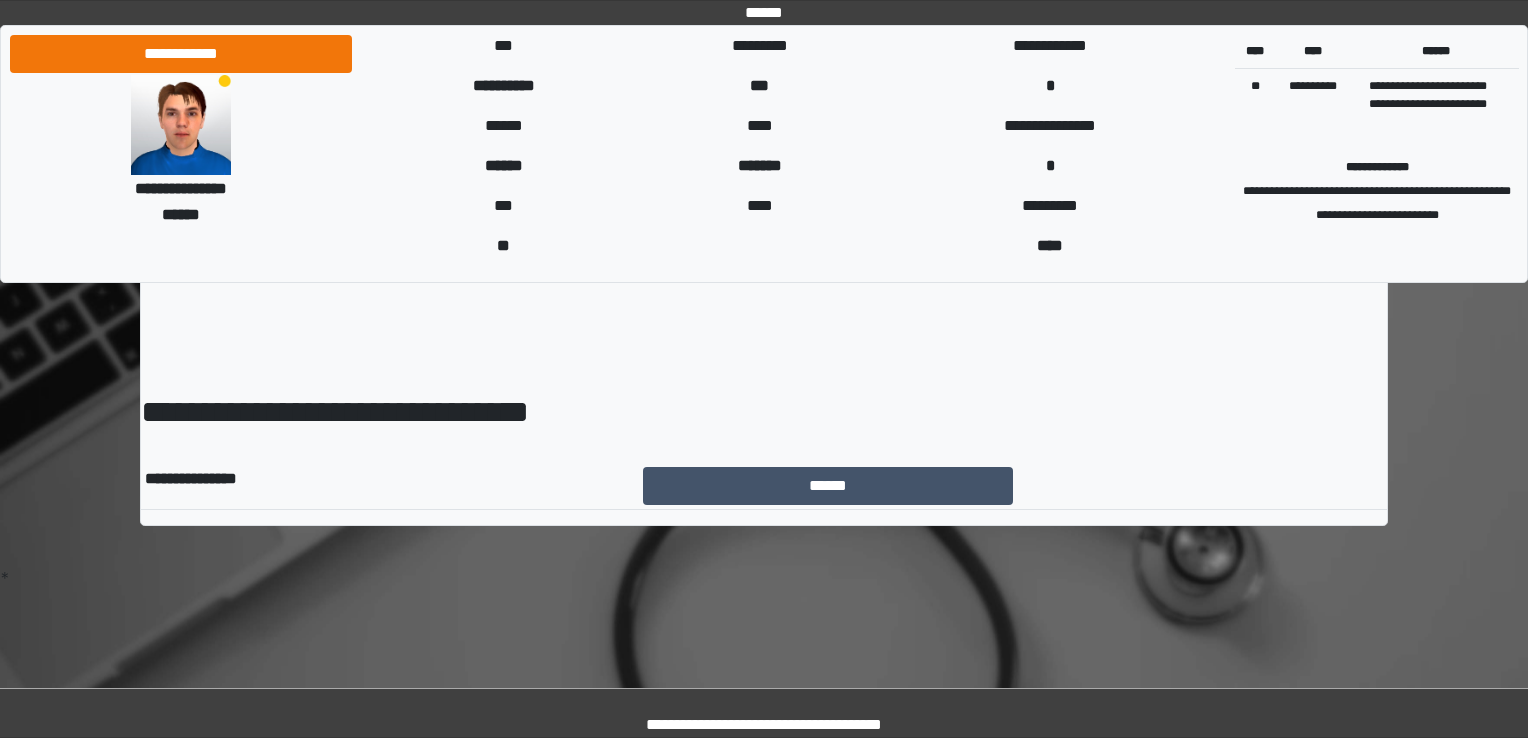 scroll, scrollTop: 0, scrollLeft: 0, axis: both 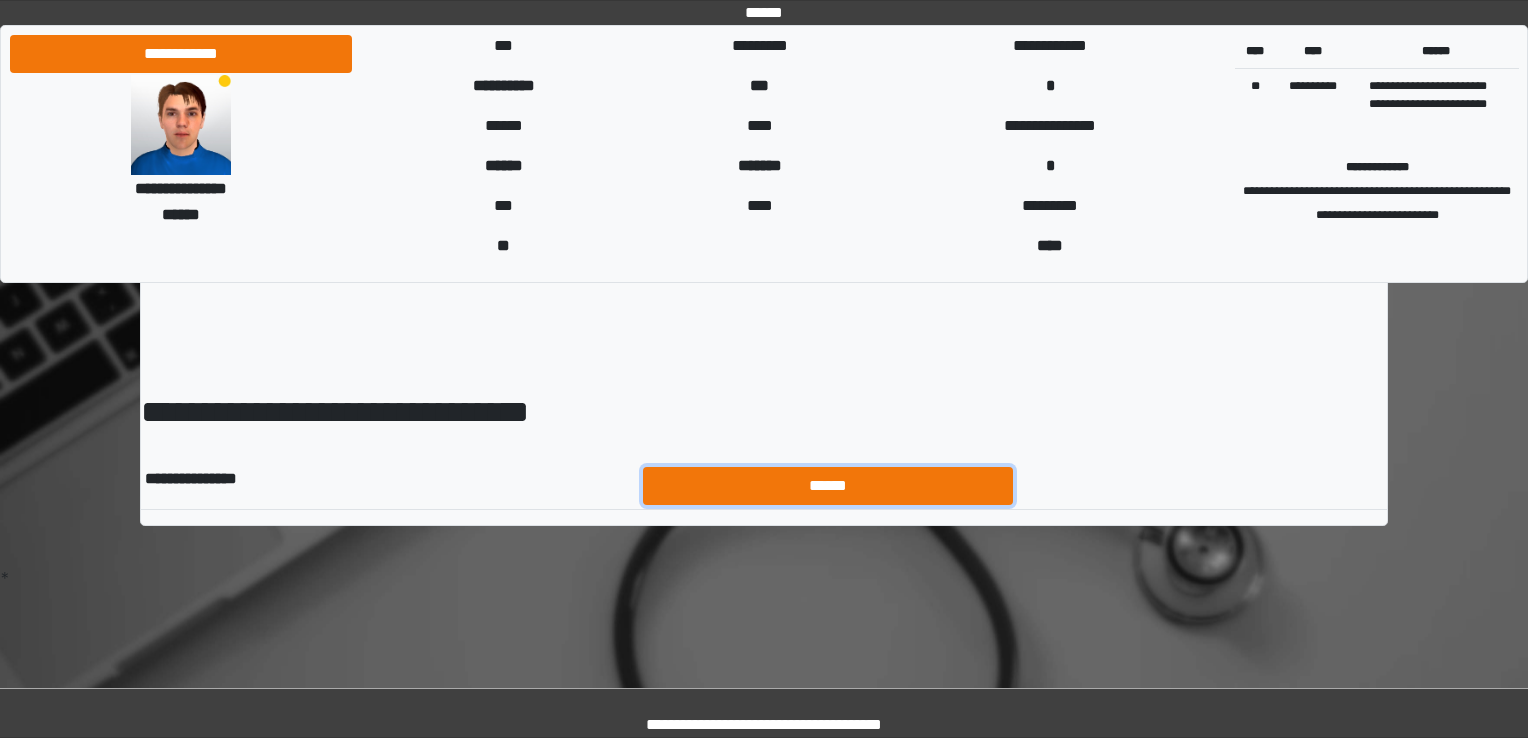 click on "******" at bounding box center [828, 486] 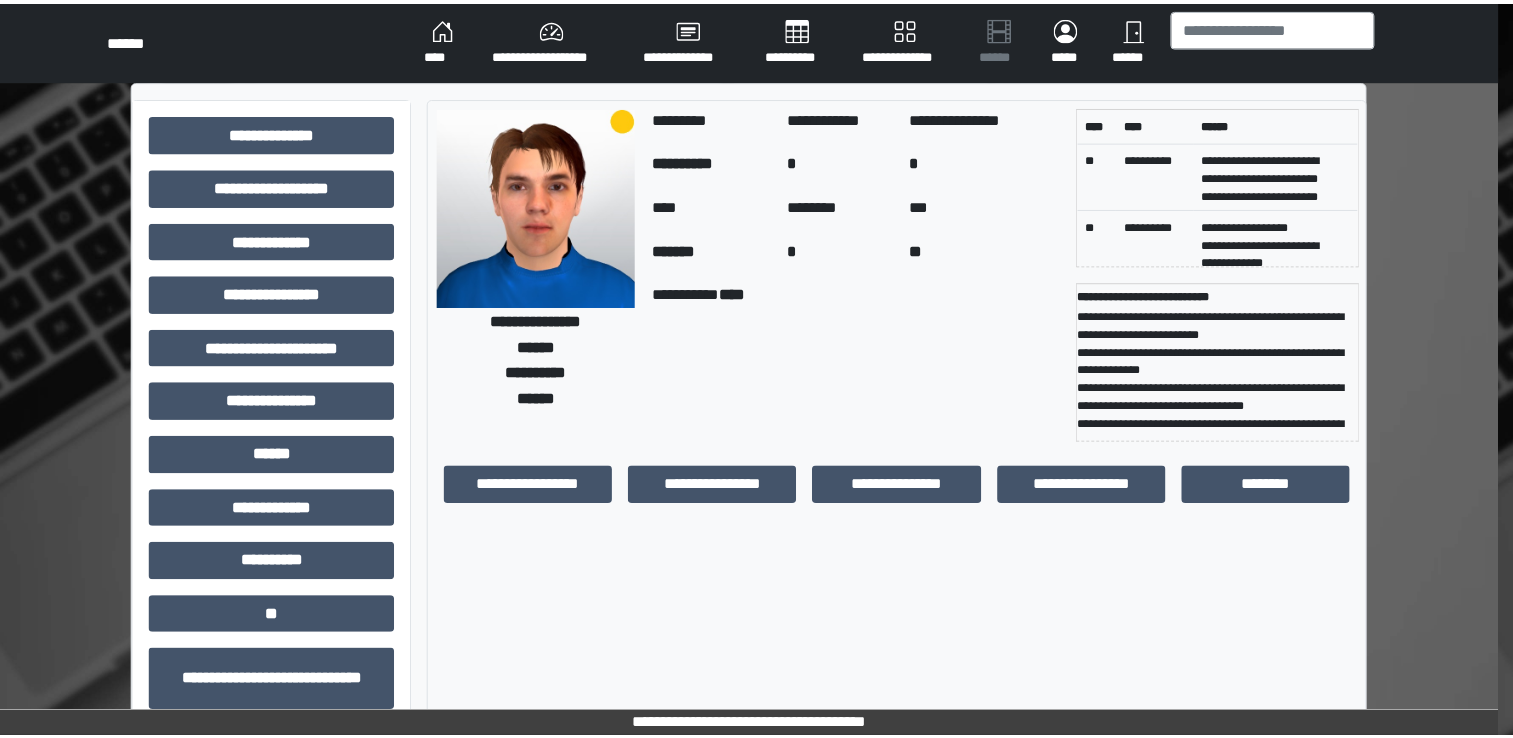 scroll, scrollTop: 0, scrollLeft: 0, axis: both 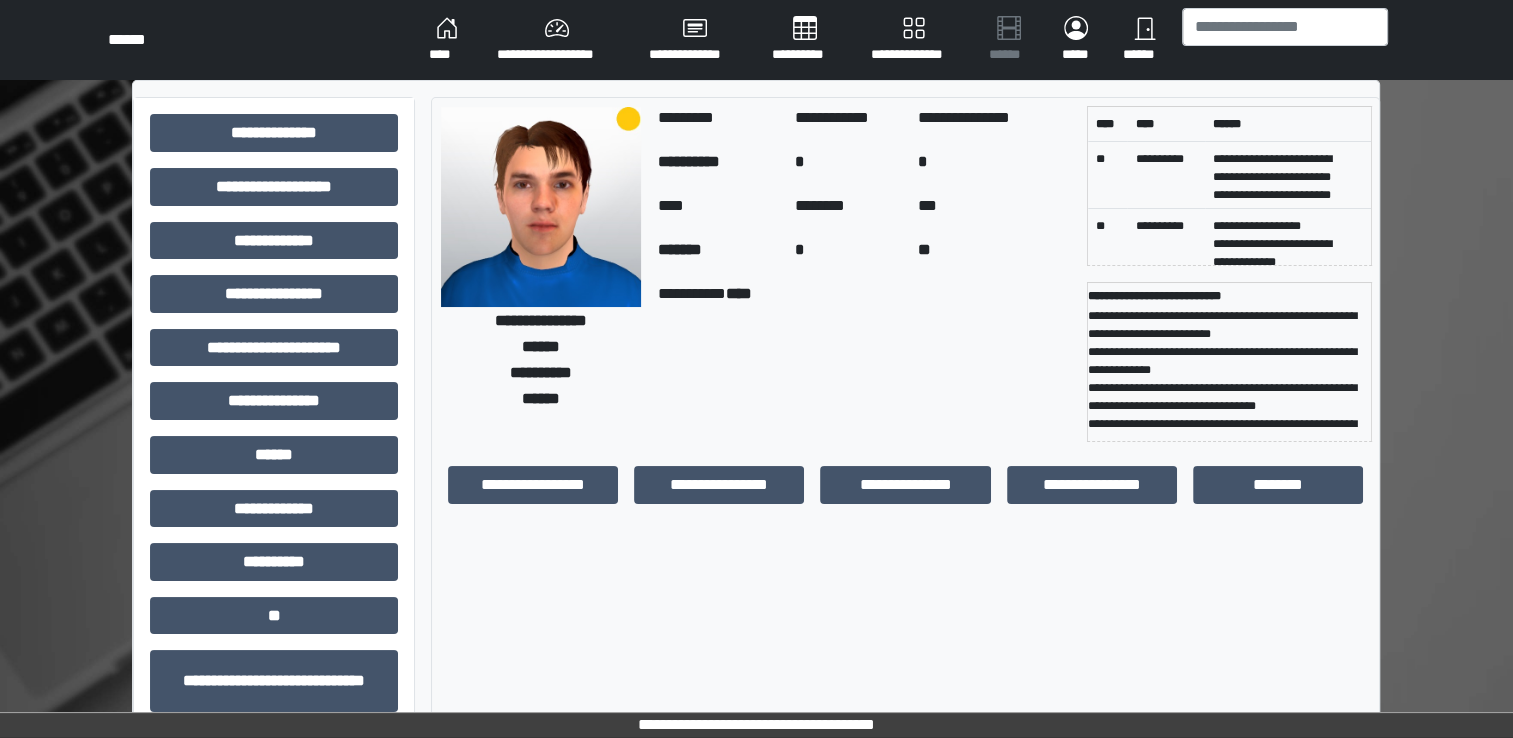 click on "****" at bounding box center [447, 40] 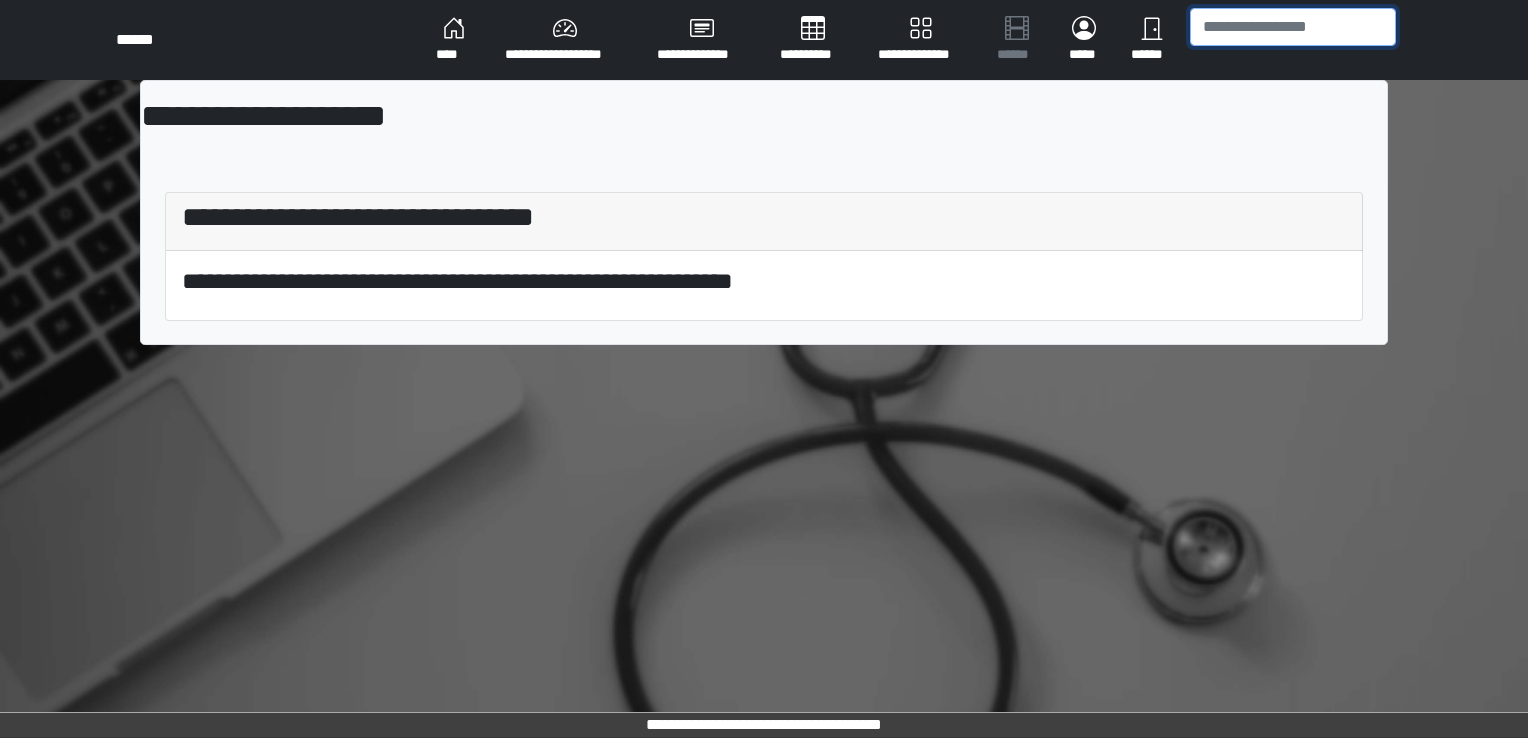 click at bounding box center (1293, 27) 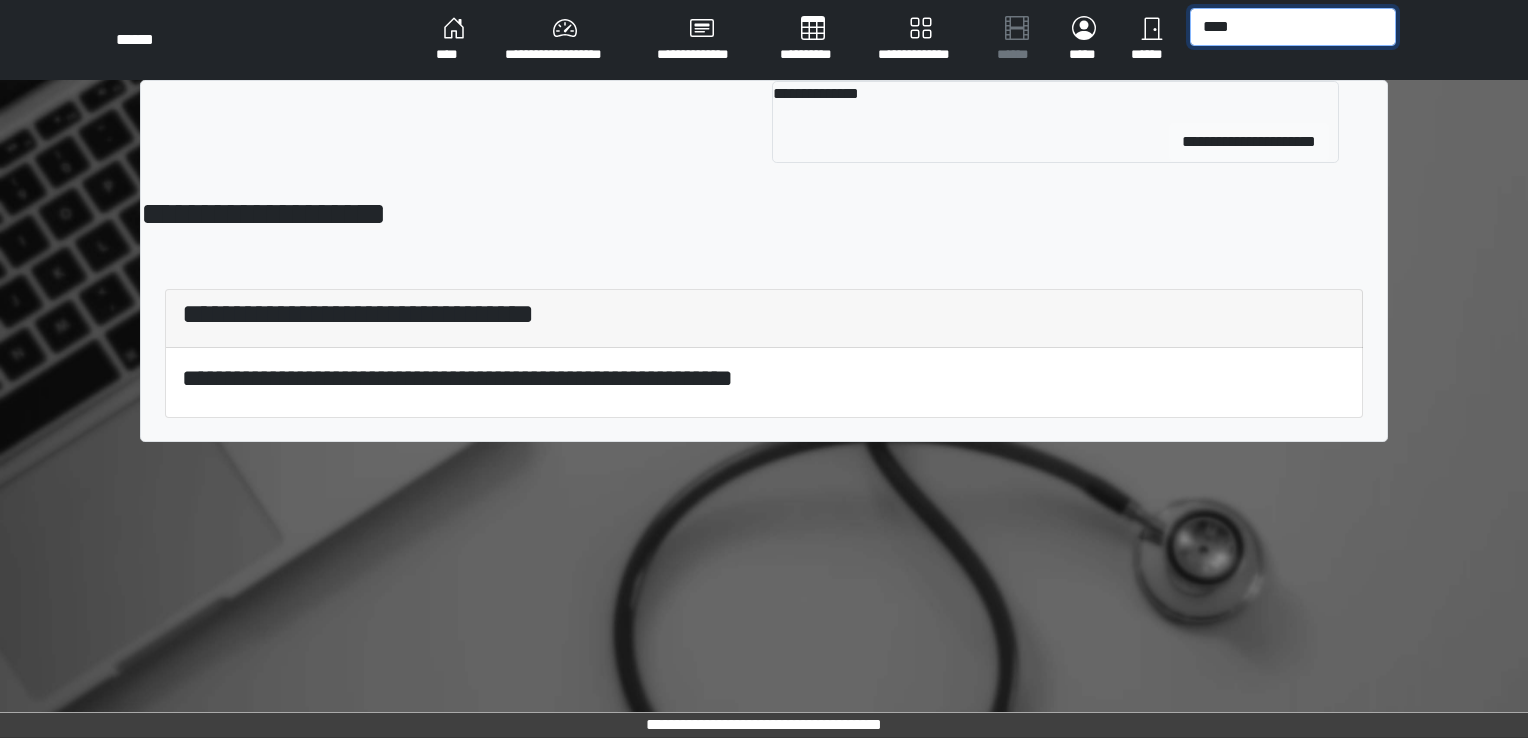 type on "****" 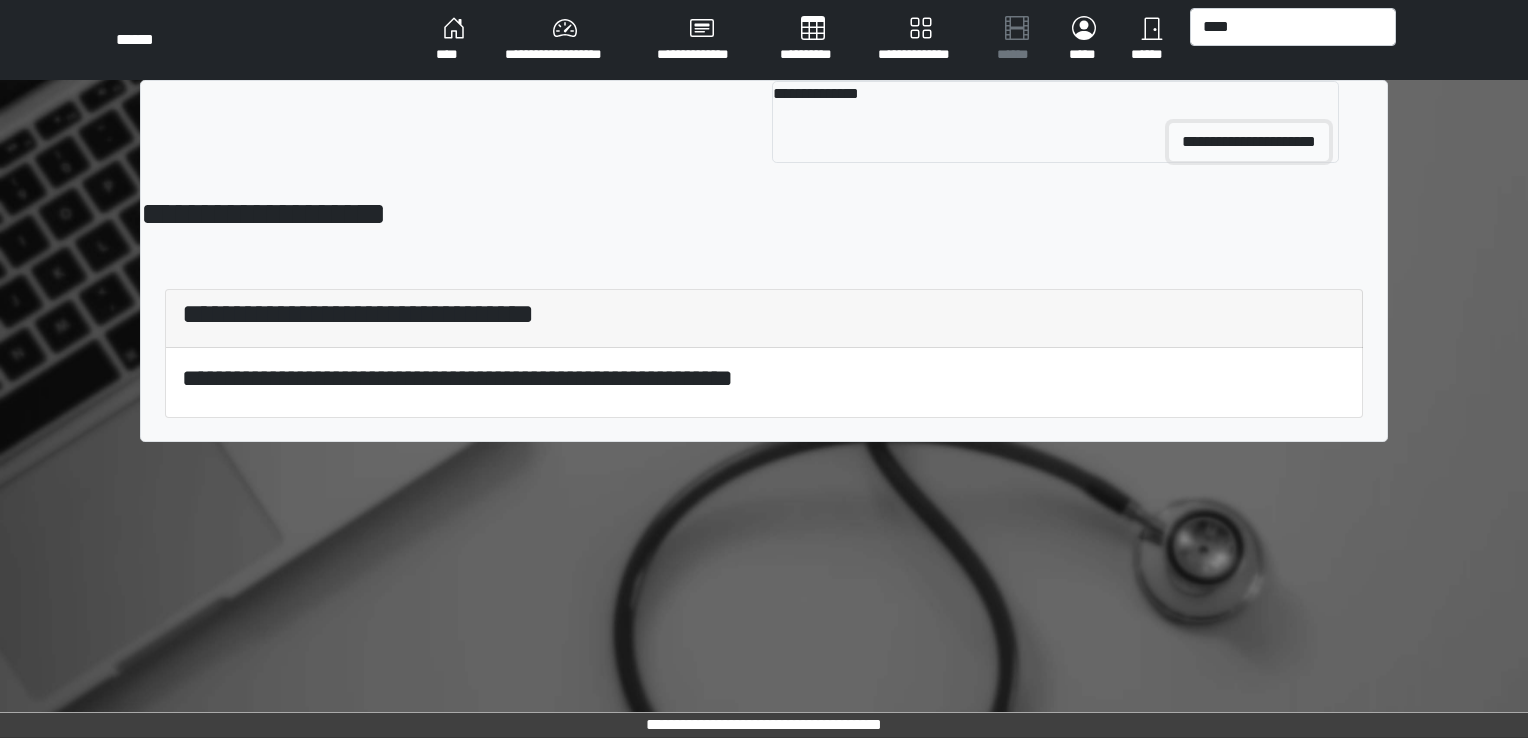 click on "**********" at bounding box center [1249, 142] 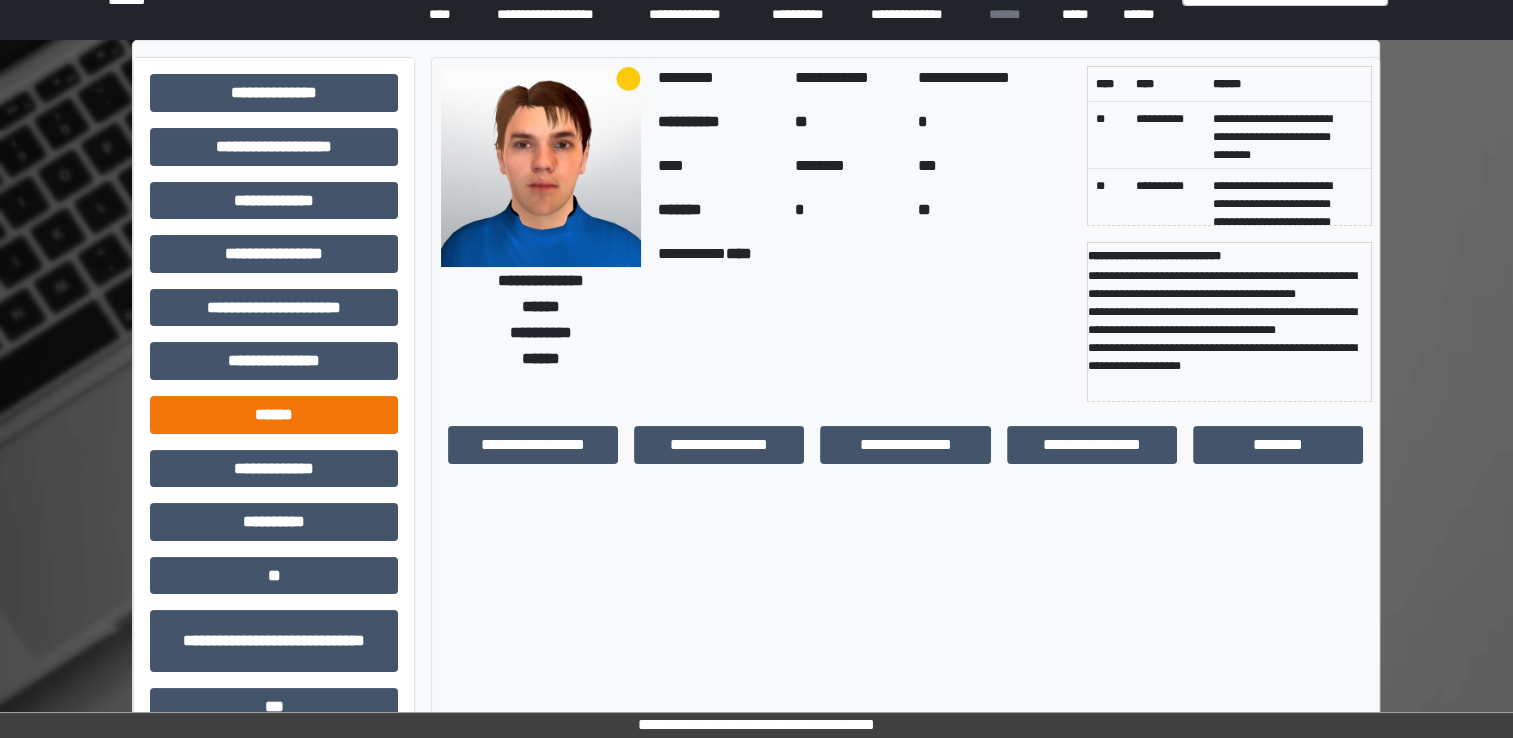 scroll, scrollTop: 40, scrollLeft: 0, axis: vertical 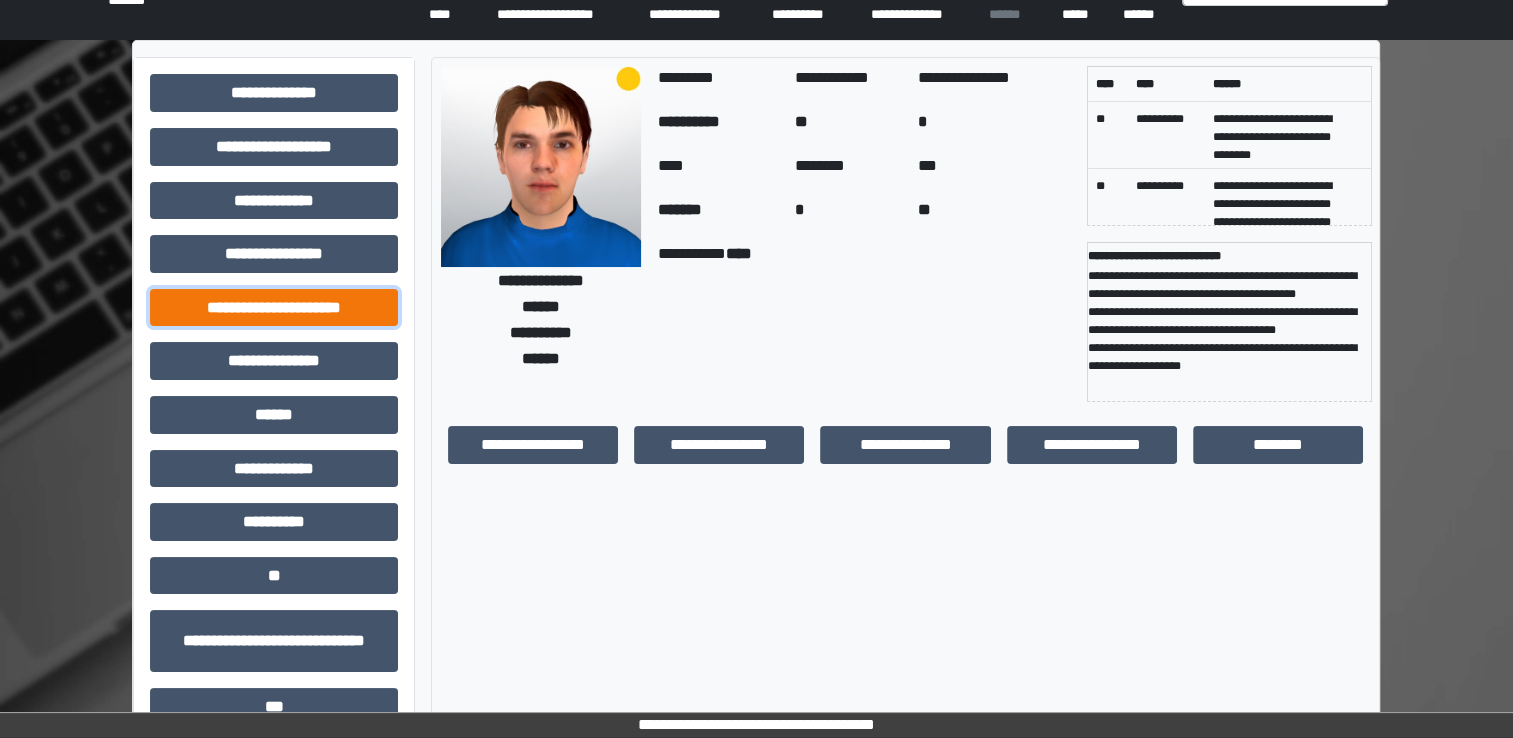 click on "**********" at bounding box center [274, 93] 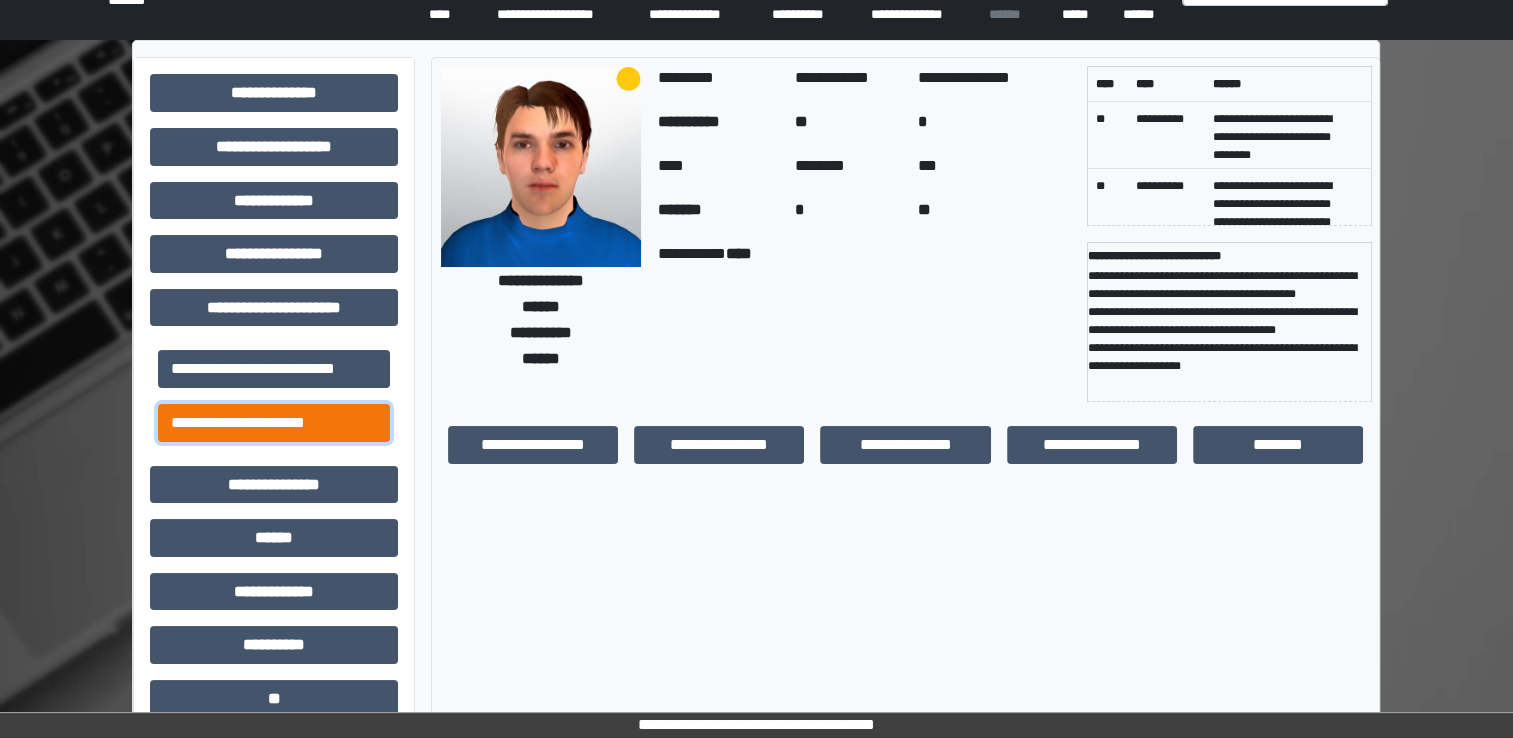 click on "**********" at bounding box center [274, 369] 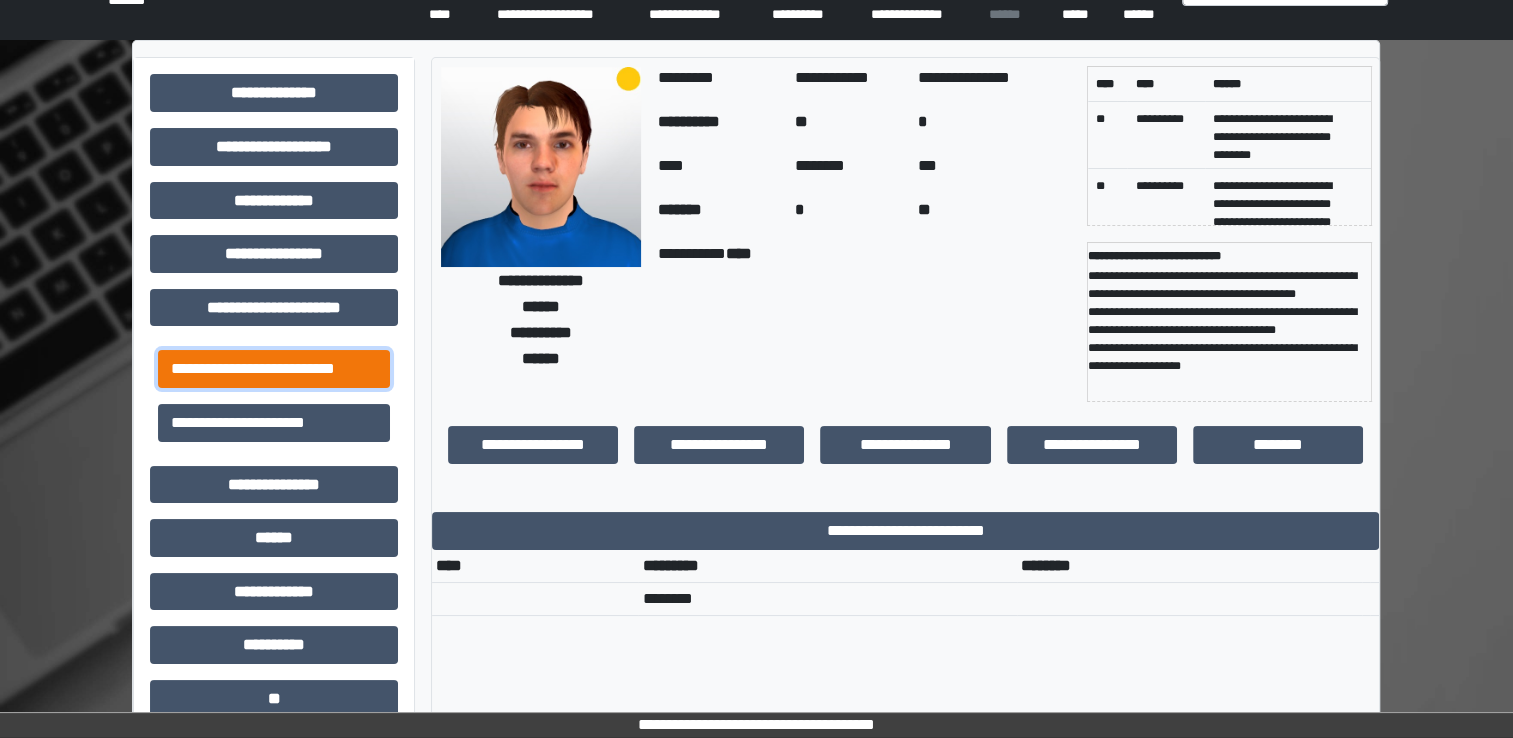 click on "**********" at bounding box center (274, 369) 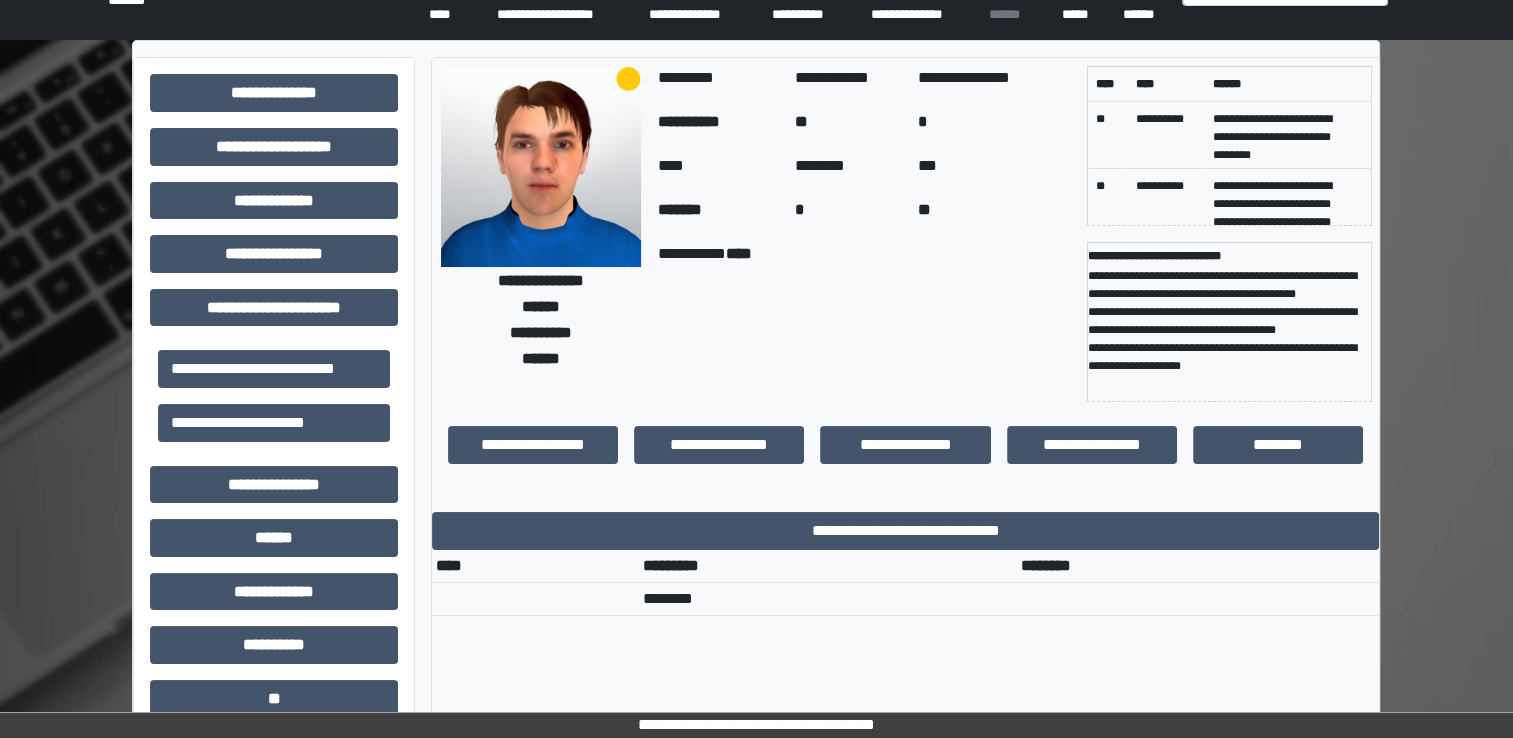 click on "**********" at bounding box center (905, 562) 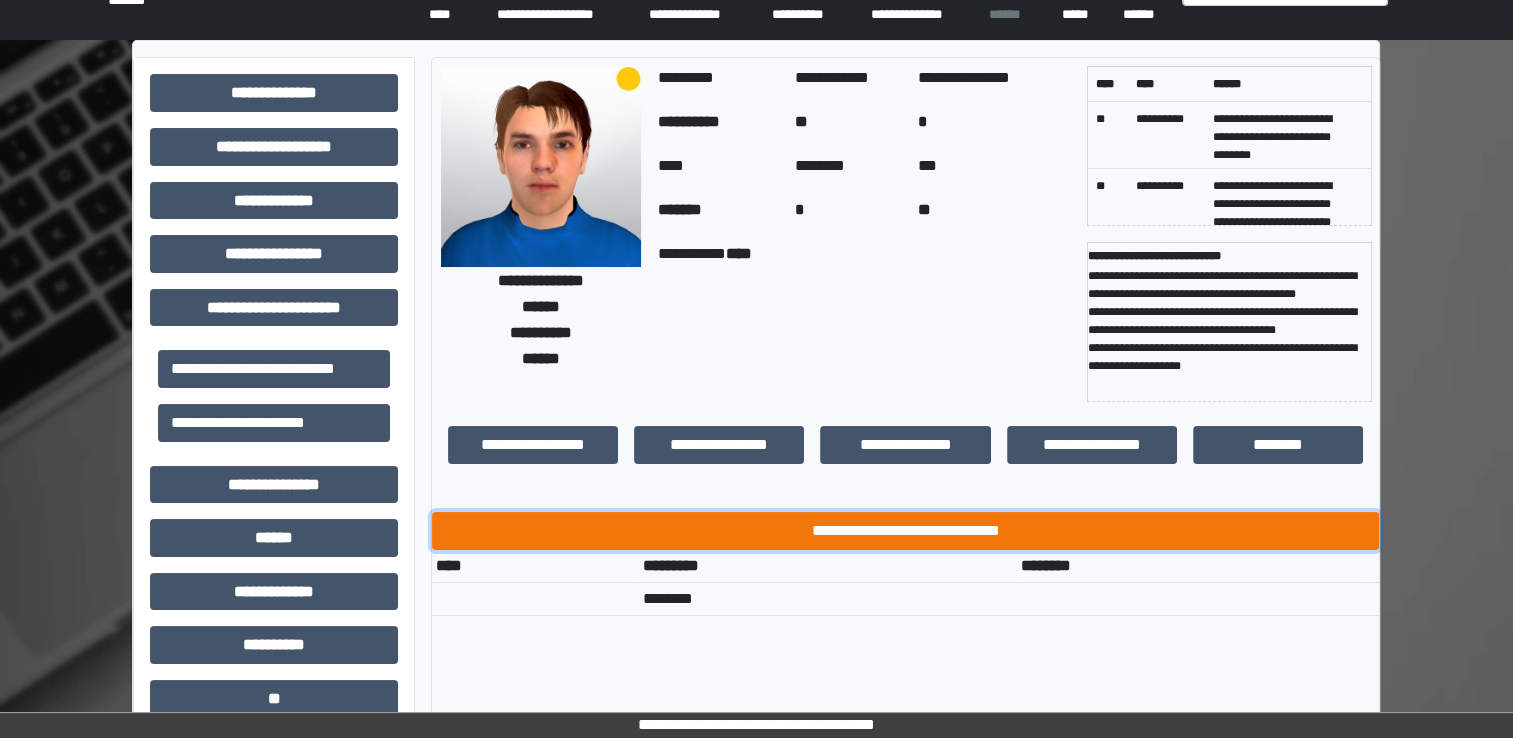 click on "**********" at bounding box center (905, 531) 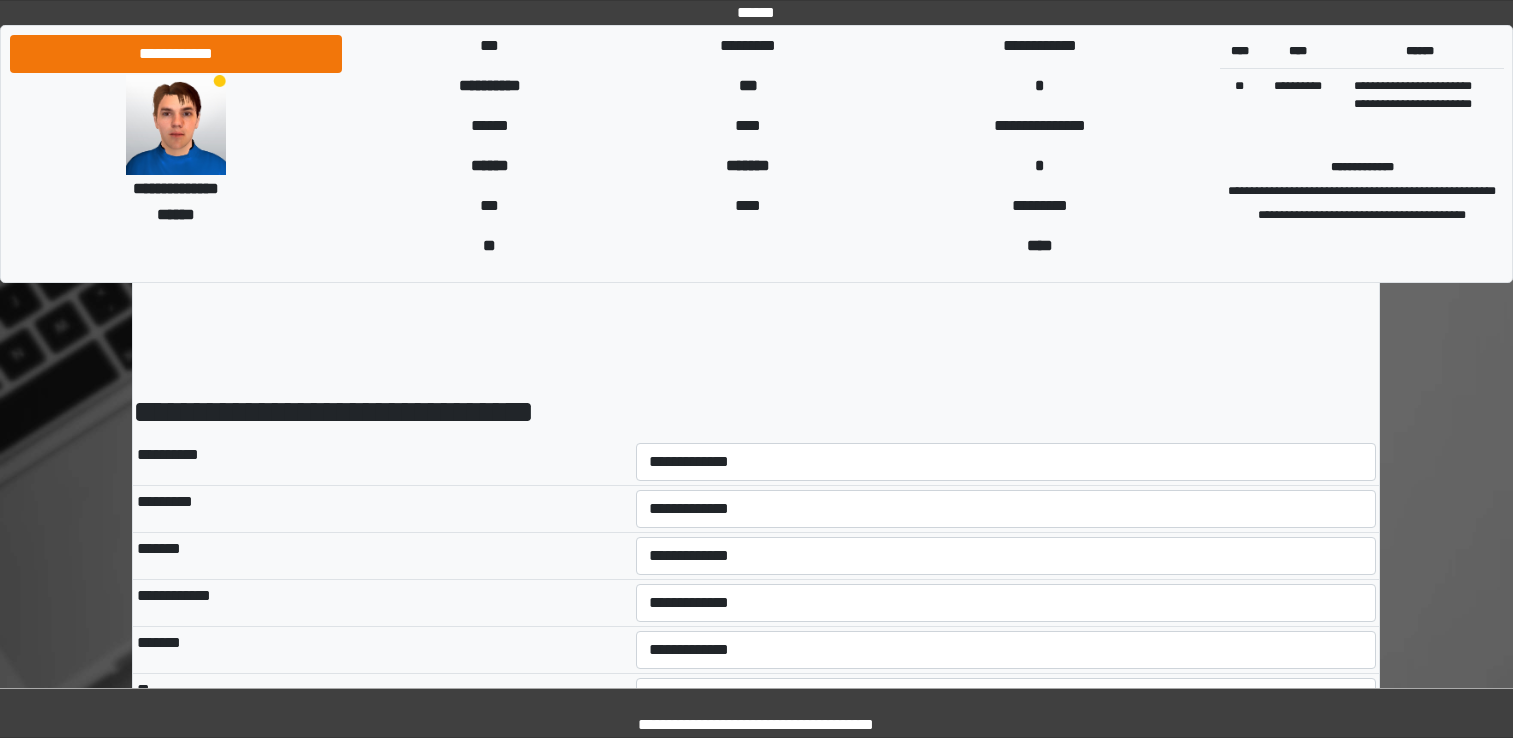 scroll, scrollTop: 0, scrollLeft: 0, axis: both 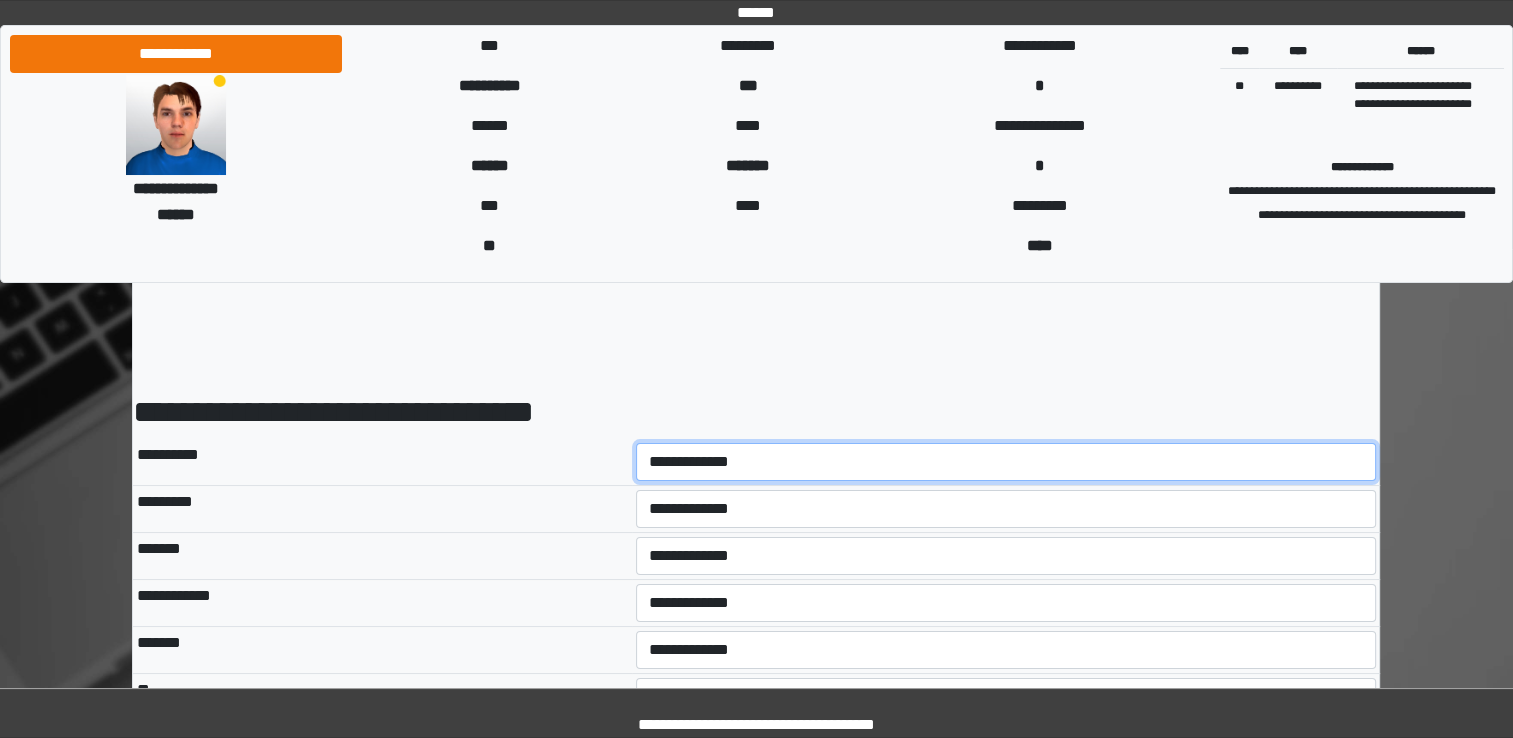 click on "[FIRST] [LAST]" at bounding box center [1006, 462] 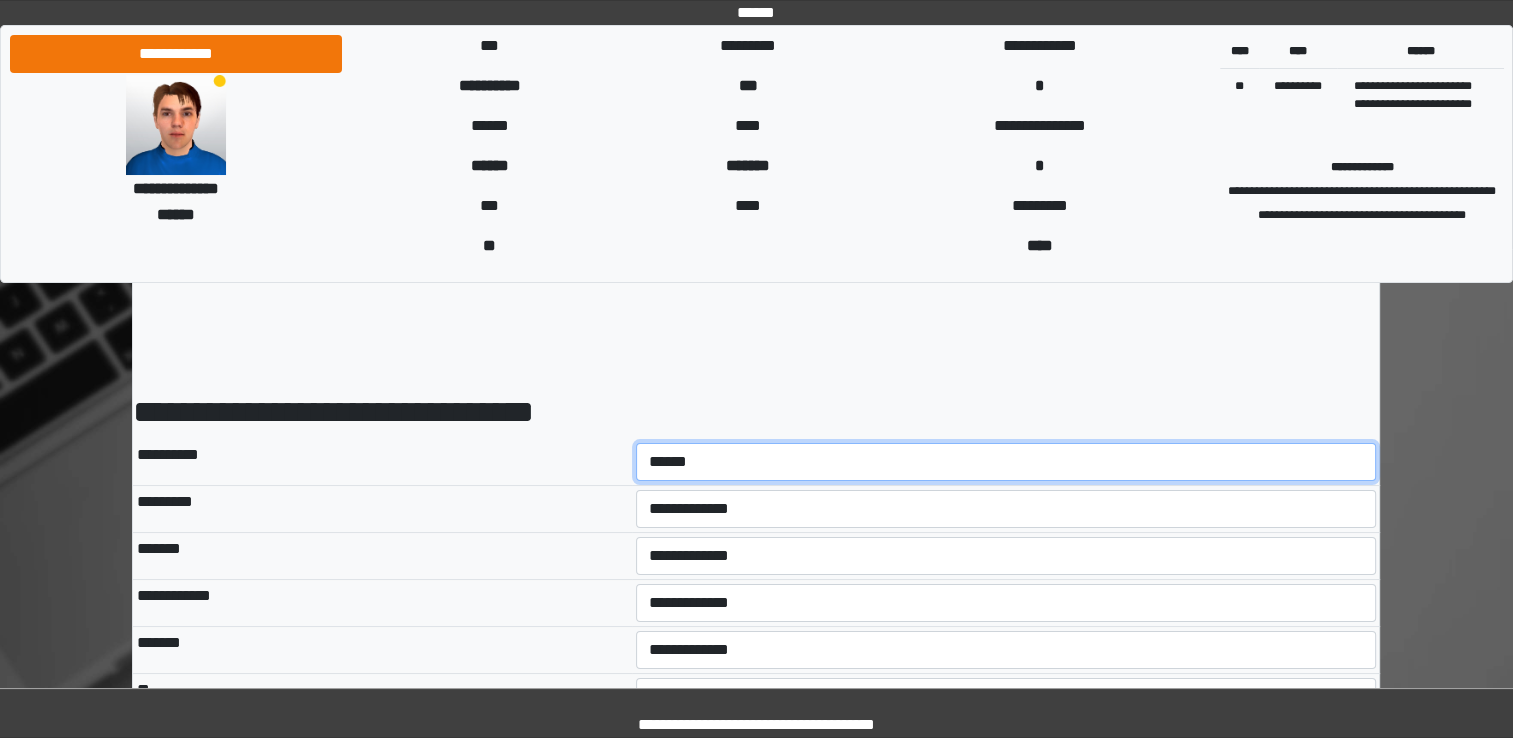 click on "[FIRST] [LAST]" at bounding box center (1006, 462) 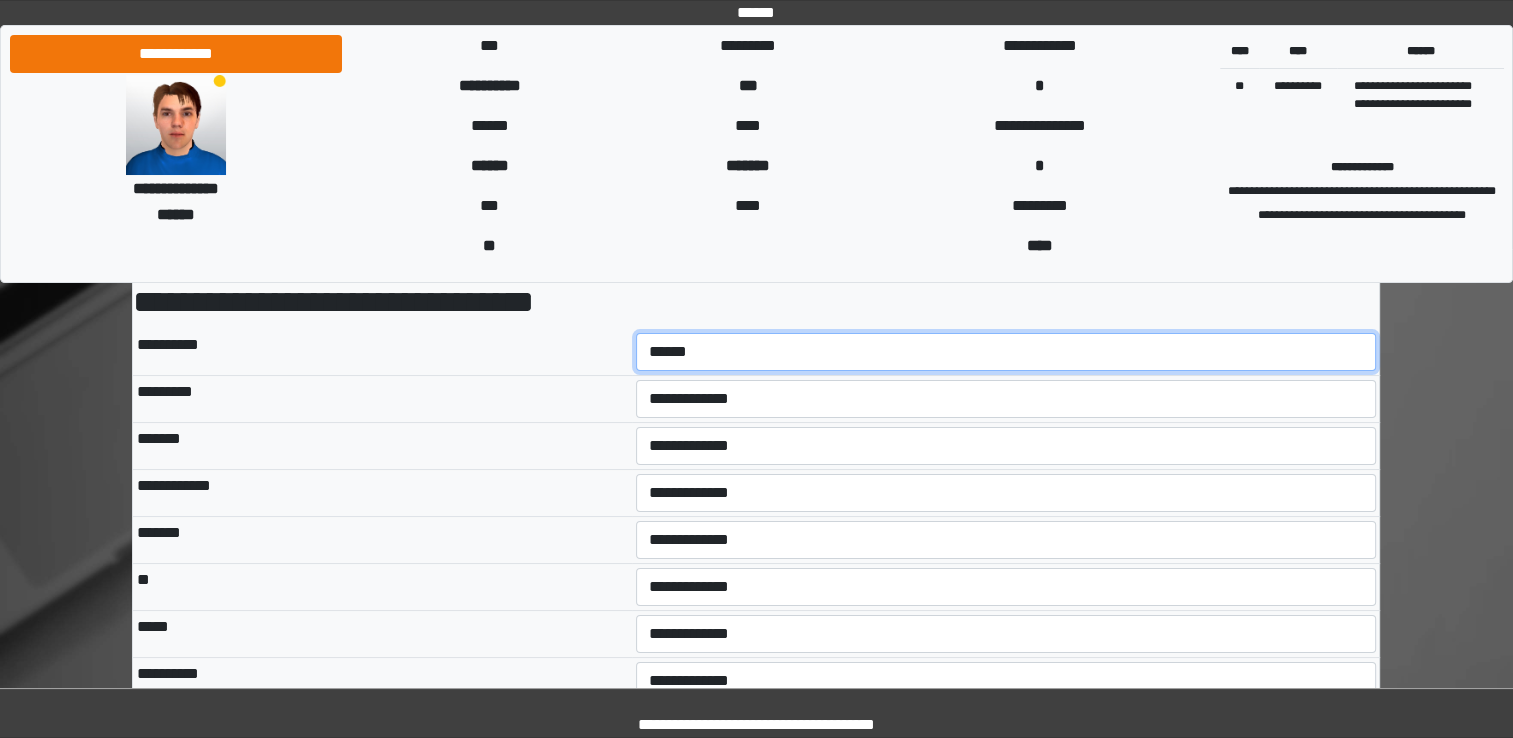 scroll, scrollTop: 144, scrollLeft: 0, axis: vertical 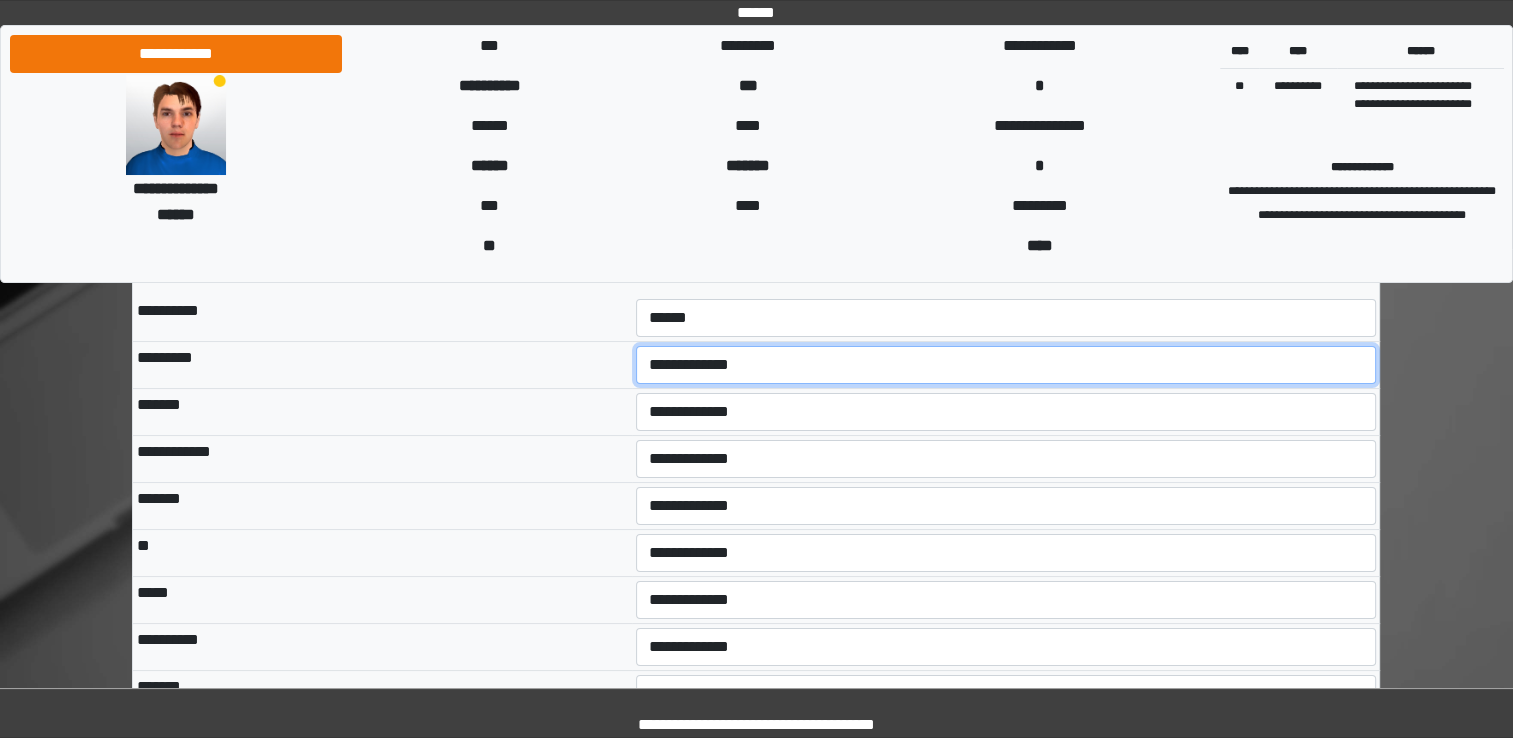 click on "**********" at bounding box center [1006, 365] 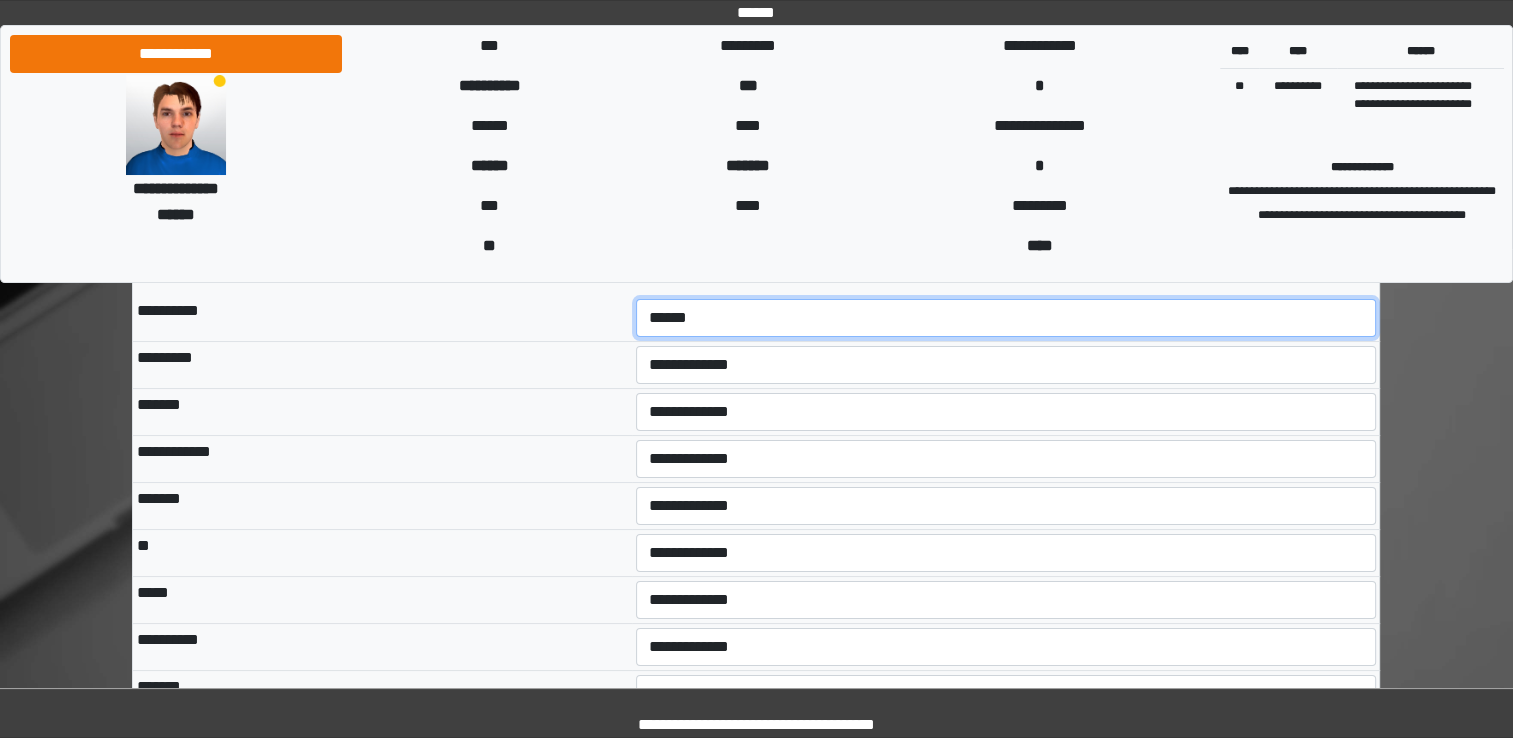 click on "**********" at bounding box center (1006, 318) 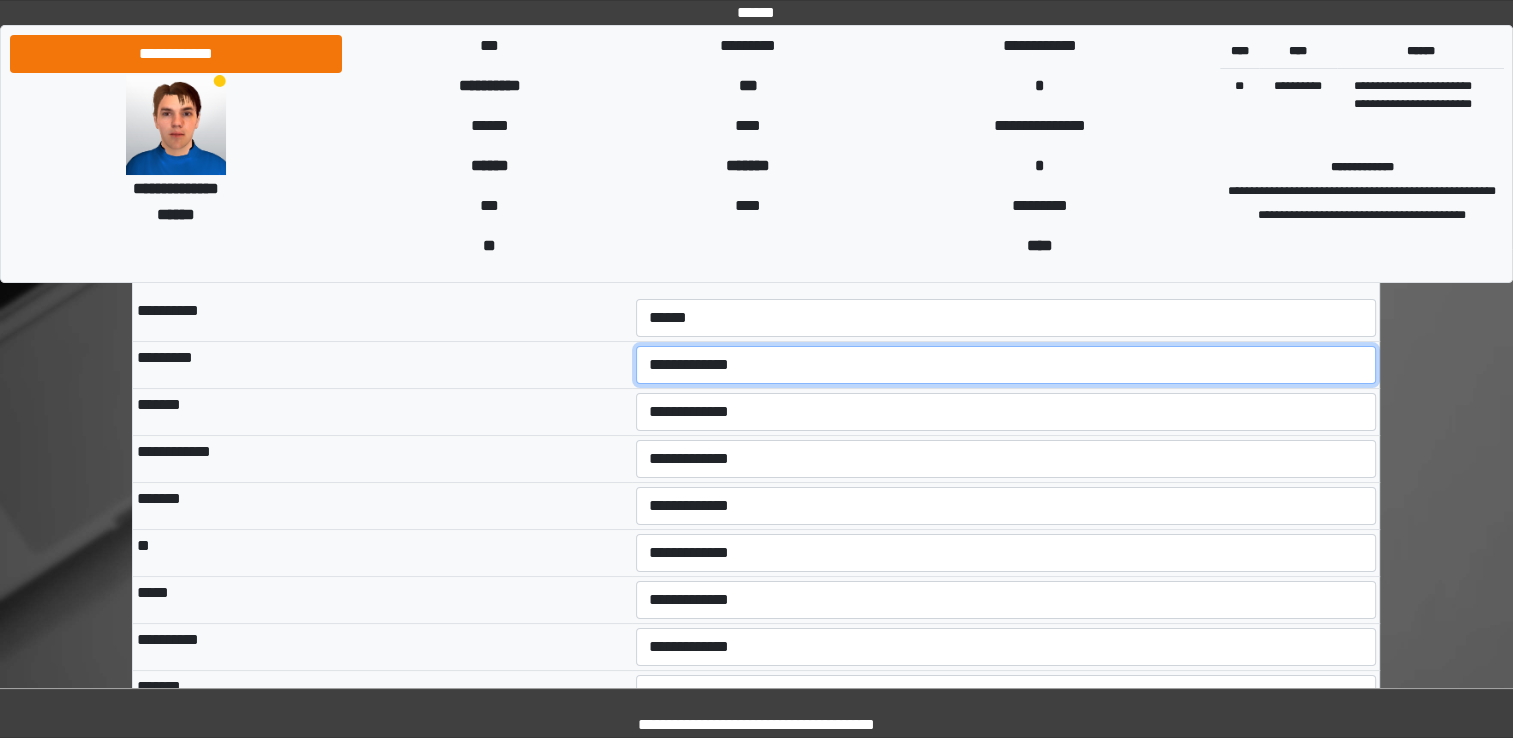 click on "**********" at bounding box center [1006, 365] 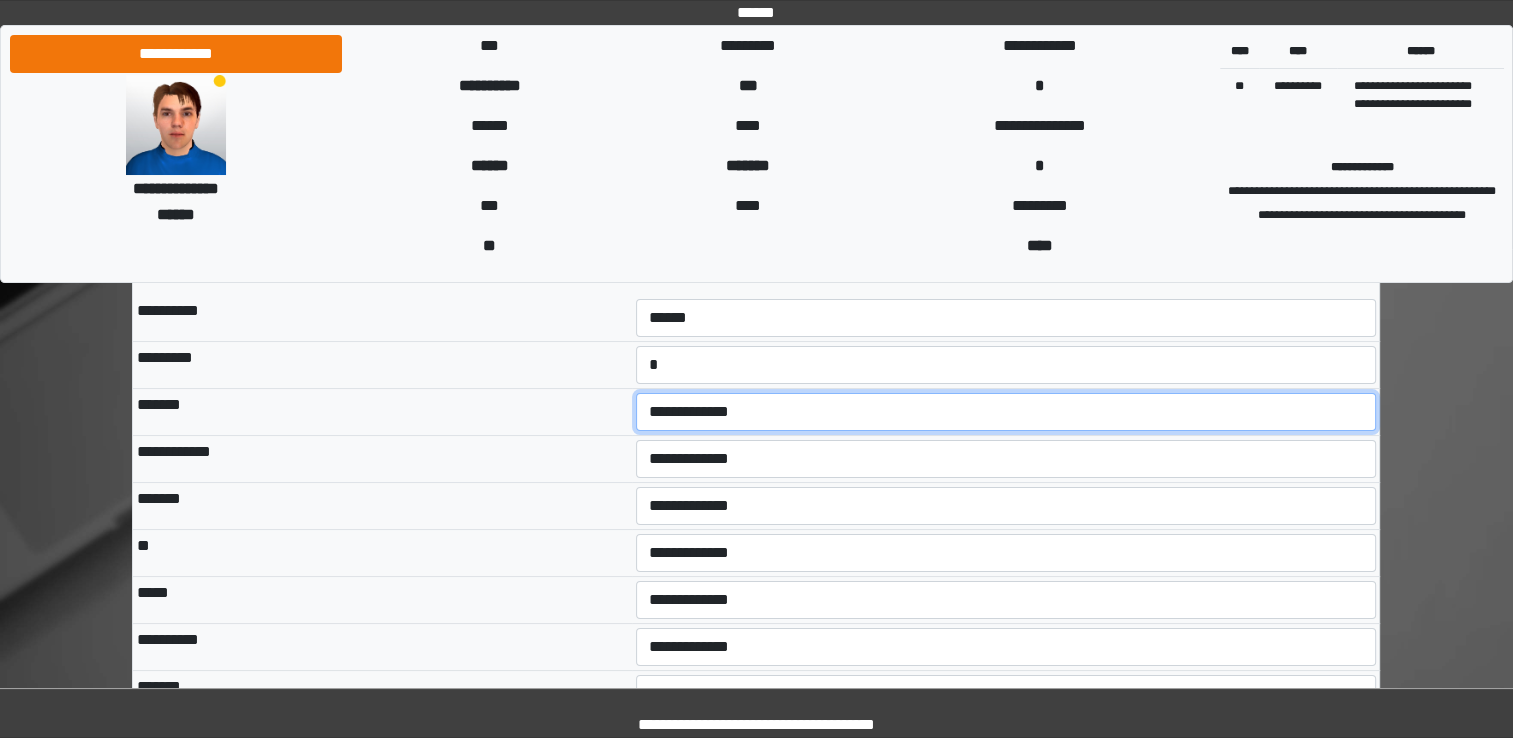 select on "*" 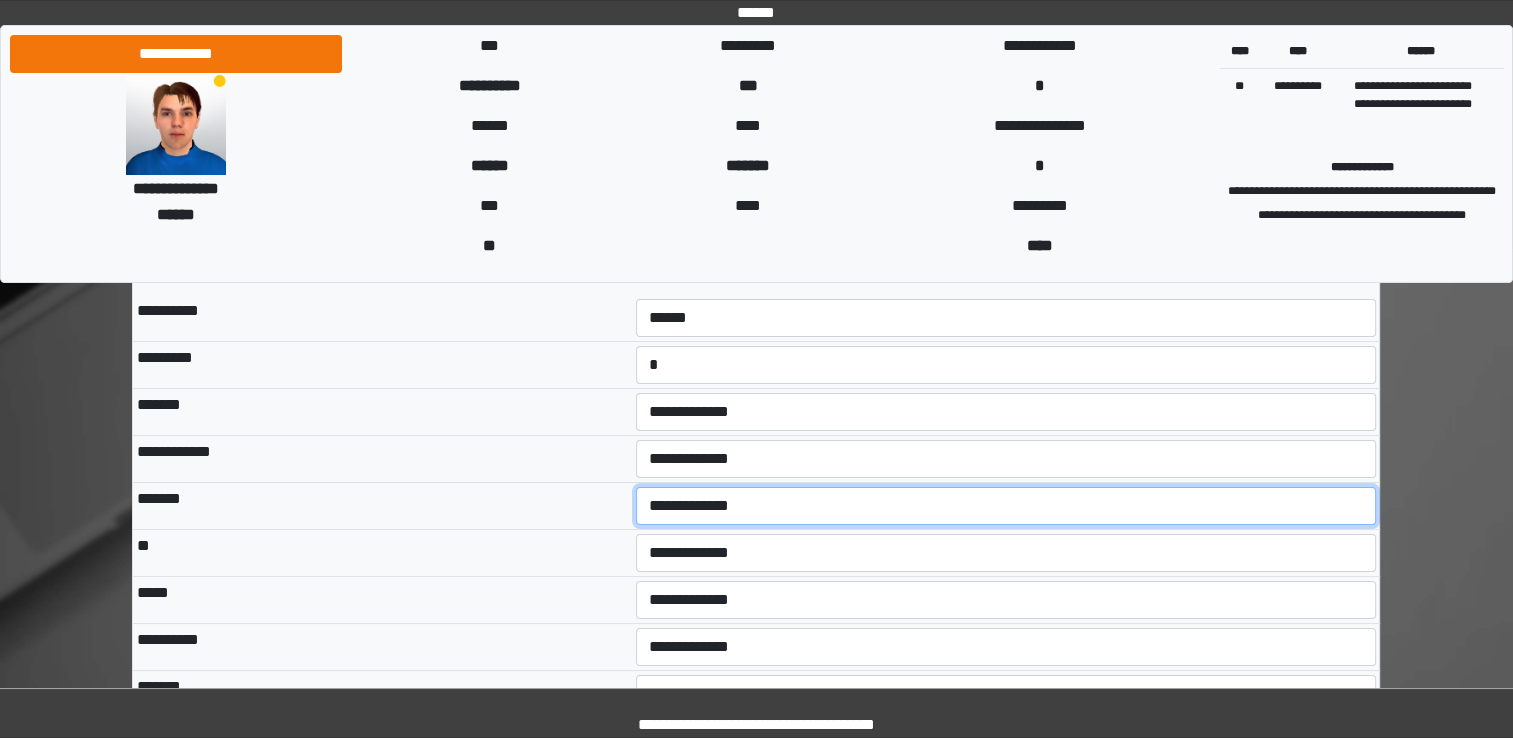 select on "***" 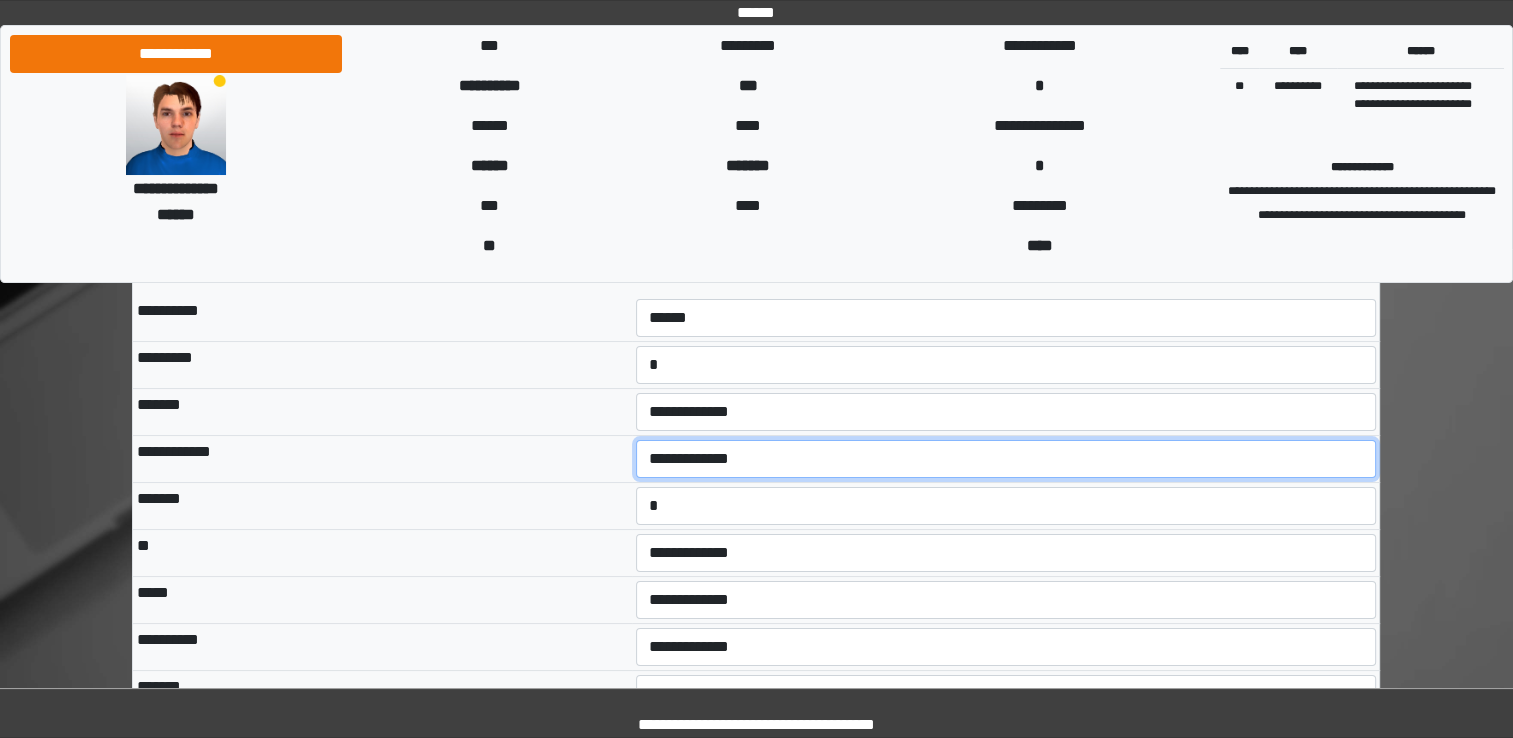 click on "**********" at bounding box center [1006, 459] 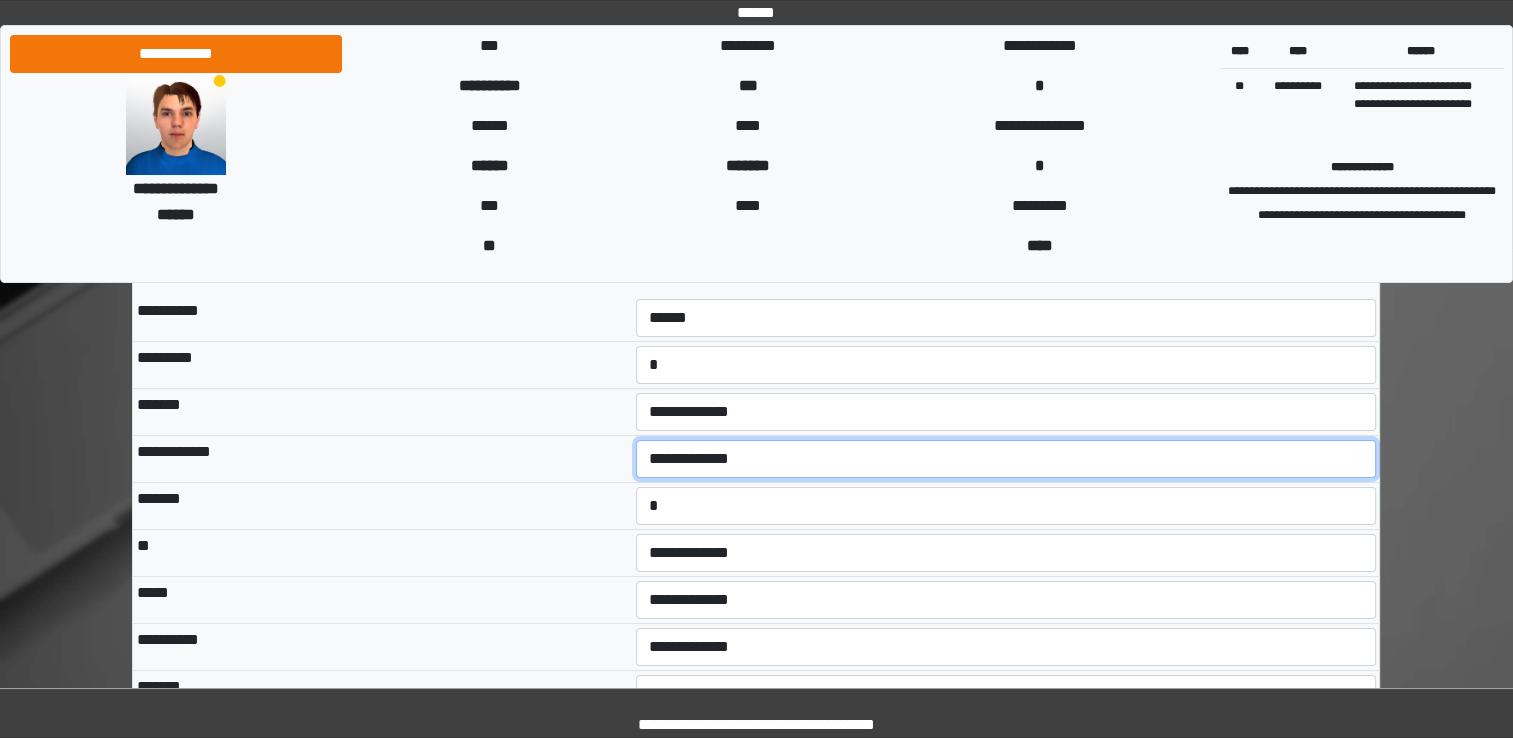 click on "**********" at bounding box center [1006, 459] 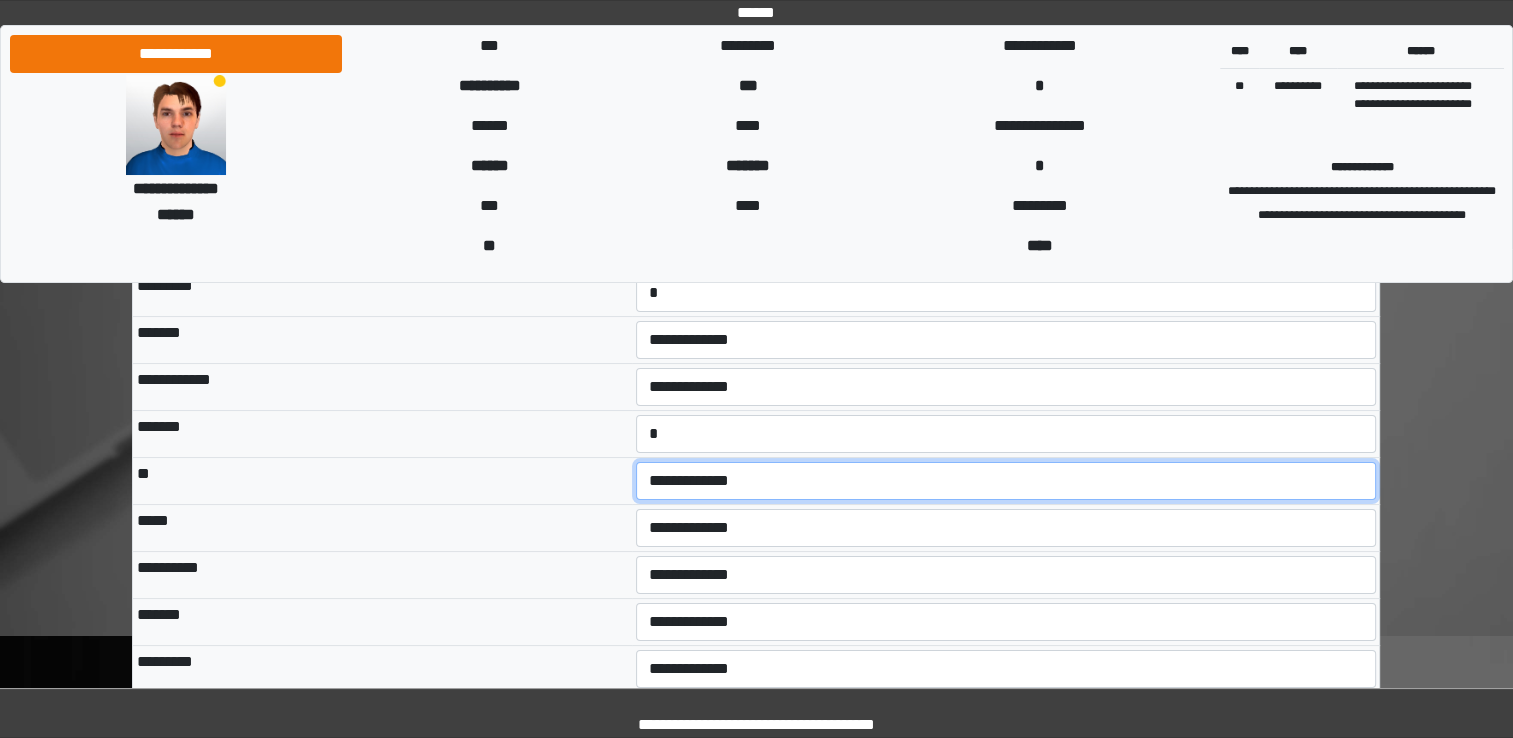 click on "**********" at bounding box center (1006, 481) 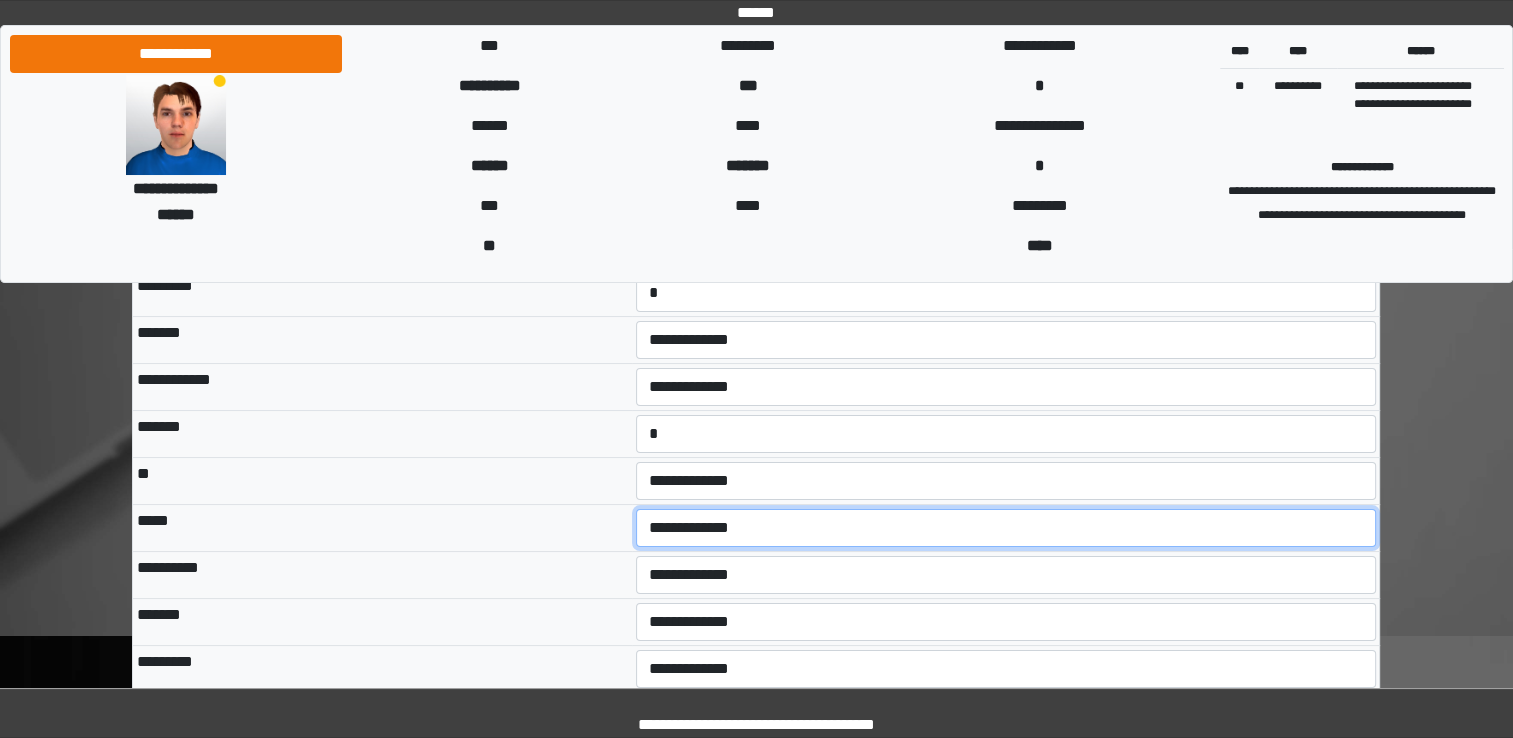 click on "**********" at bounding box center [1006, 528] 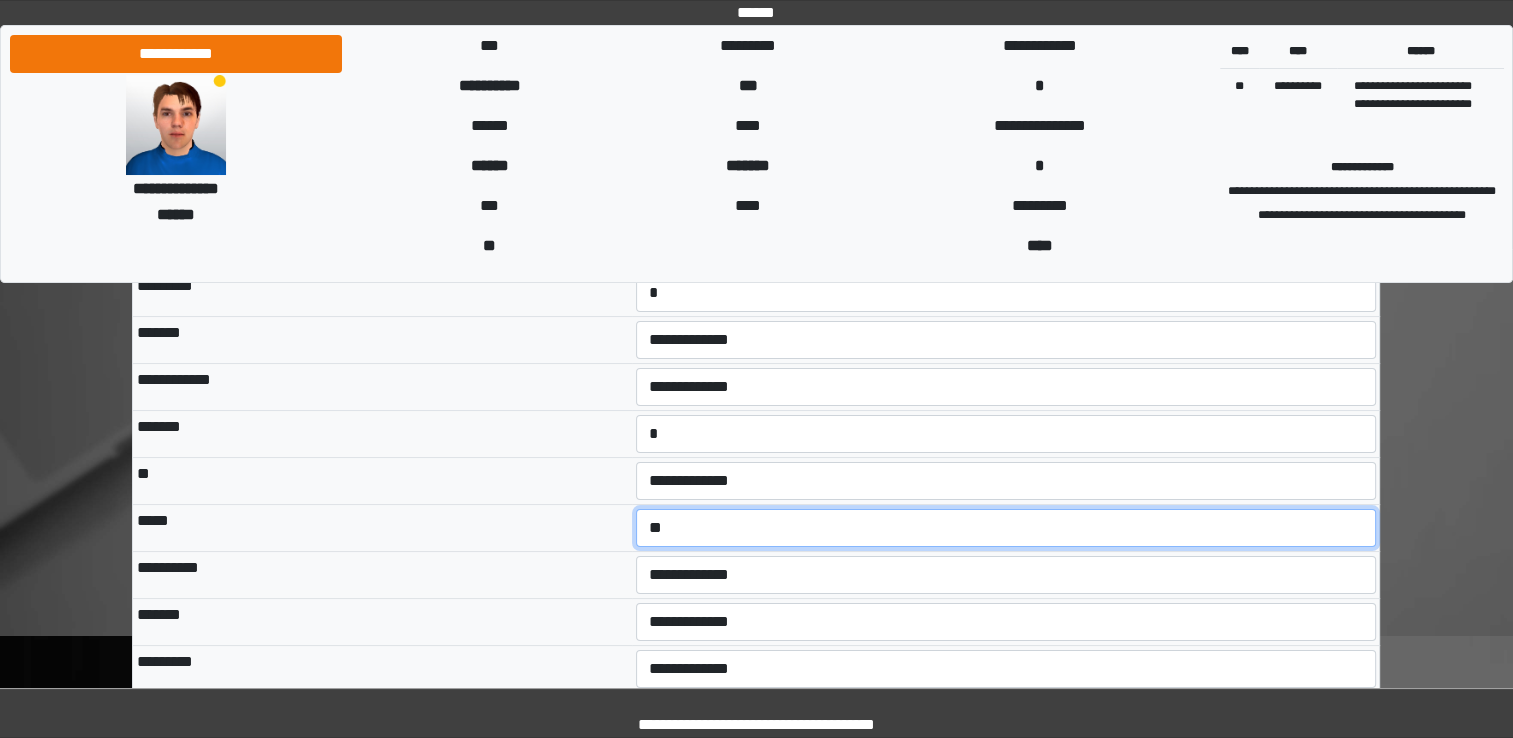 click on "**********" at bounding box center (1006, 528) 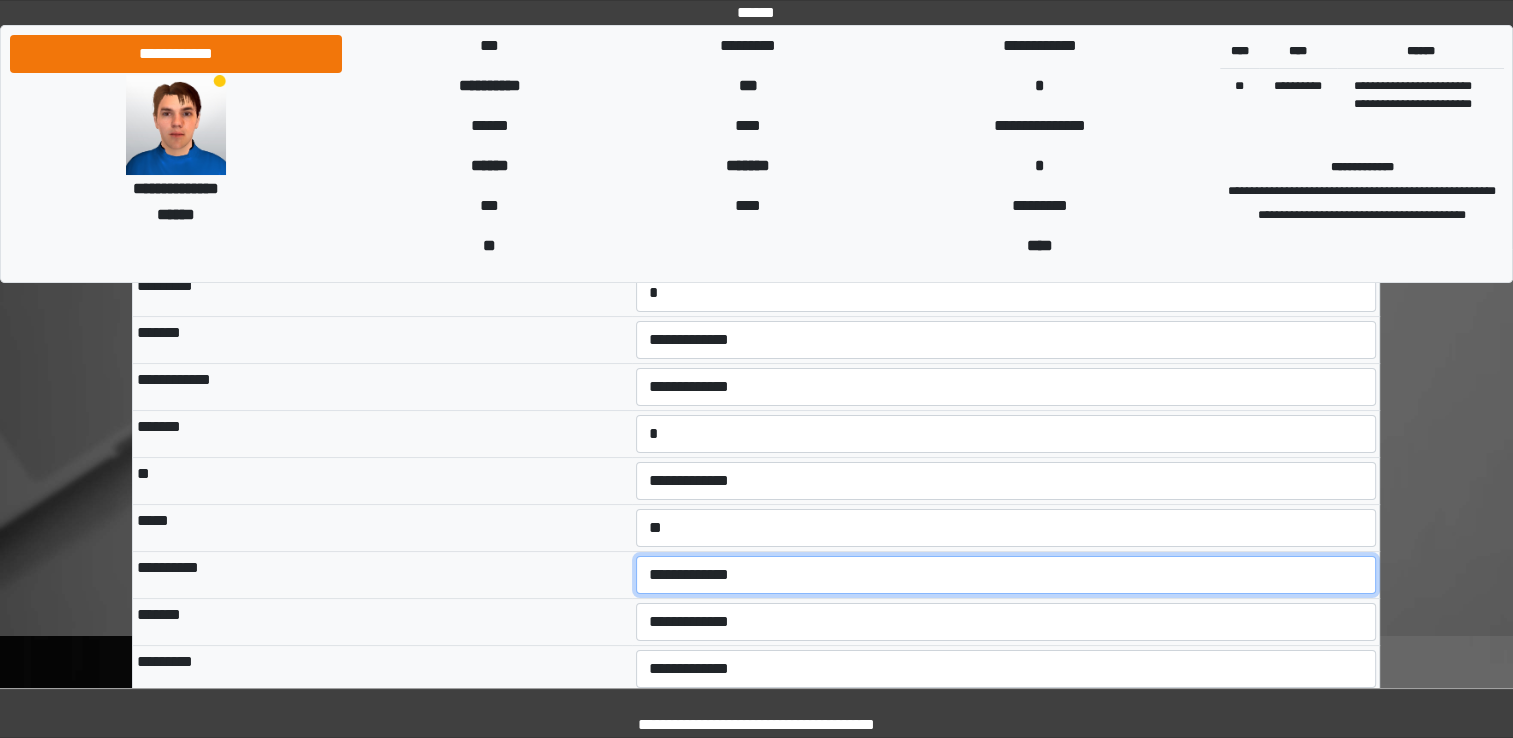 click on "**********" at bounding box center (1006, 575) 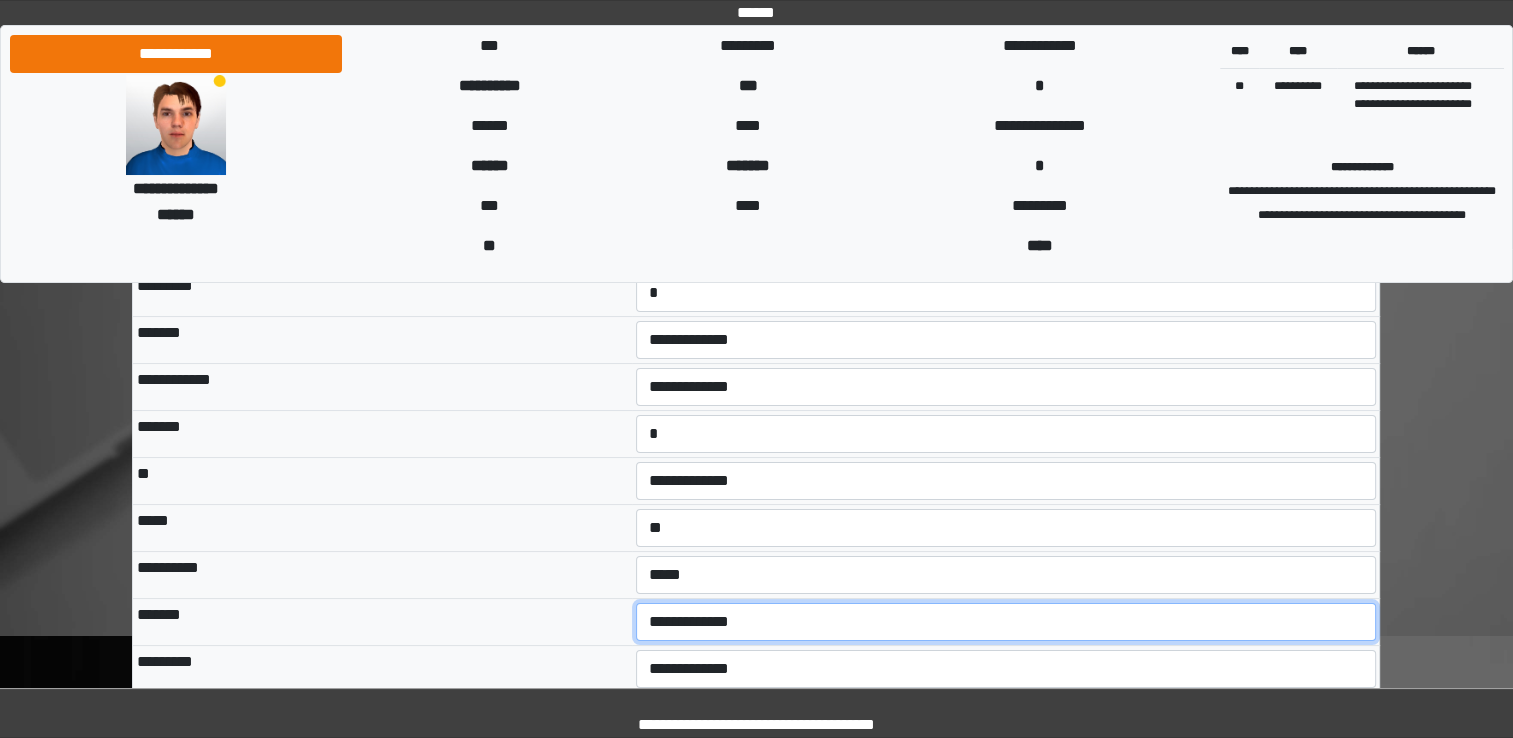 click on "**********" at bounding box center (1006, 622) 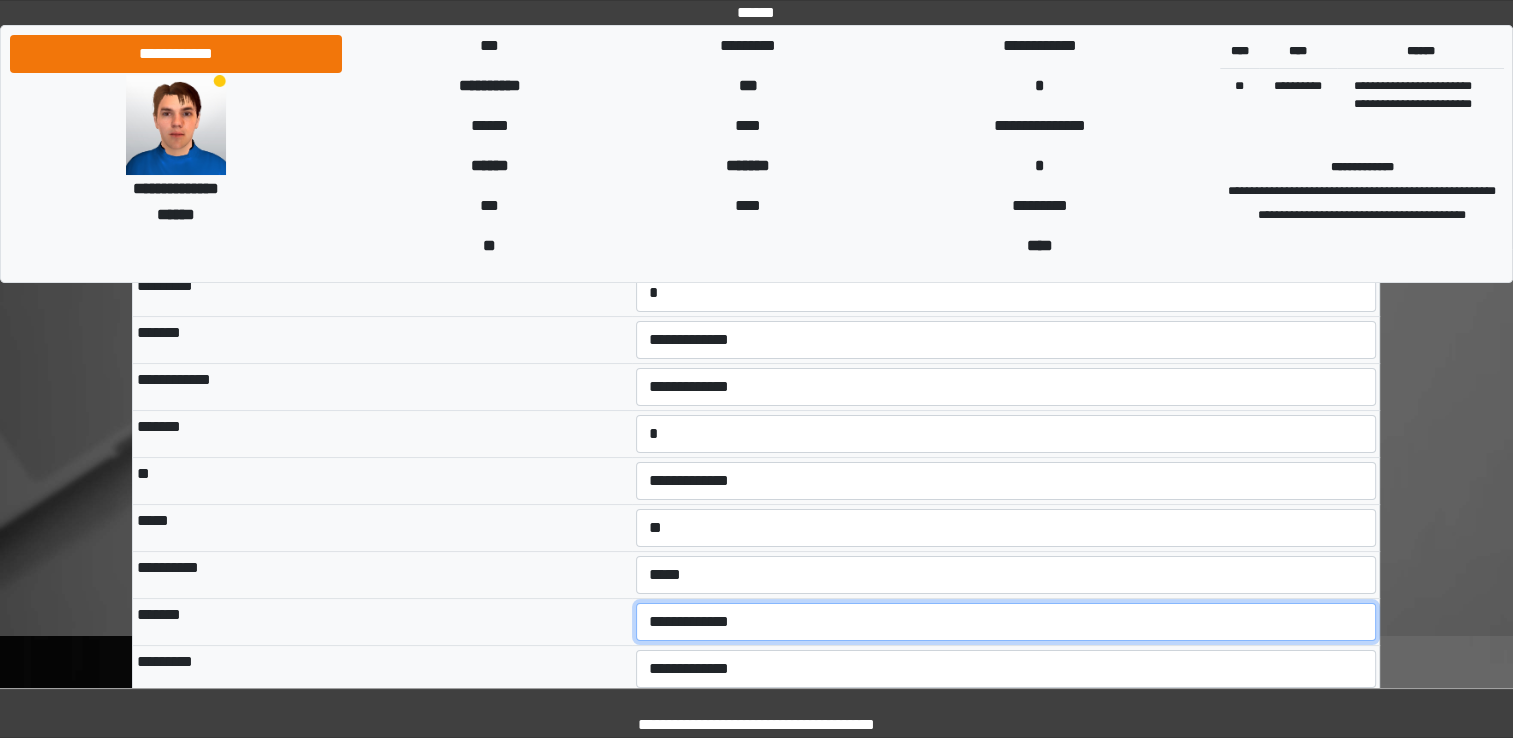 select on "***" 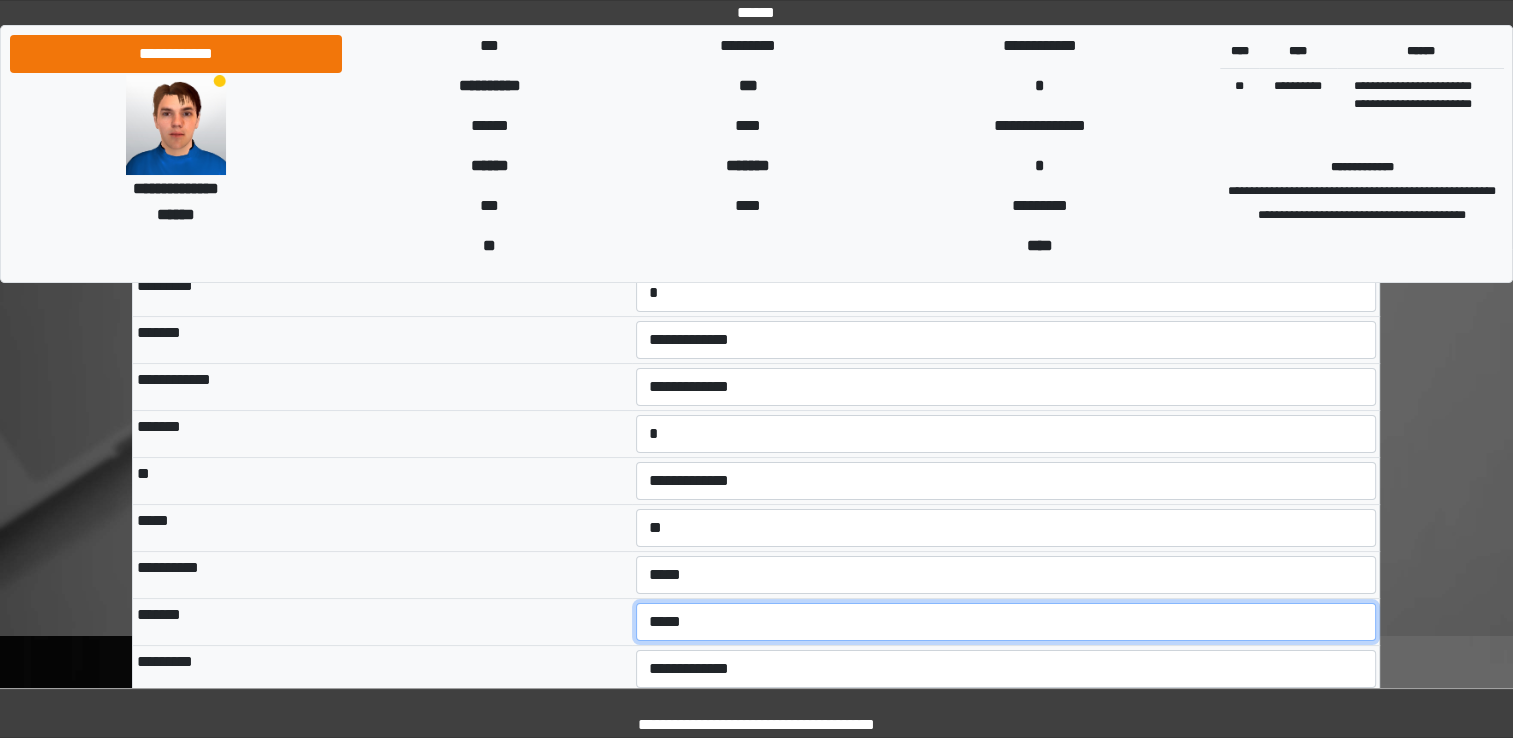 click on "**********" at bounding box center [1006, 622] 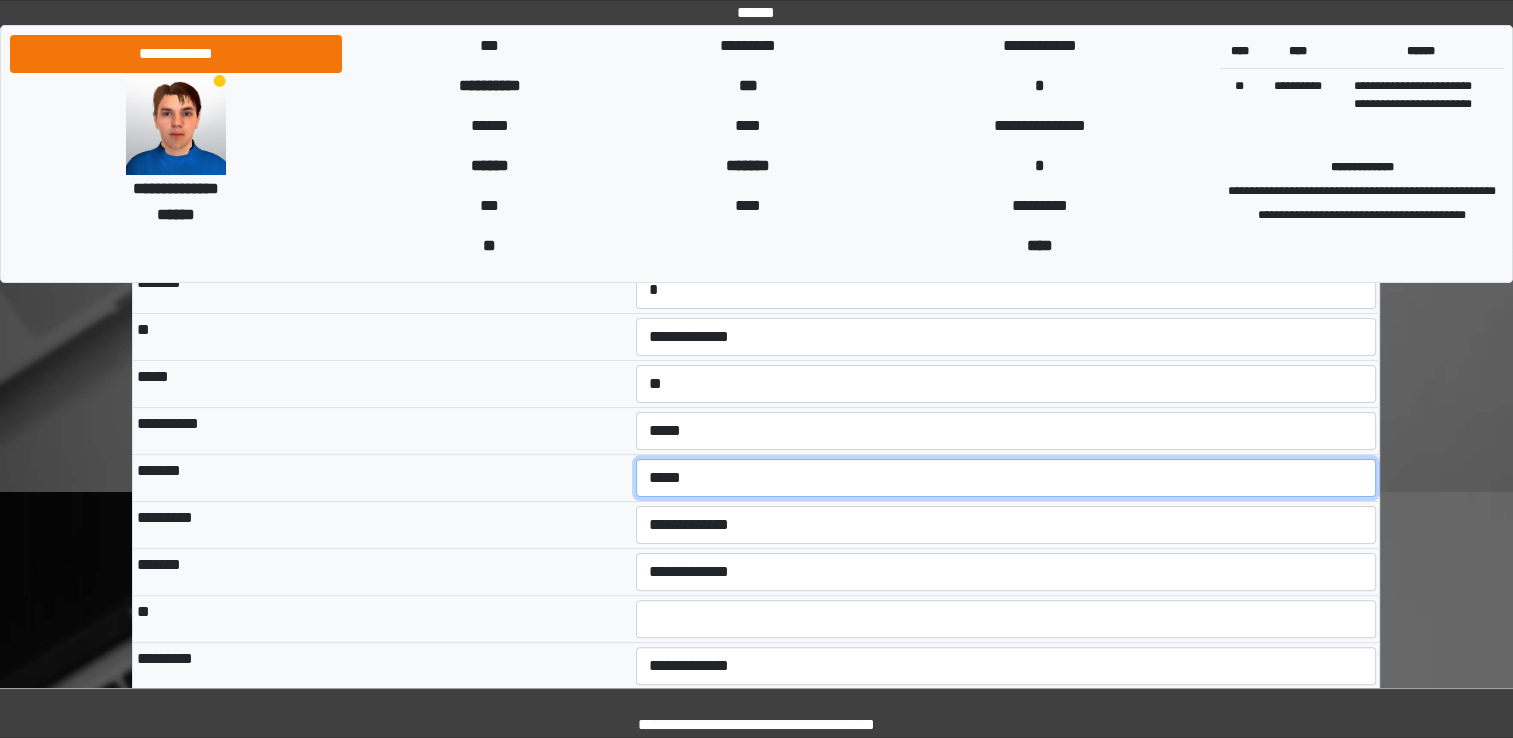 scroll, scrollTop: 366, scrollLeft: 0, axis: vertical 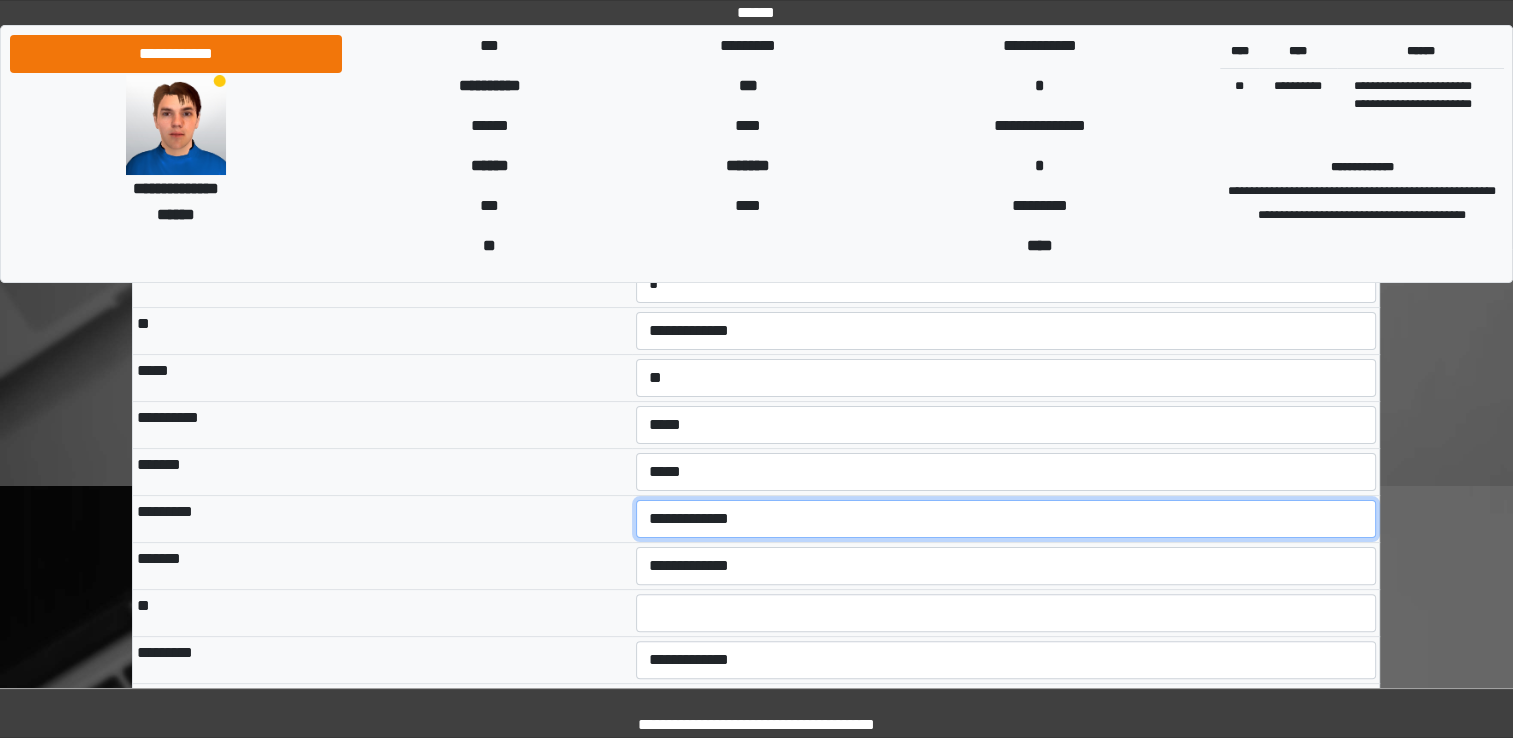 click on "**********" at bounding box center (1006, 519) 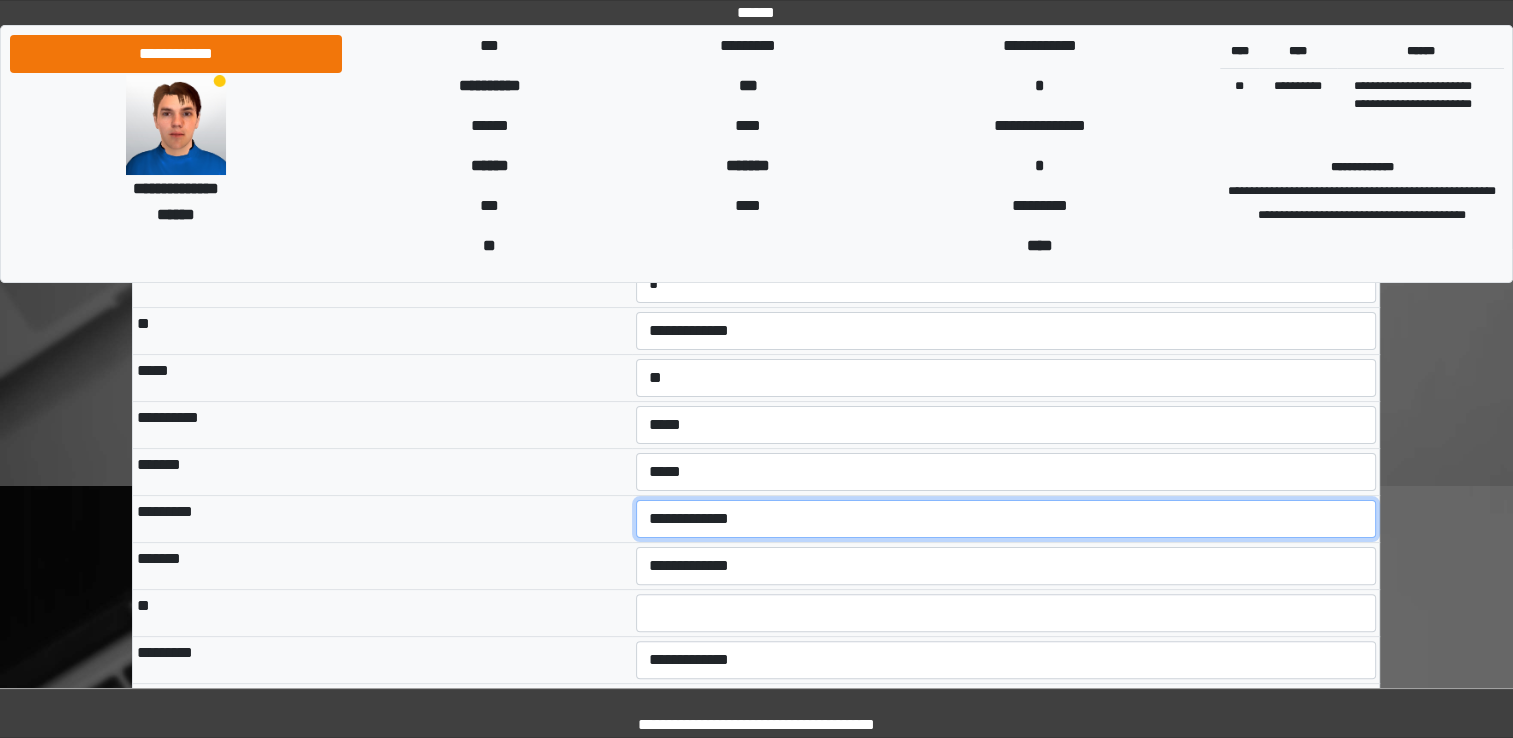 select on "***" 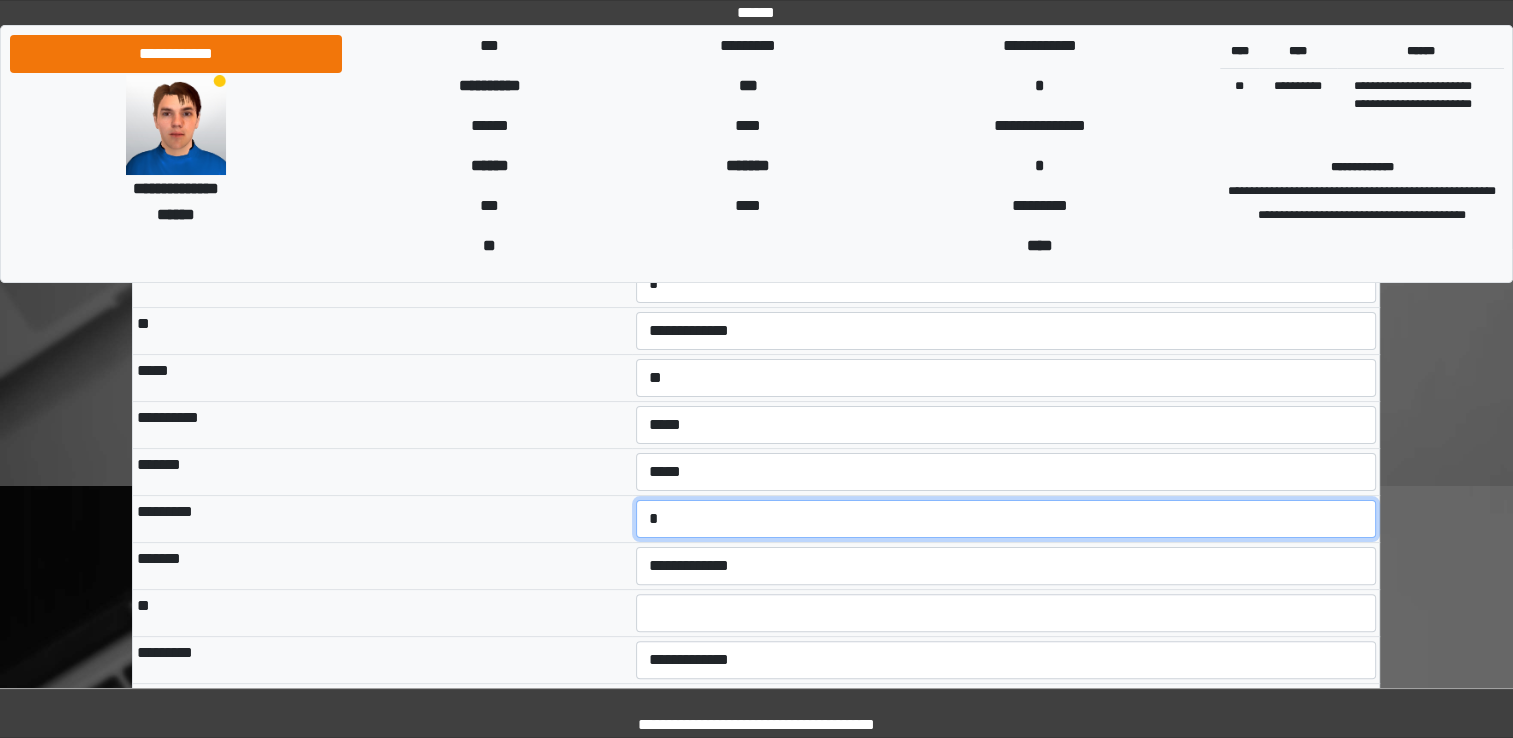 click on "**********" at bounding box center [1006, 519] 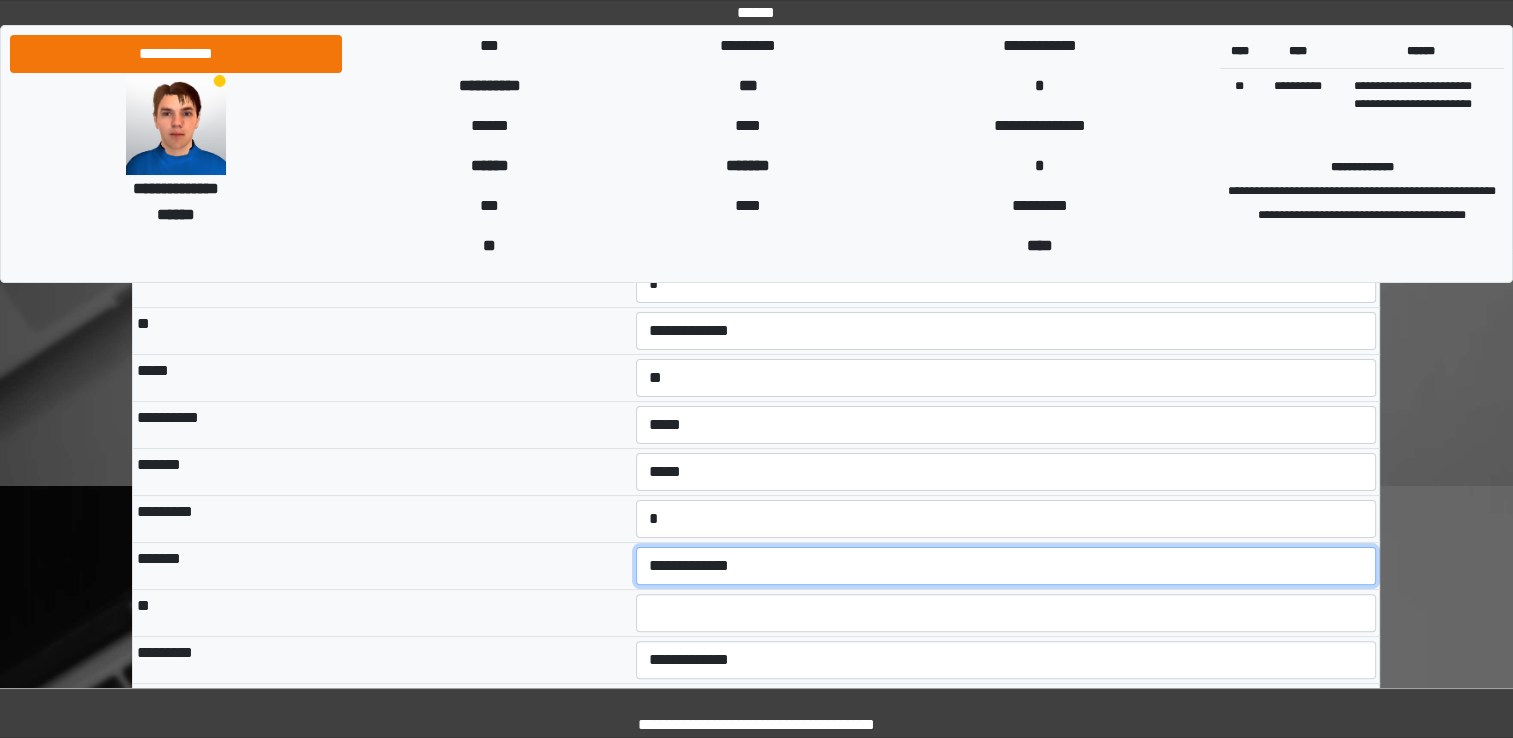 click on "**********" at bounding box center (1006, 566) 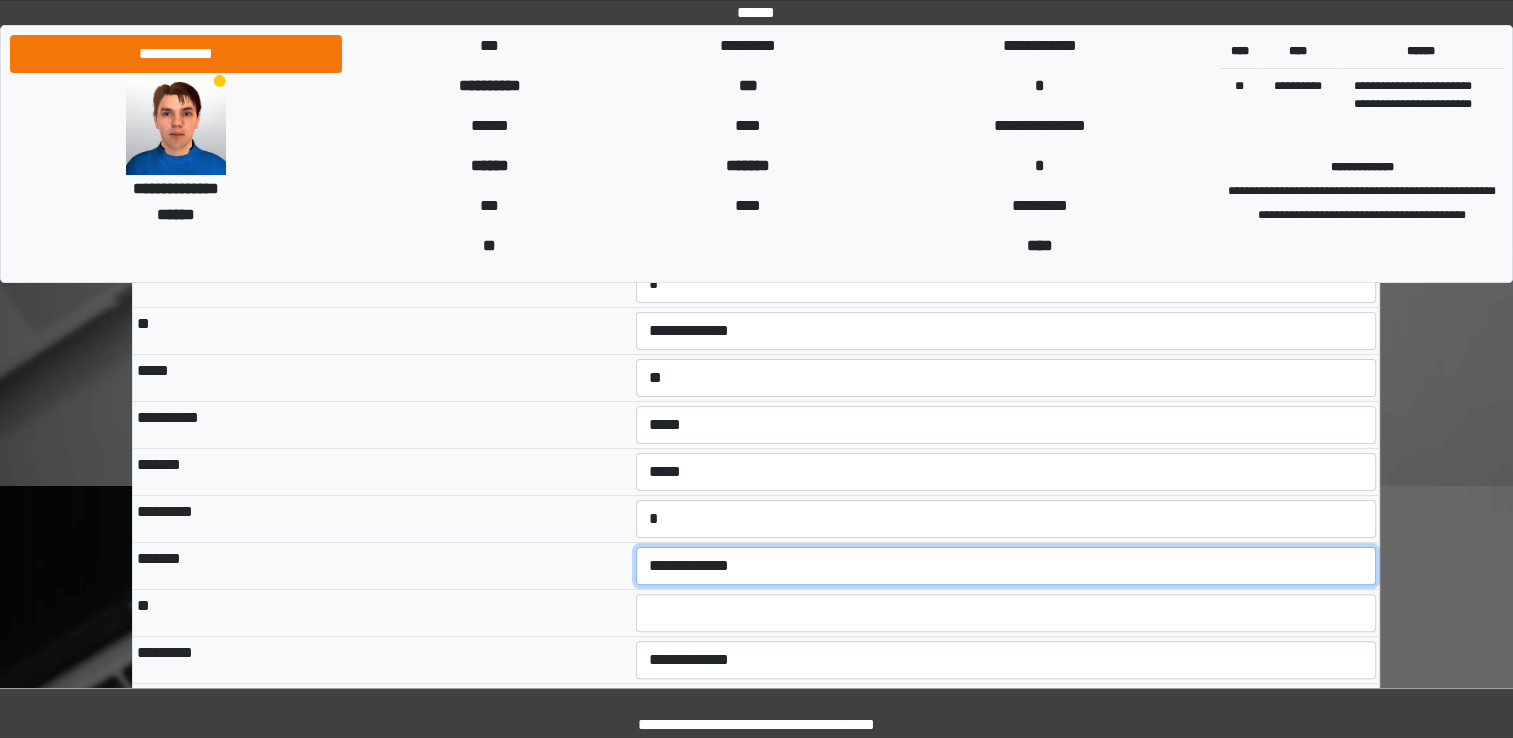 select on "***" 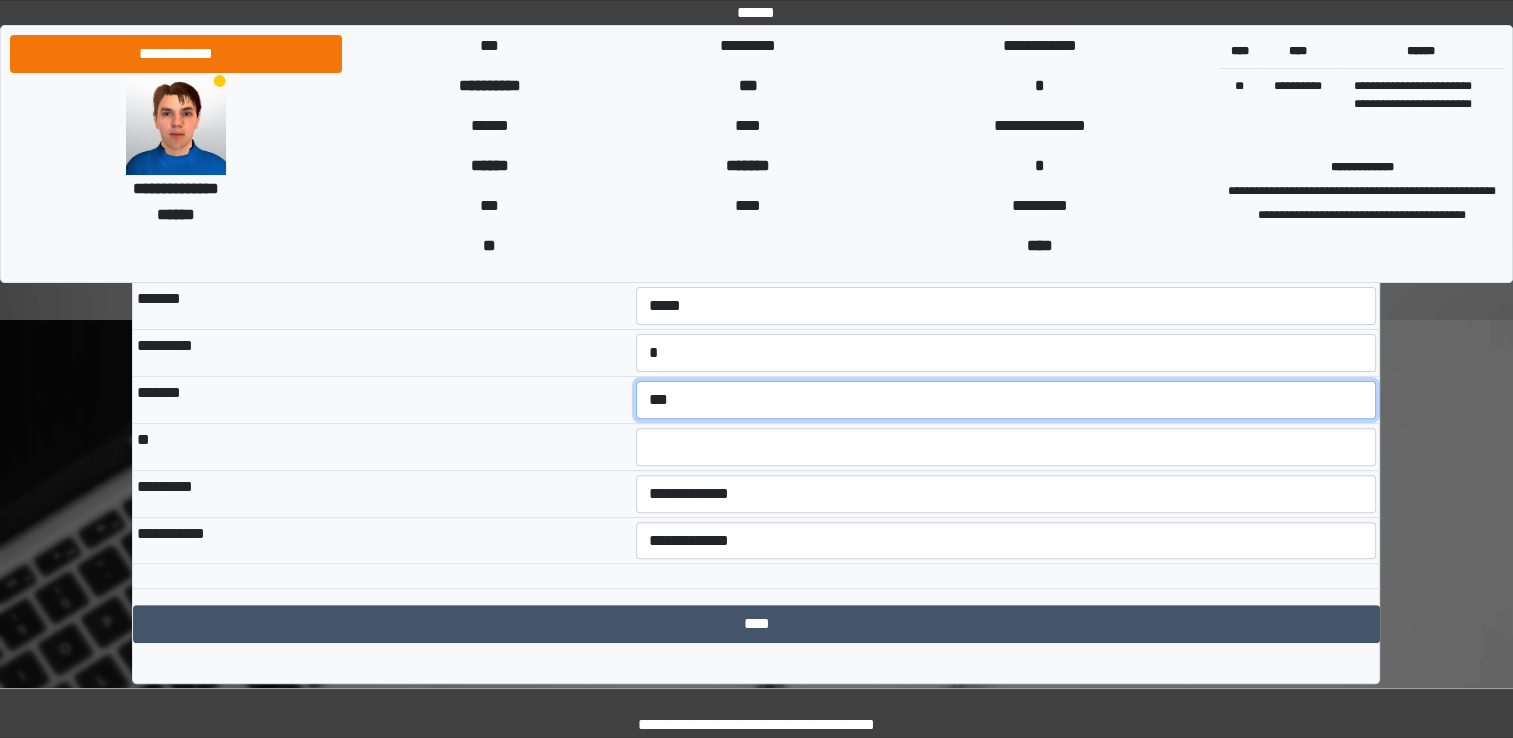 scroll, scrollTop: 532, scrollLeft: 0, axis: vertical 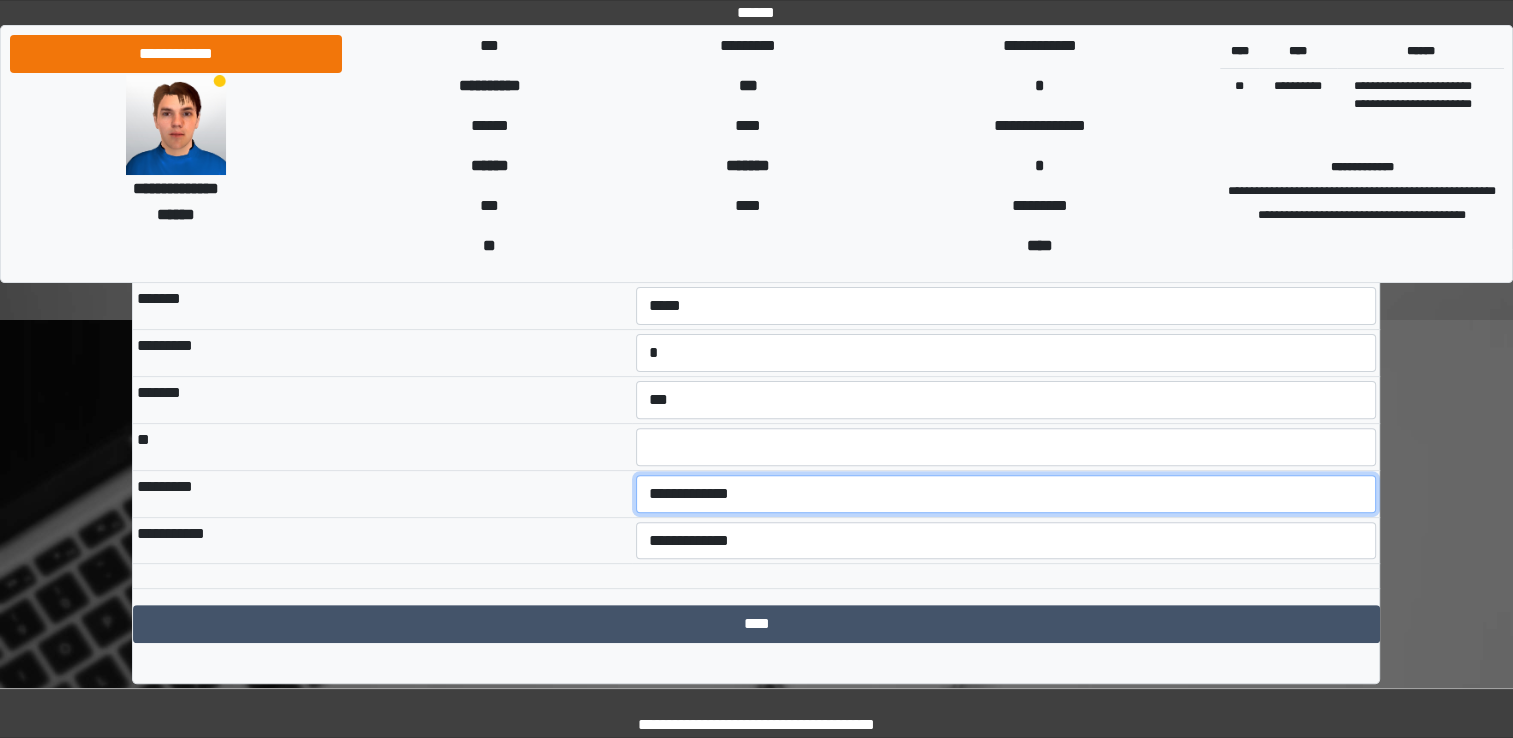 click on "**********" at bounding box center [1006, 494] 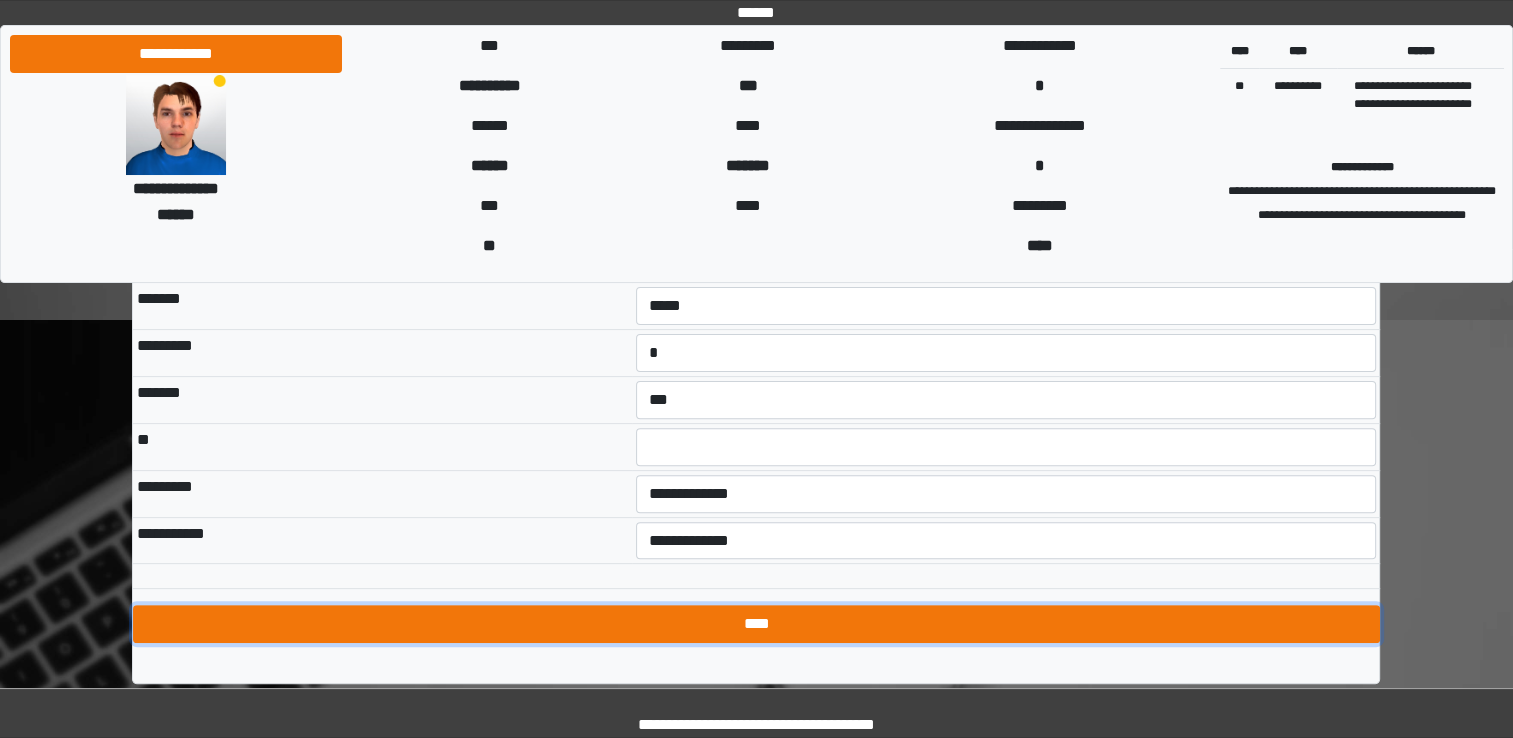 click on "****" at bounding box center [756, 624] 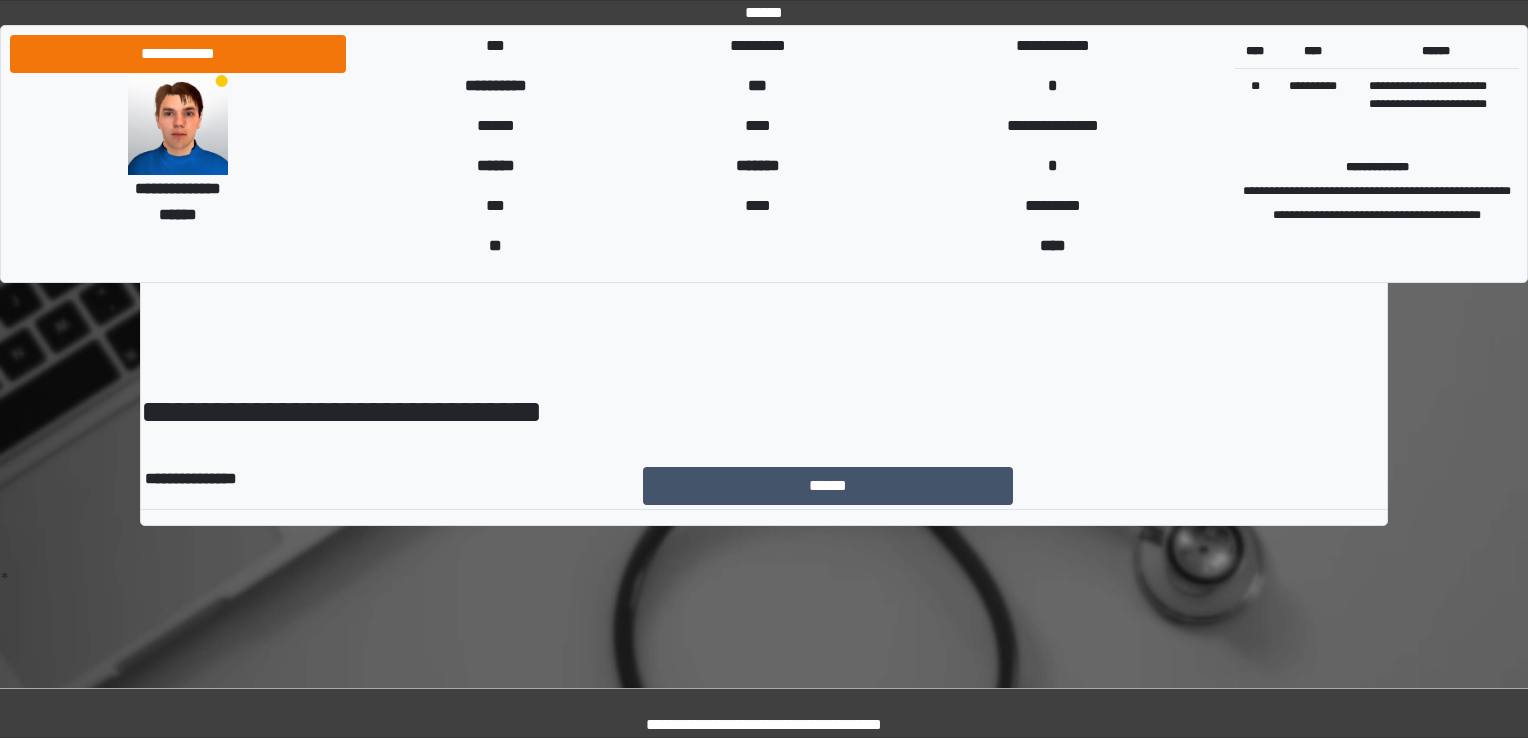 scroll, scrollTop: 0, scrollLeft: 0, axis: both 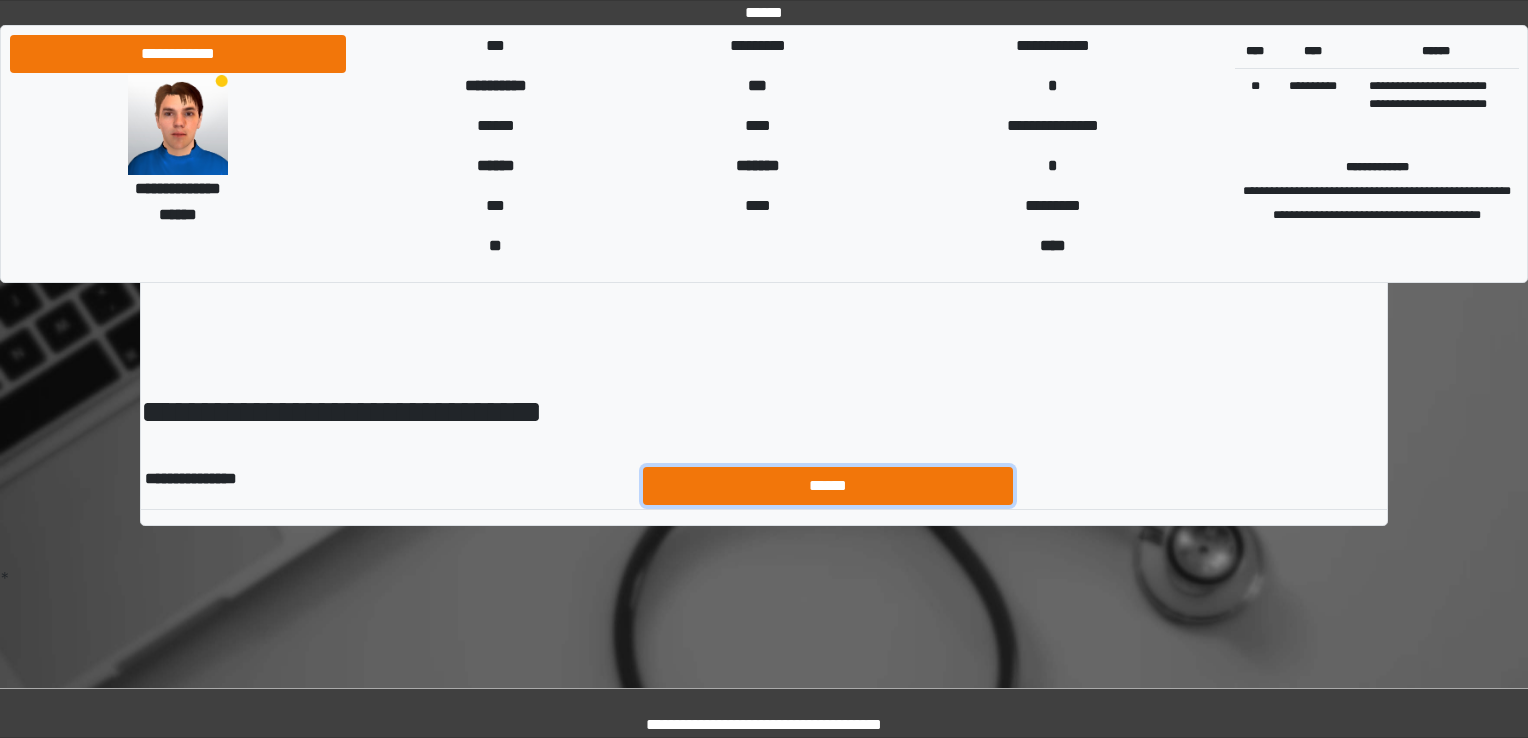 click on "******" at bounding box center [828, 486] 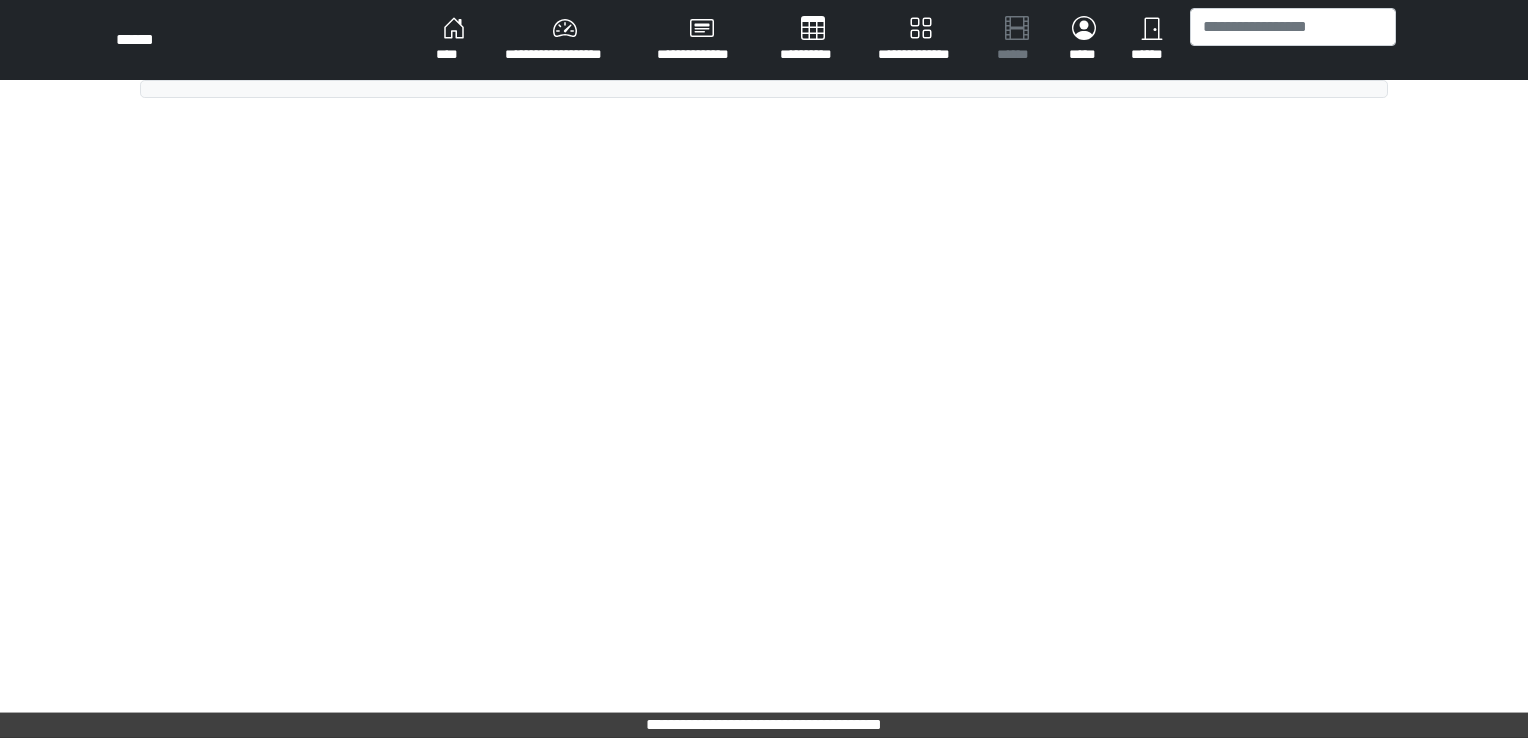 scroll, scrollTop: 0, scrollLeft: 0, axis: both 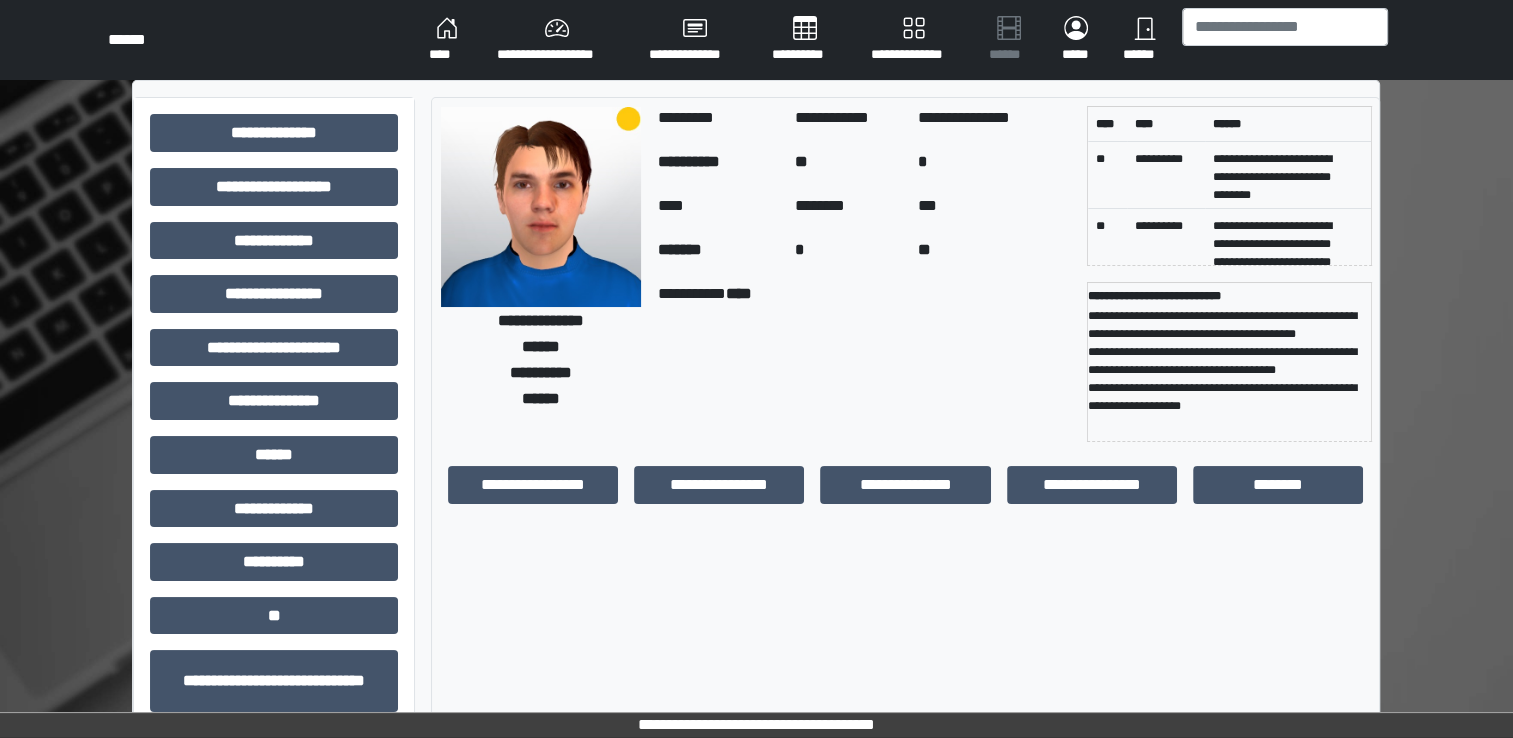 click on "****" at bounding box center [447, 40] 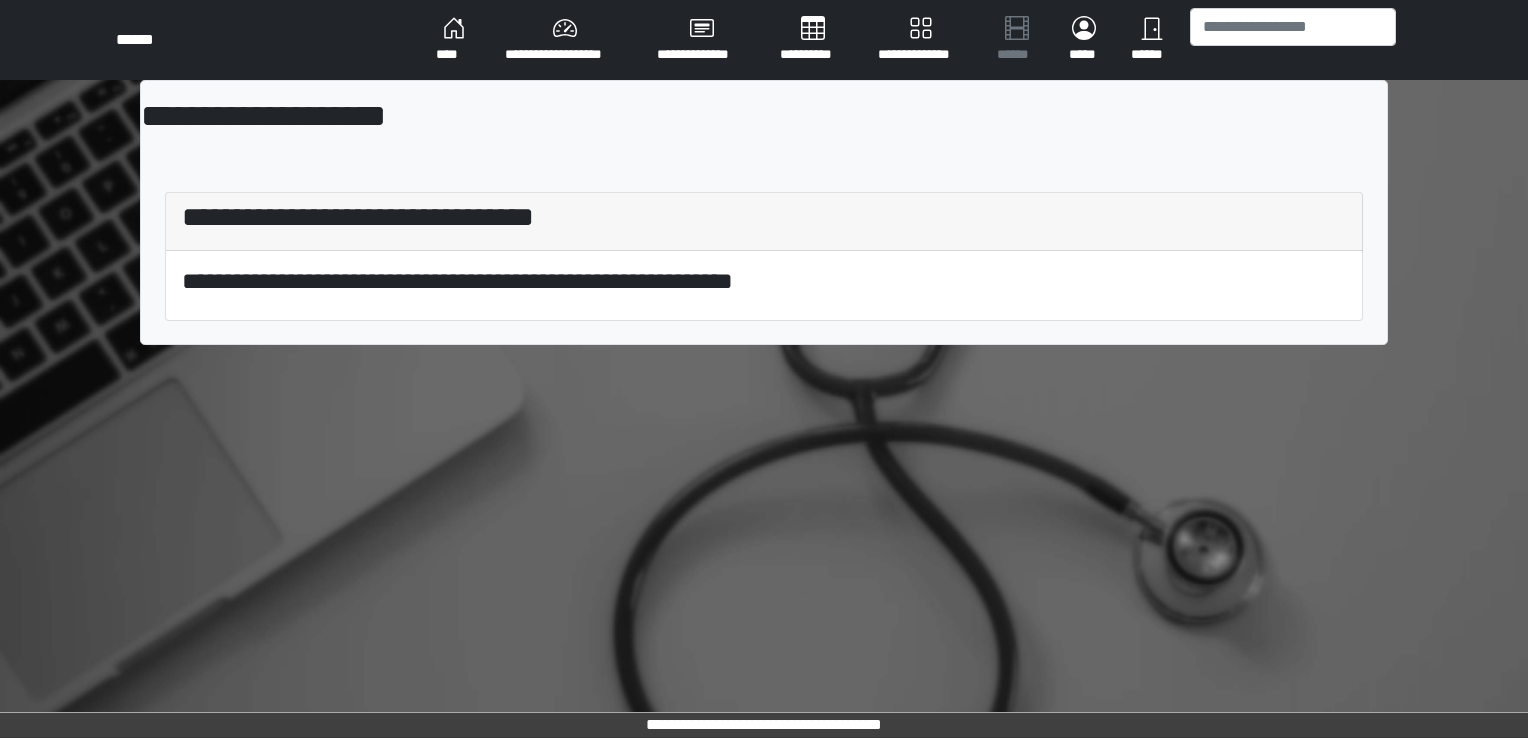 click on "****" at bounding box center (454, 40) 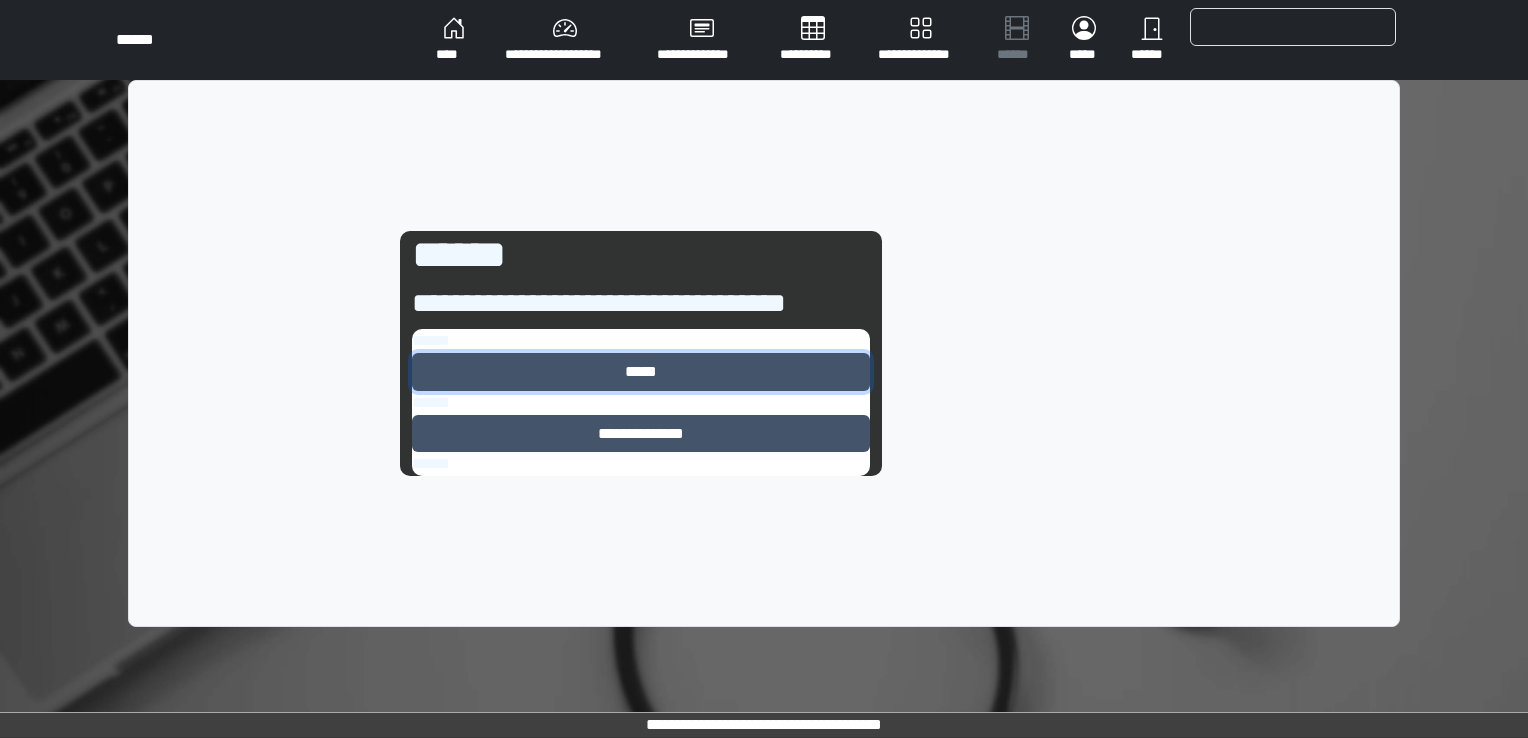 click on "*****" at bounding box center [641, 372] 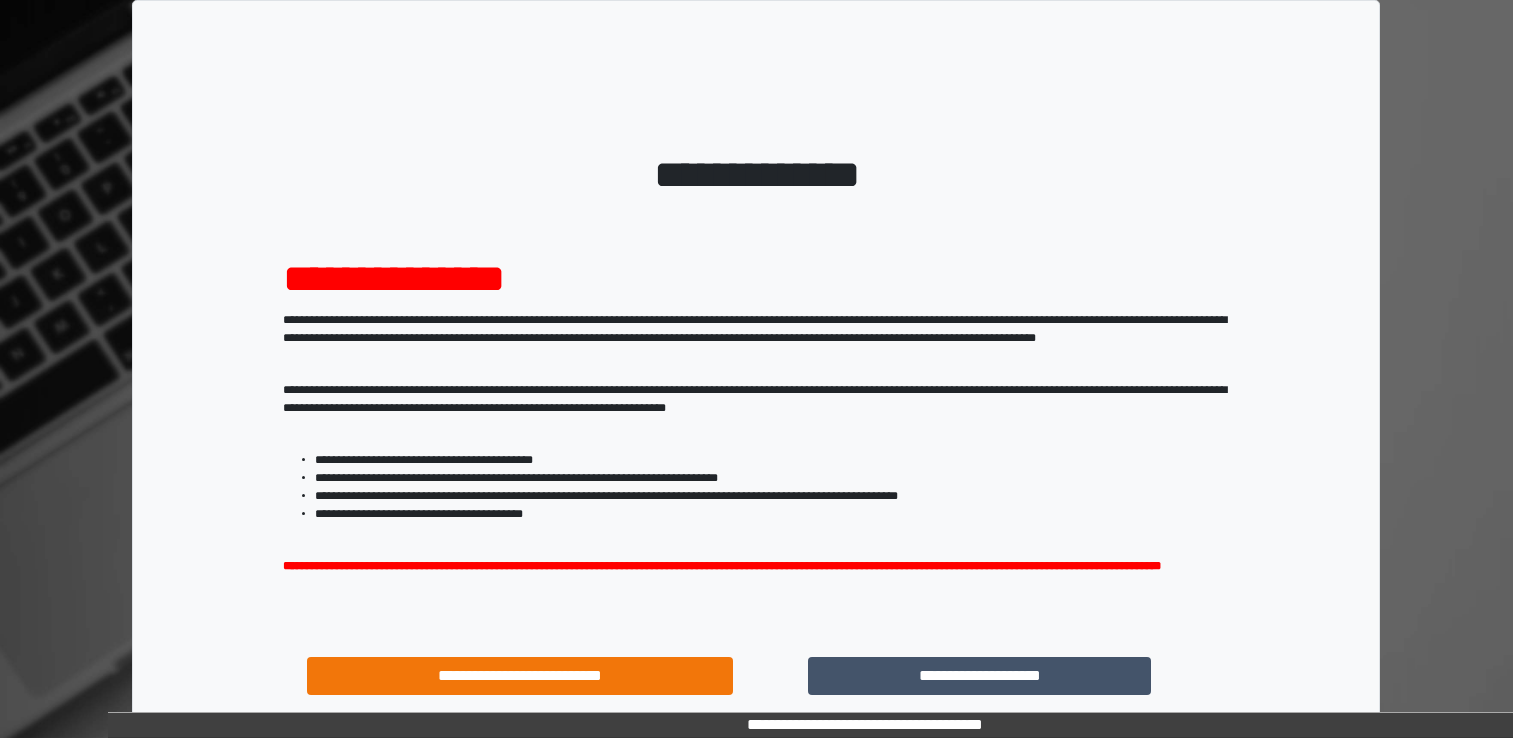 scroll, scrollTop: 0, scrollLeft: 0, axis: both 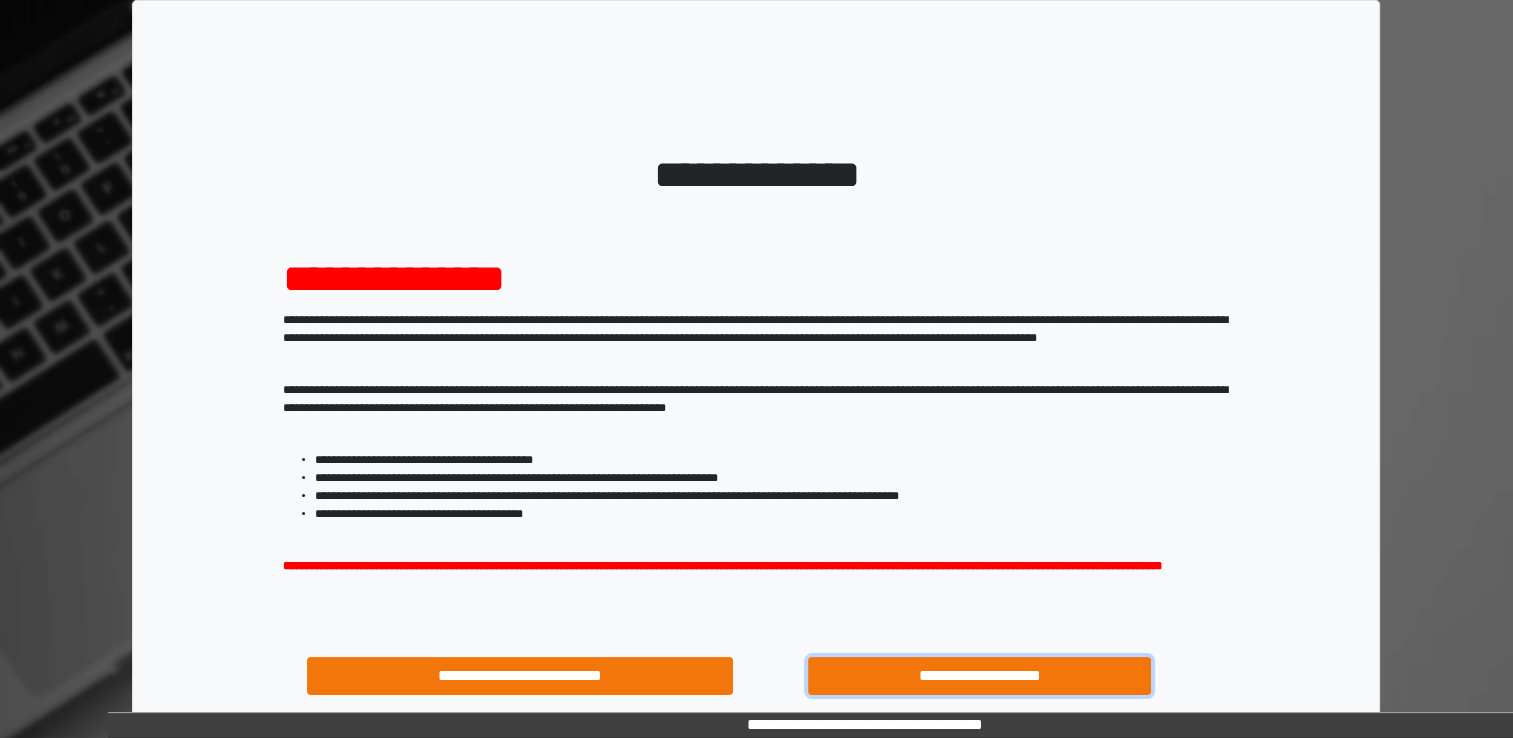 click on "**********" at bounding box center (980, 676) 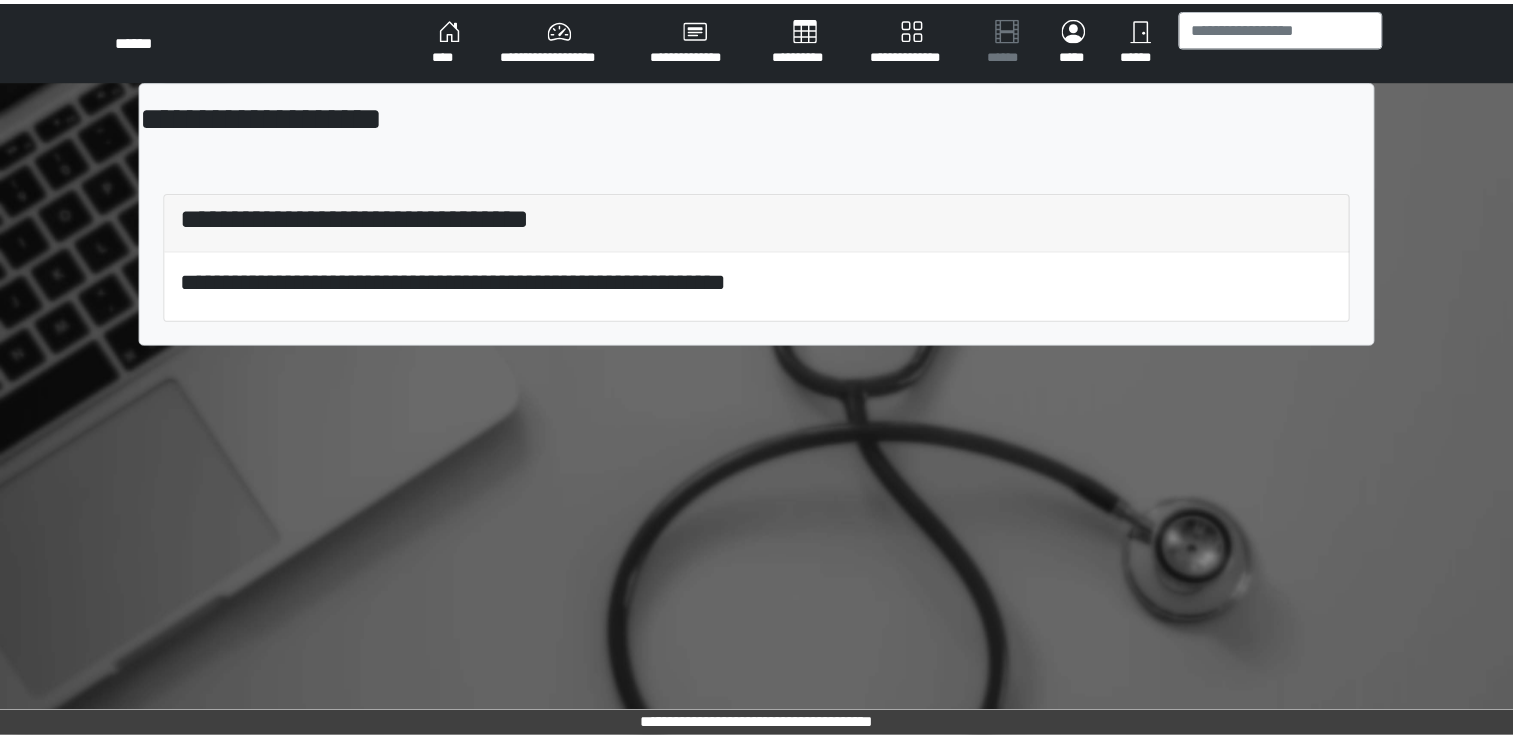 scroll, scrollTop: 0, scrollLeft: 0, axis: both 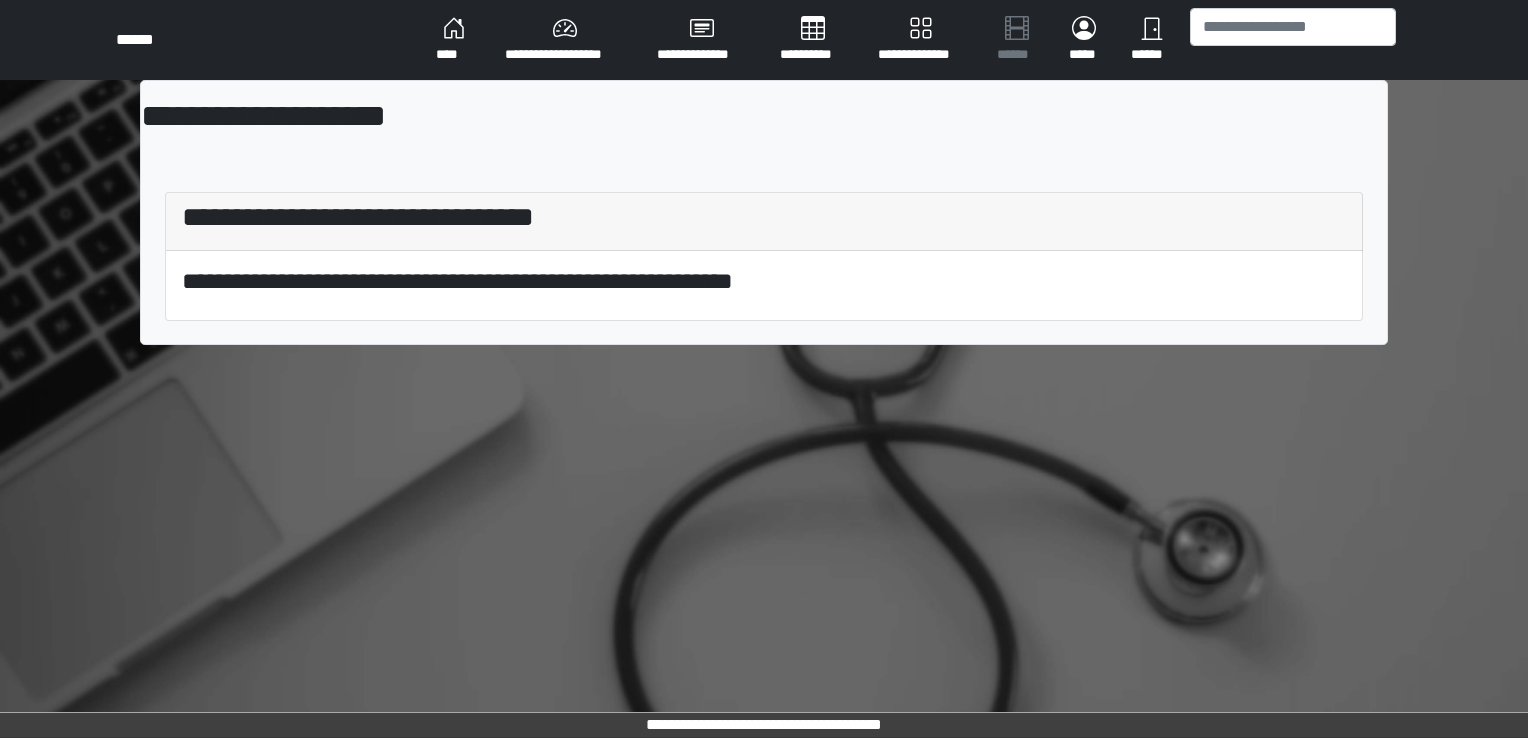 click on "**********" at bounding box center (764, 220) 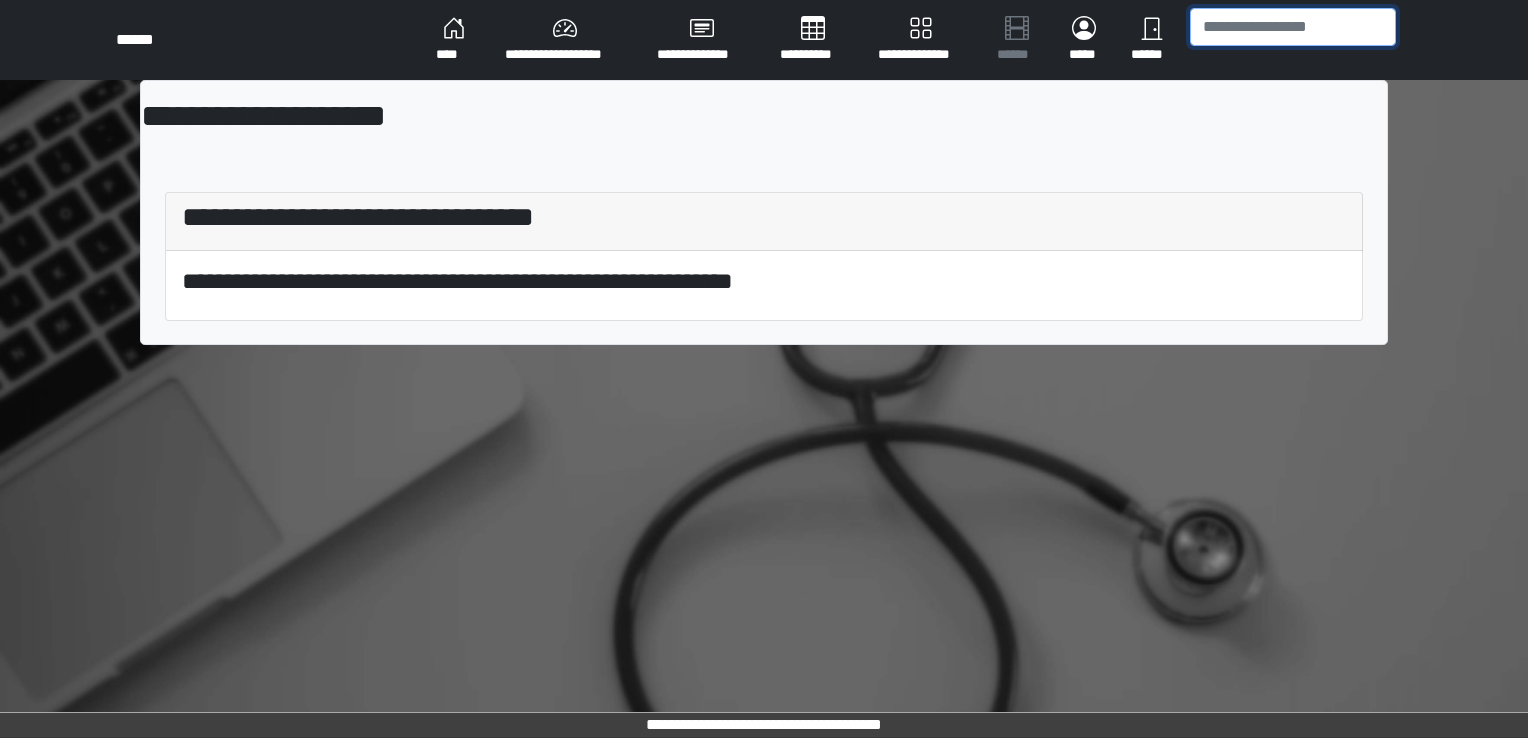 click at bounding box center (1293, 27) 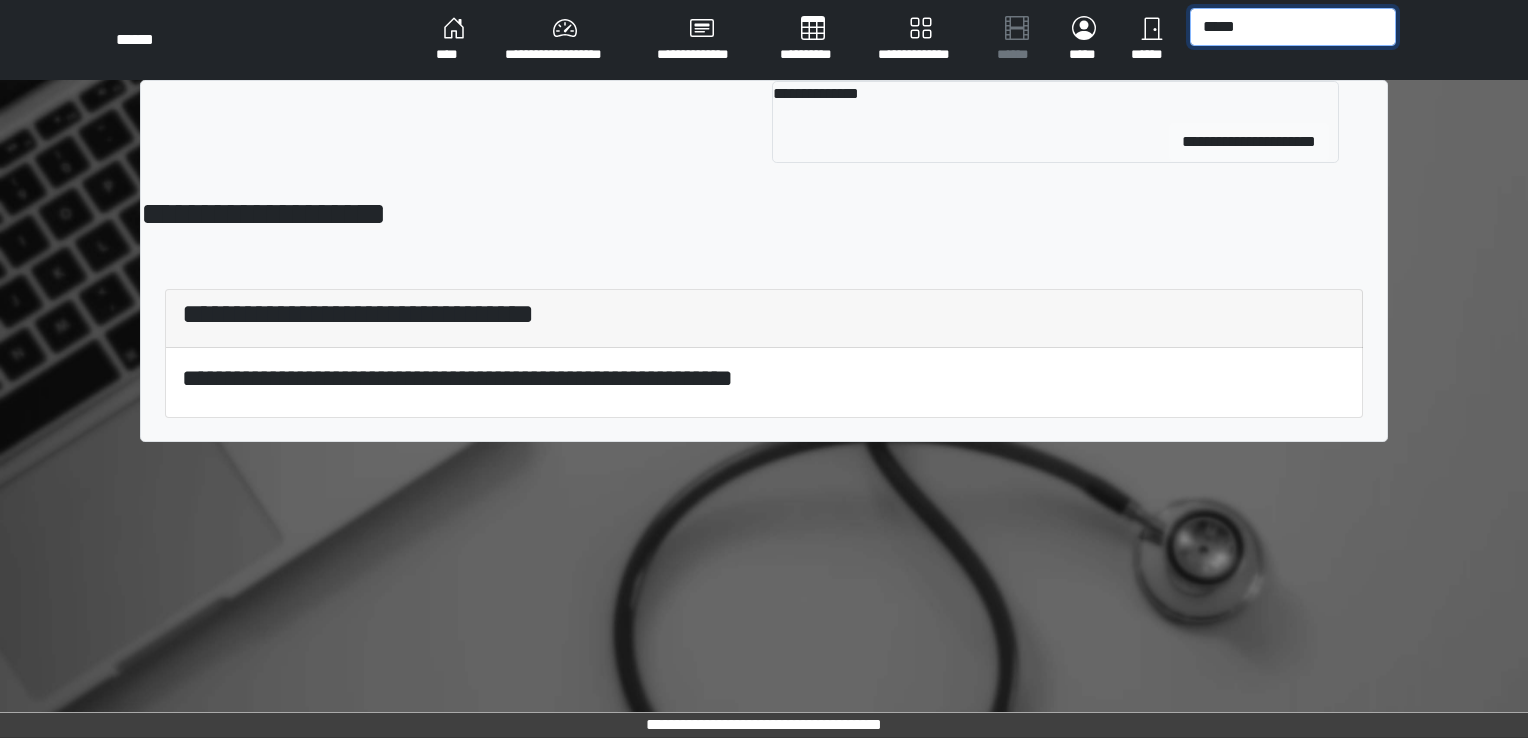 type on "*****" 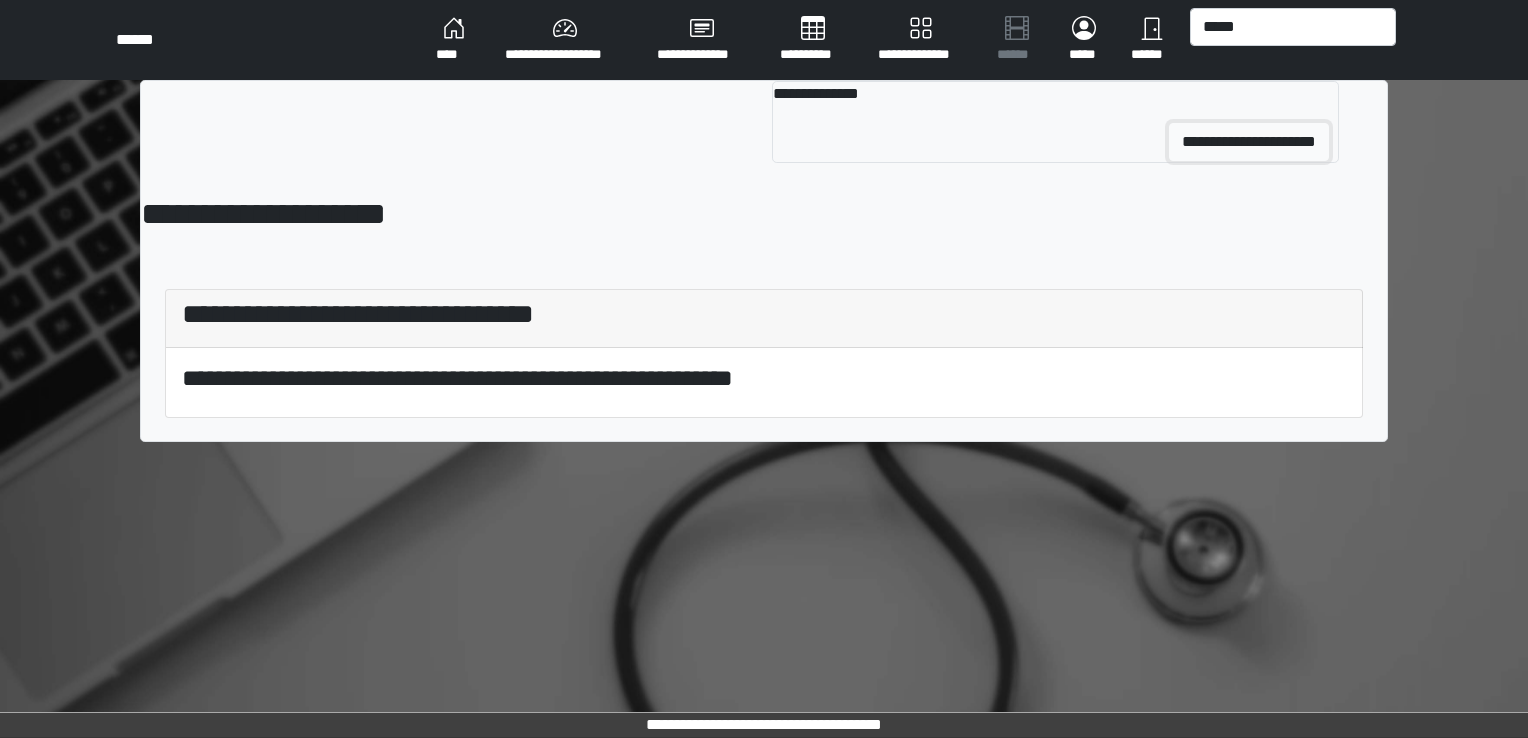 click on "**********" at bounding box center (1249, 142) 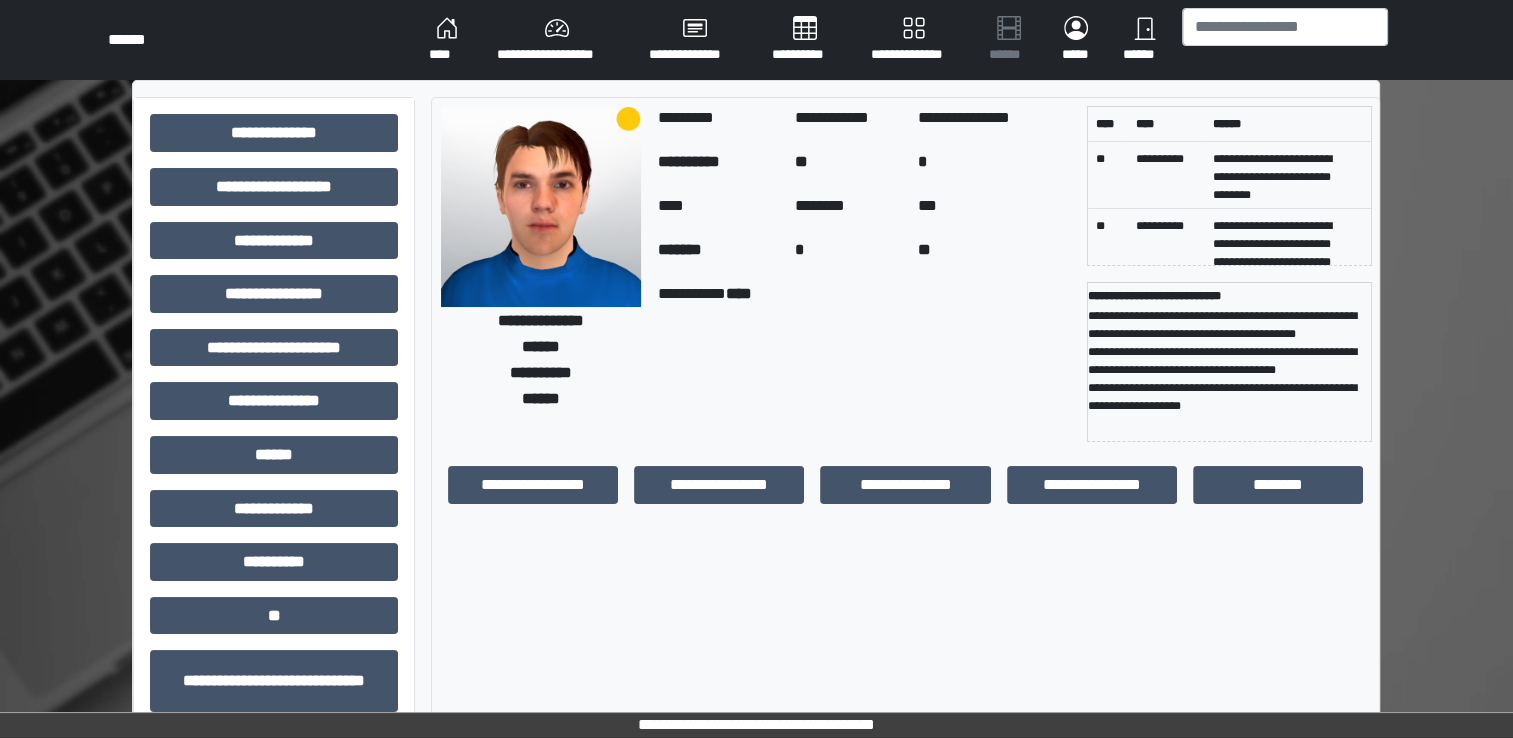 click on "**********" at bounding box center [533, 485] 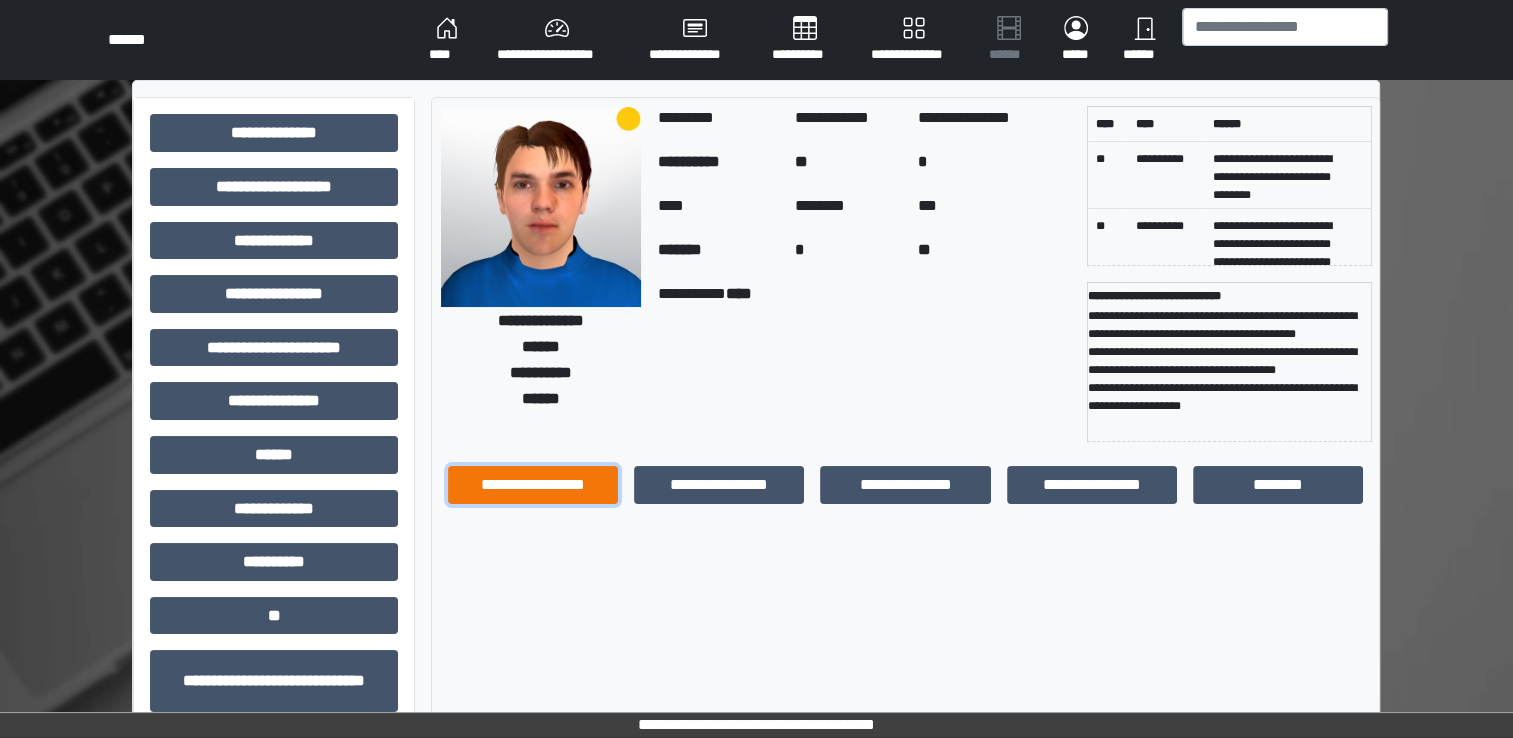 click on "**********" at bounding box center (533, 485) 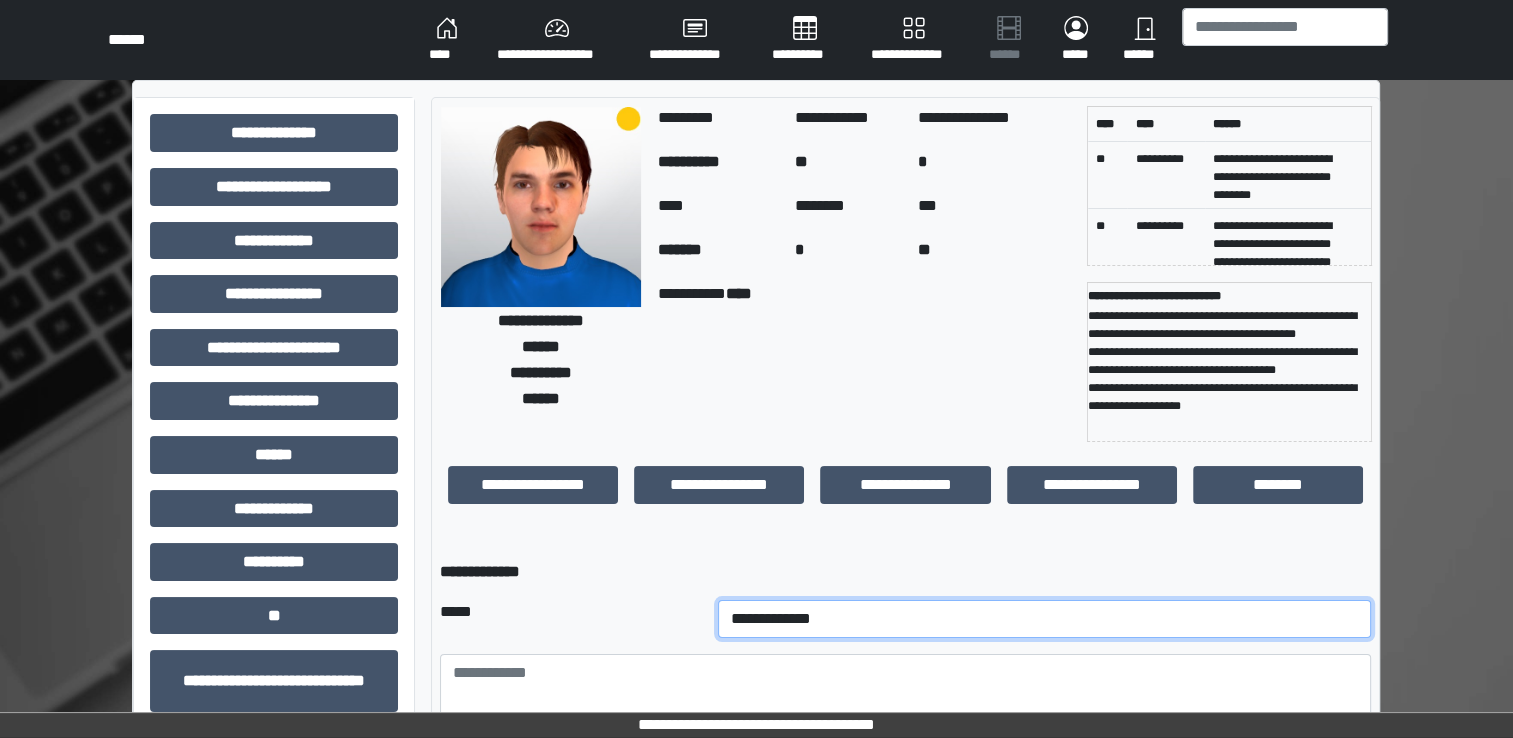 click on "**********" at bounding box center (1045, 619) 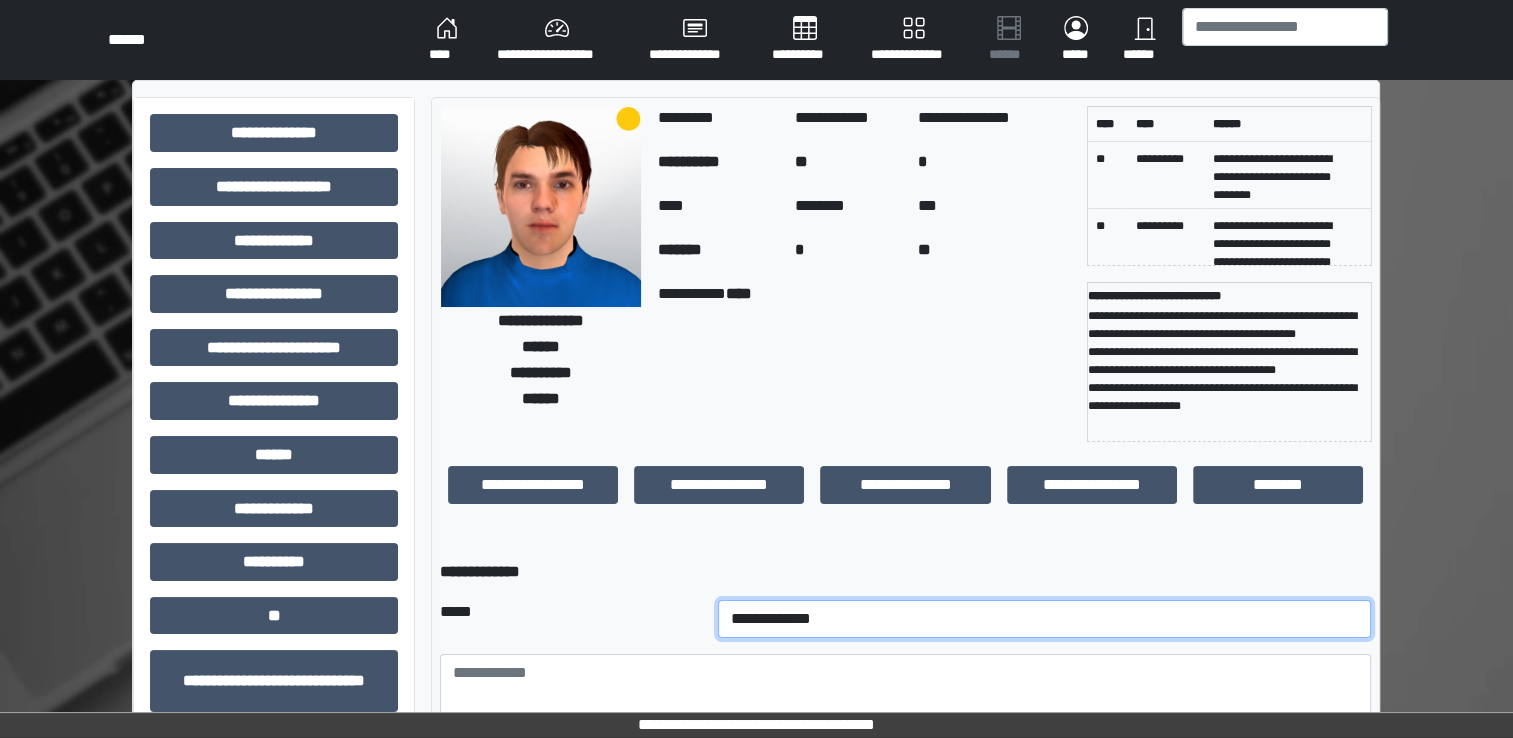select on "*" 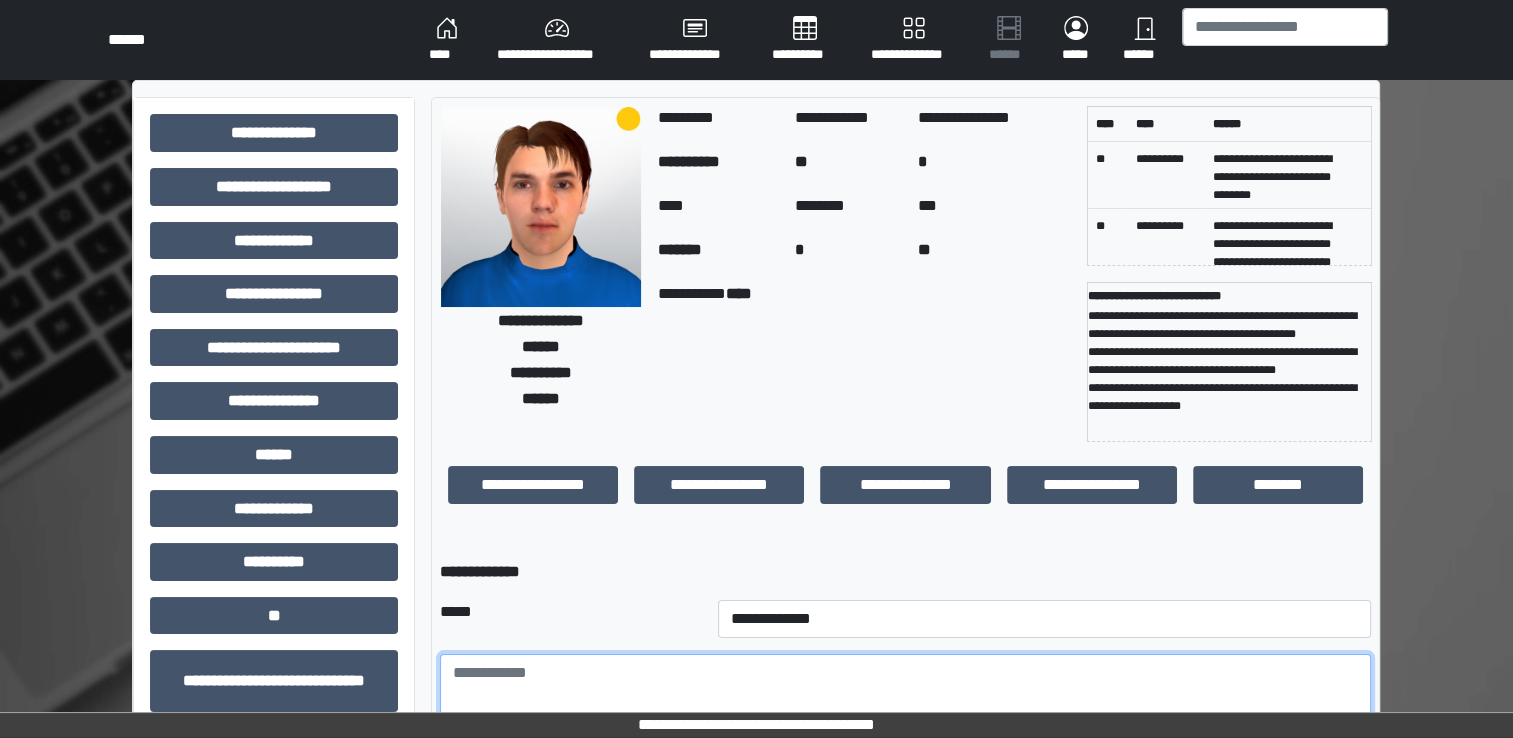 click at bounding box center (905, 709) 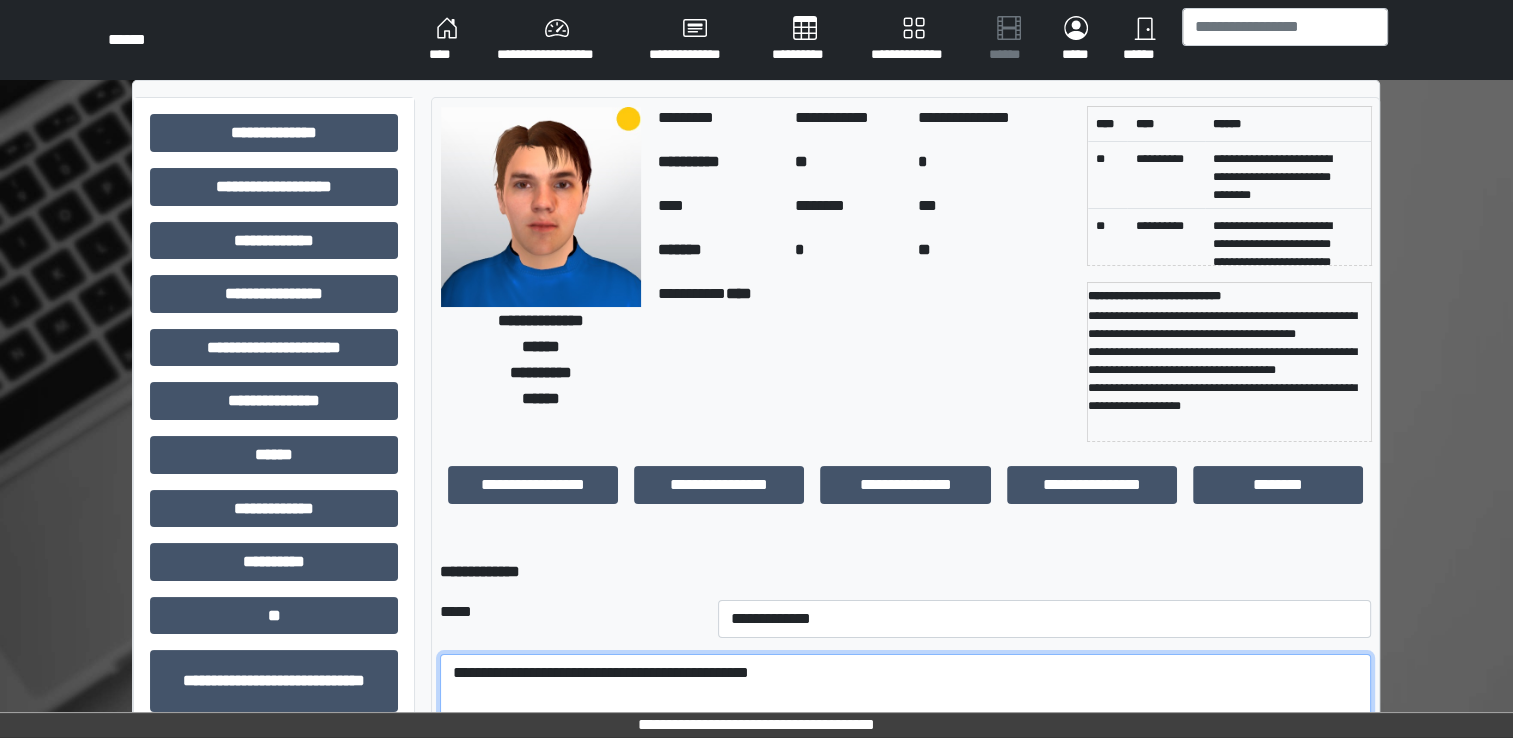 scroll, scrollTop: 259, scrollLeft: 0, axis: vertical 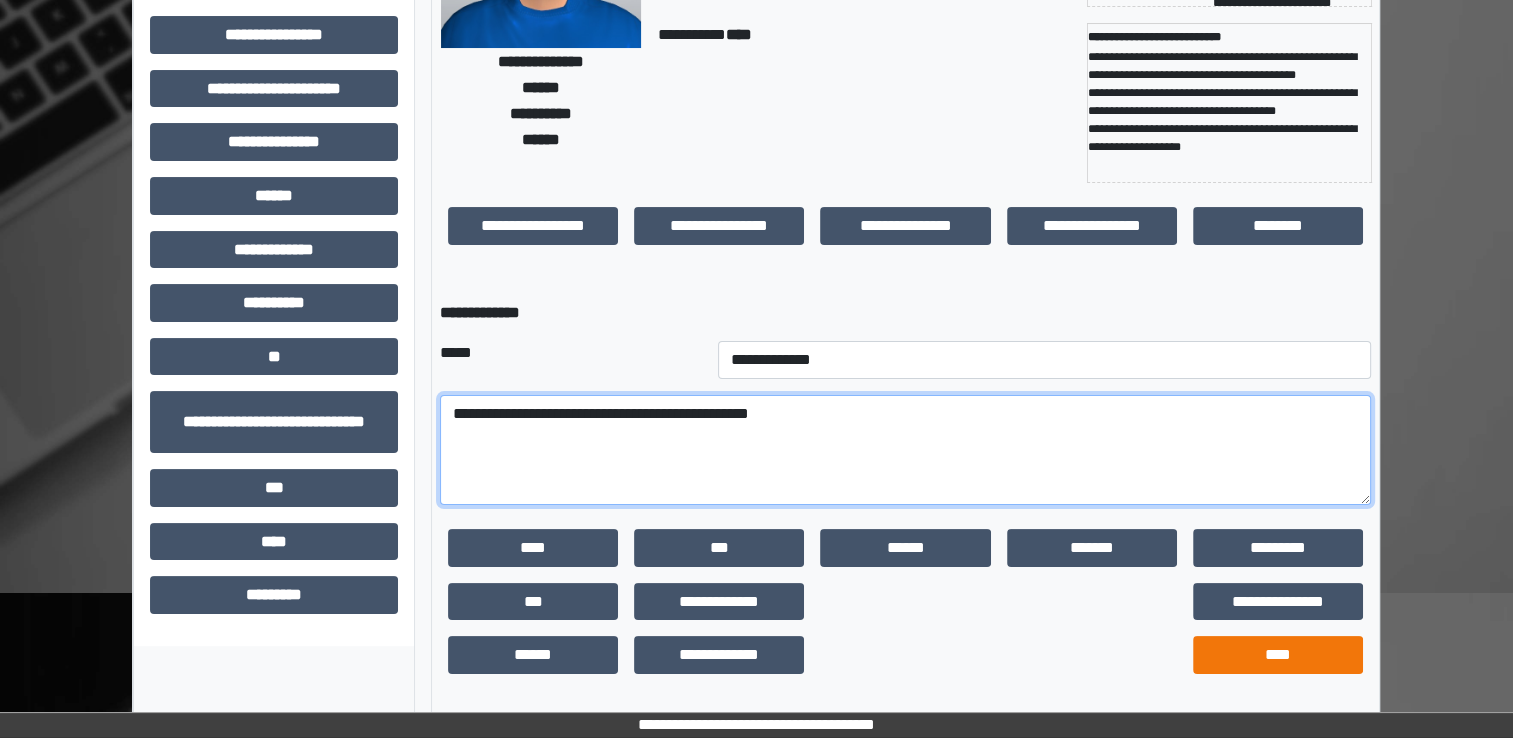 type on "**********" 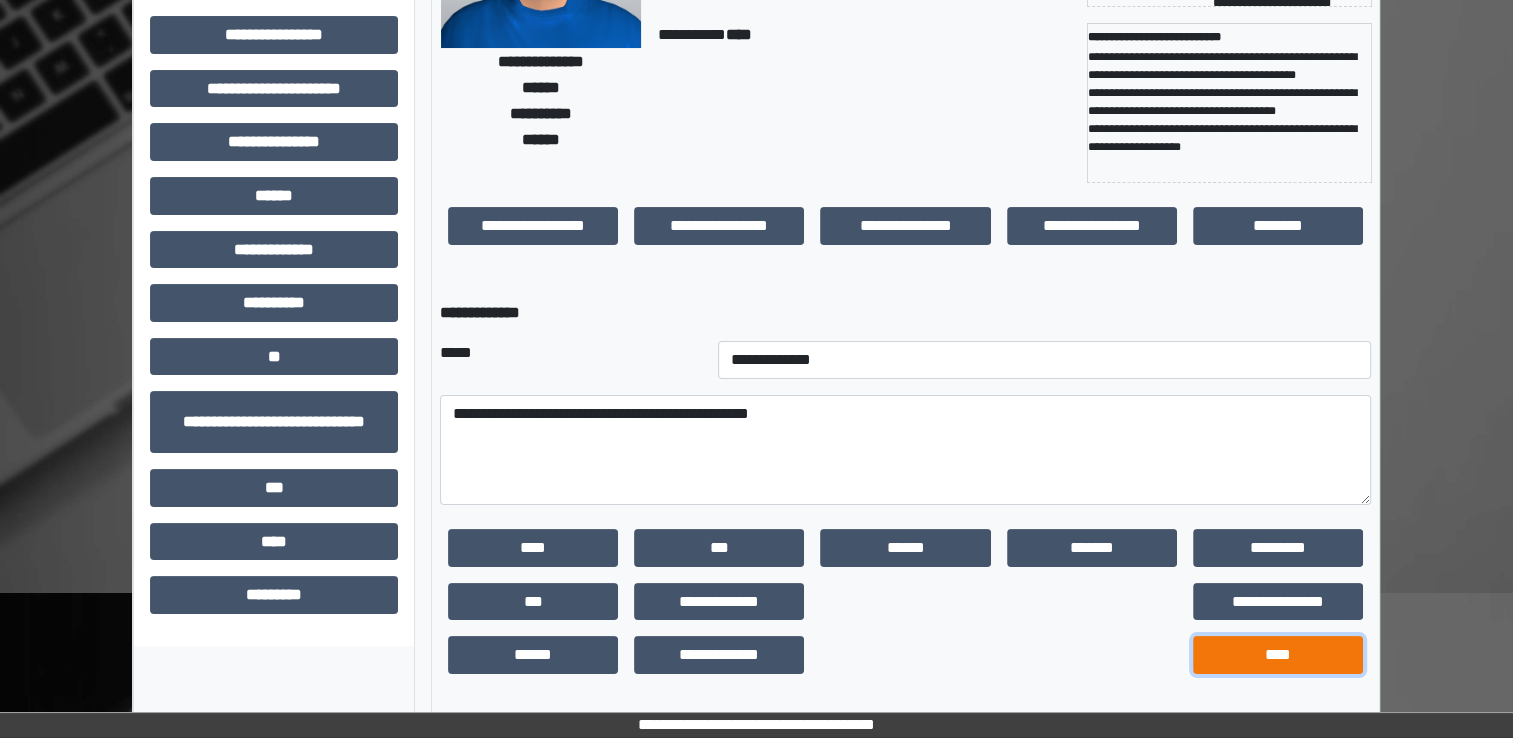 click on "****" at bounding box center (533, 548) 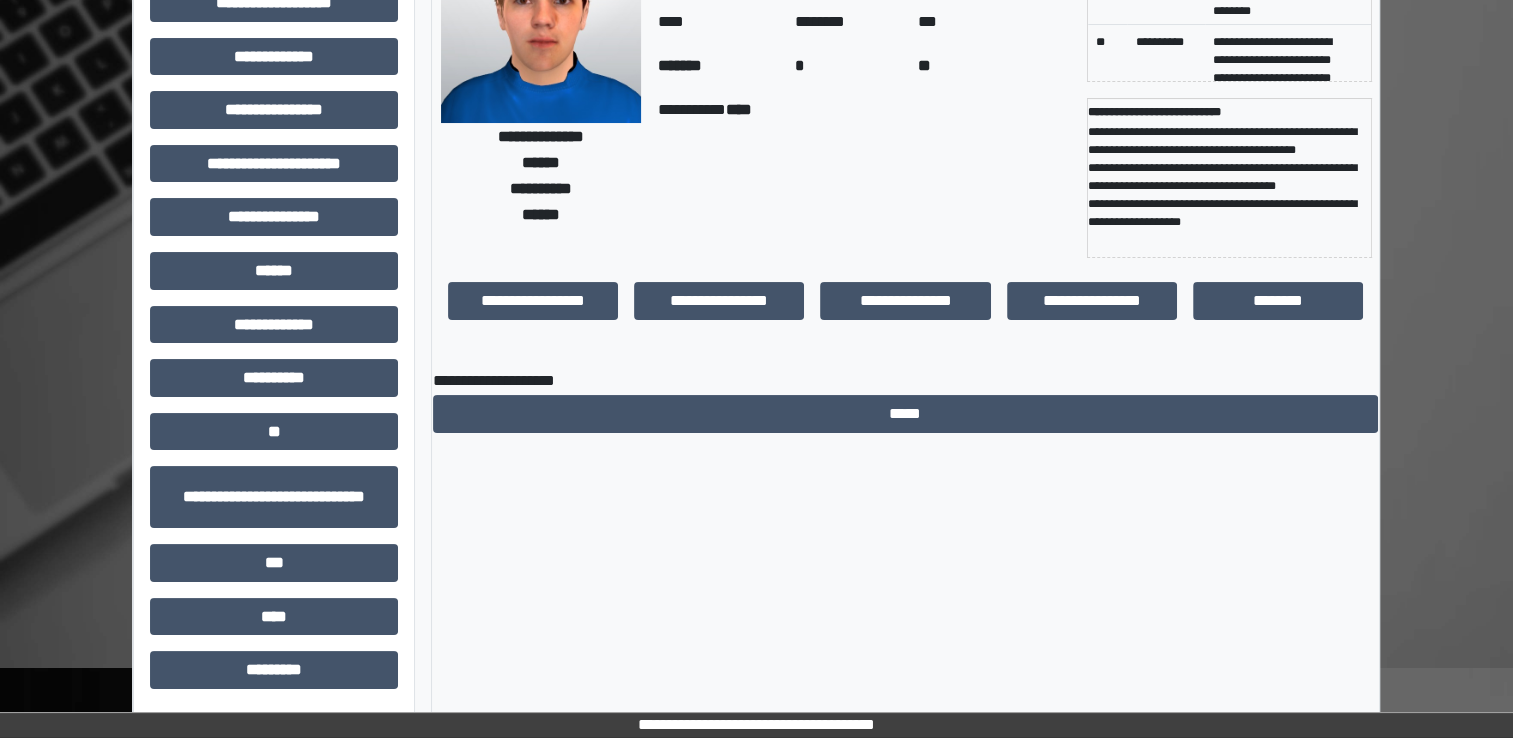 scroll, scrollTop: 184, scrollLeft: 0, axis: vertical 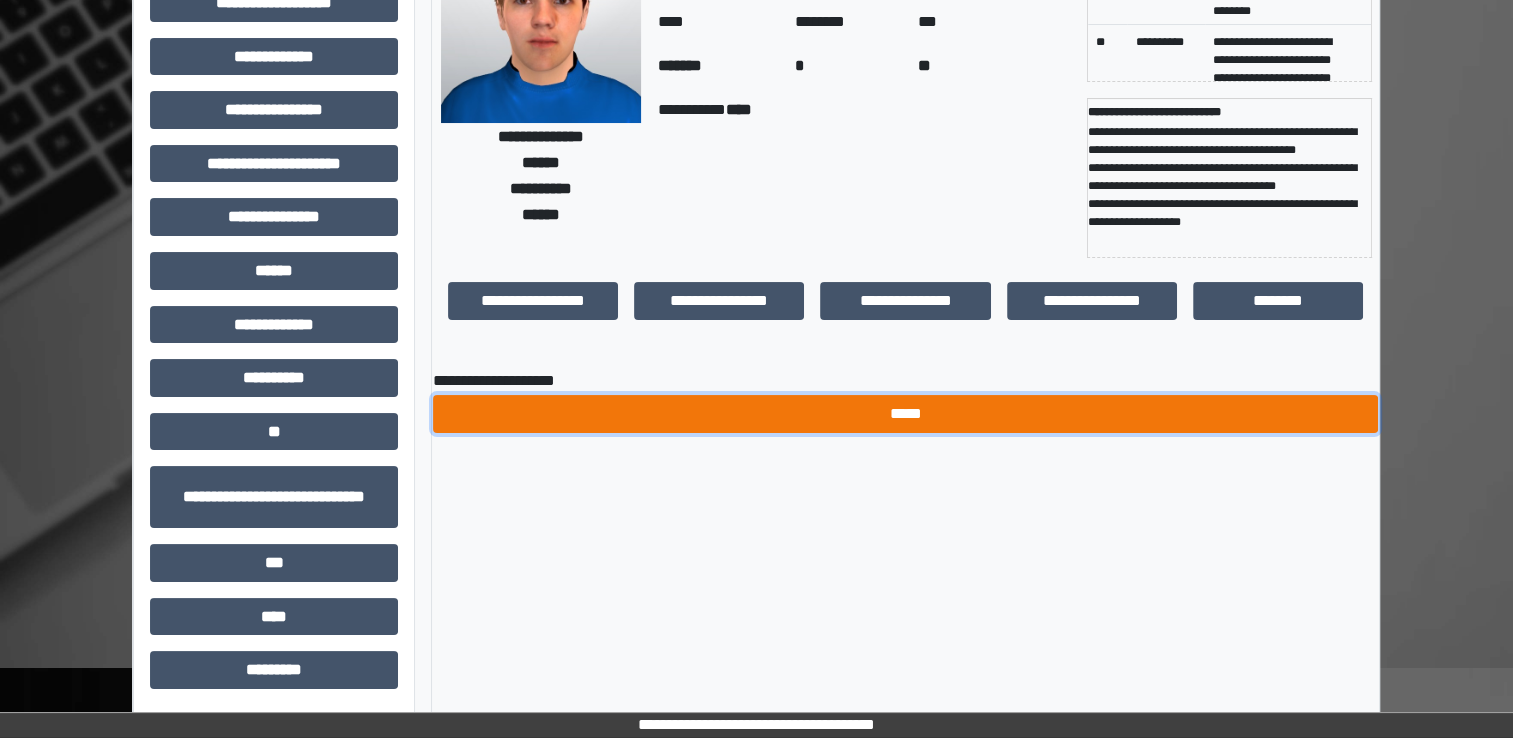 click on "*****" at bounding box center (905, 414) 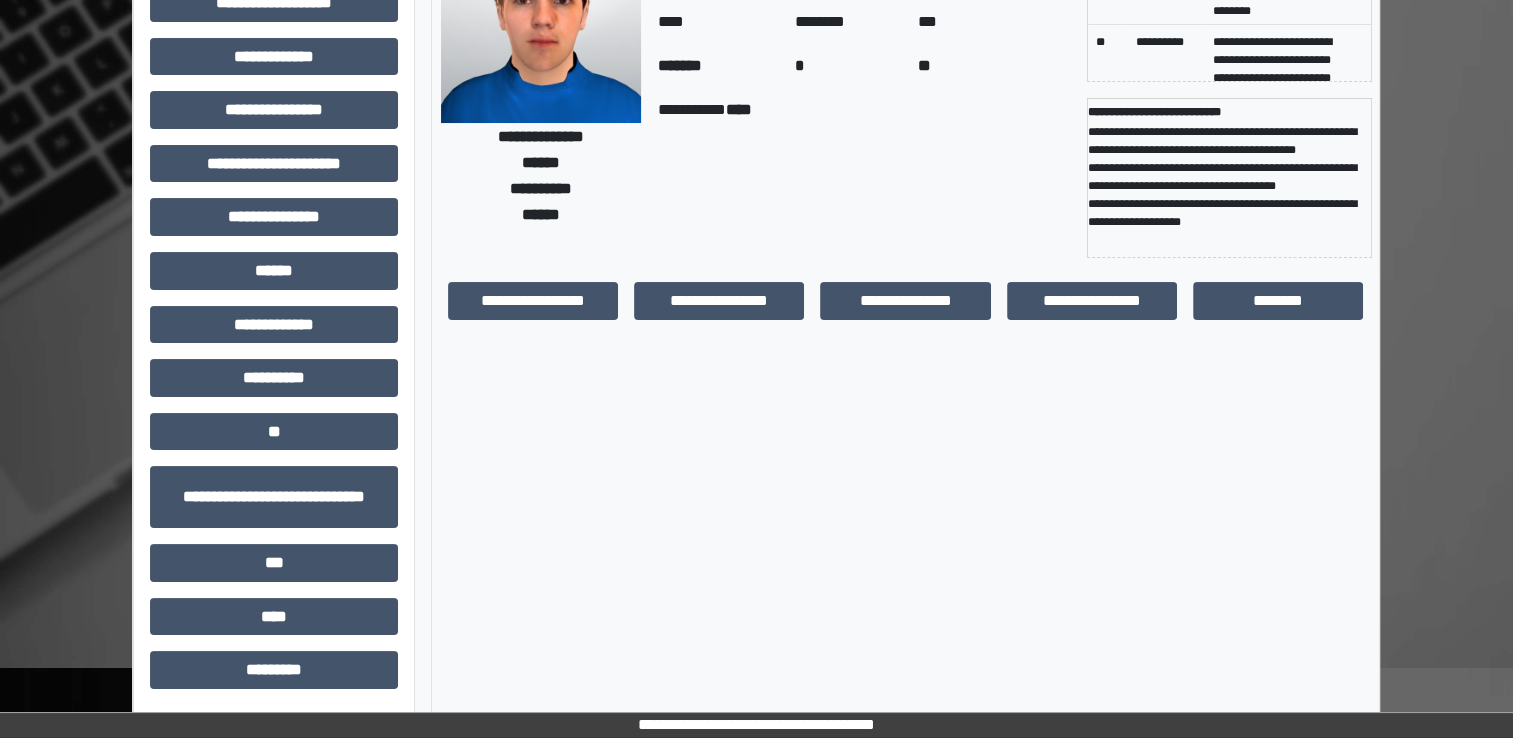 scroll, scrollTop: 0, scrollLeft: 0, axis: both 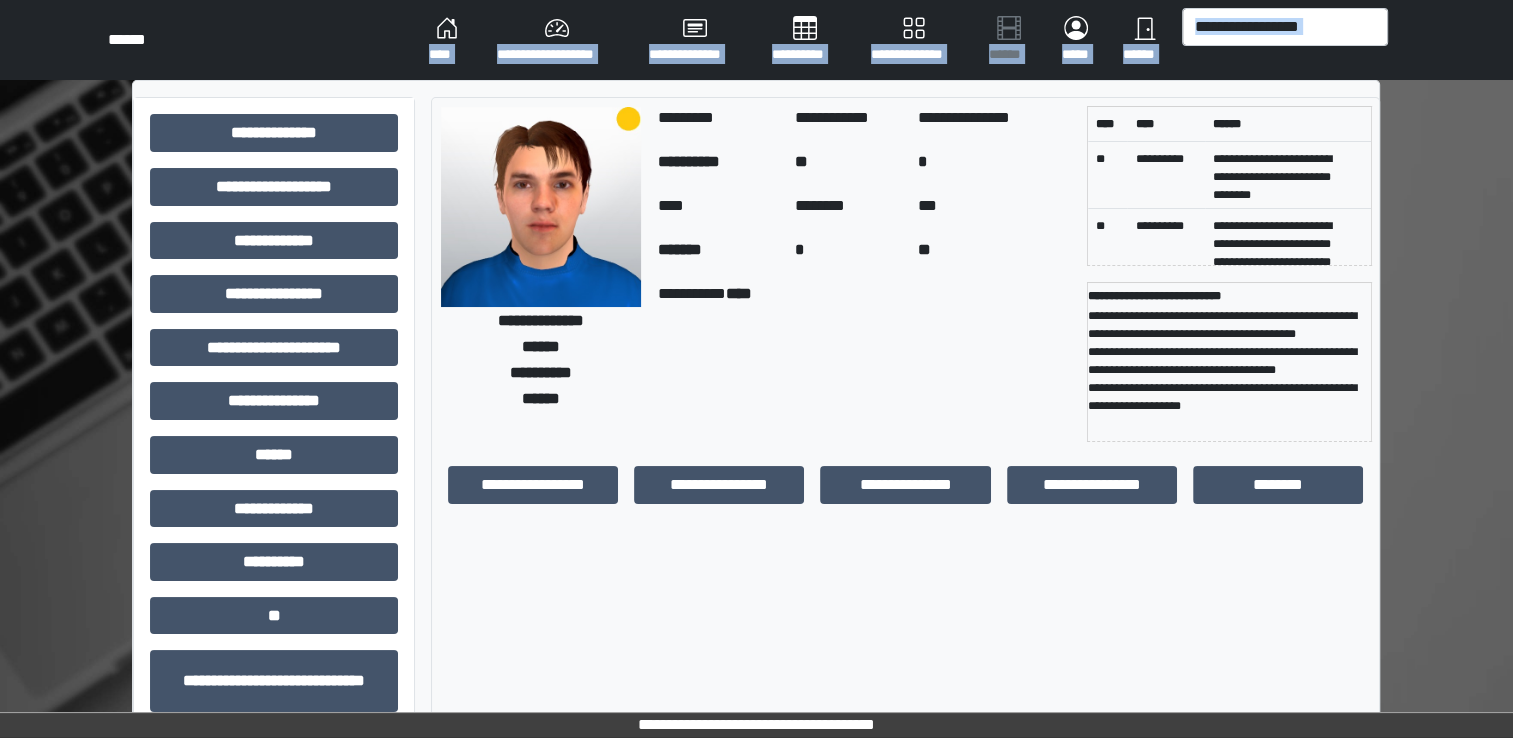 drag, startPoint x: 276, startPoint y: 50, endPoint x: 277, endPoint y: 110, distance: 60.00833 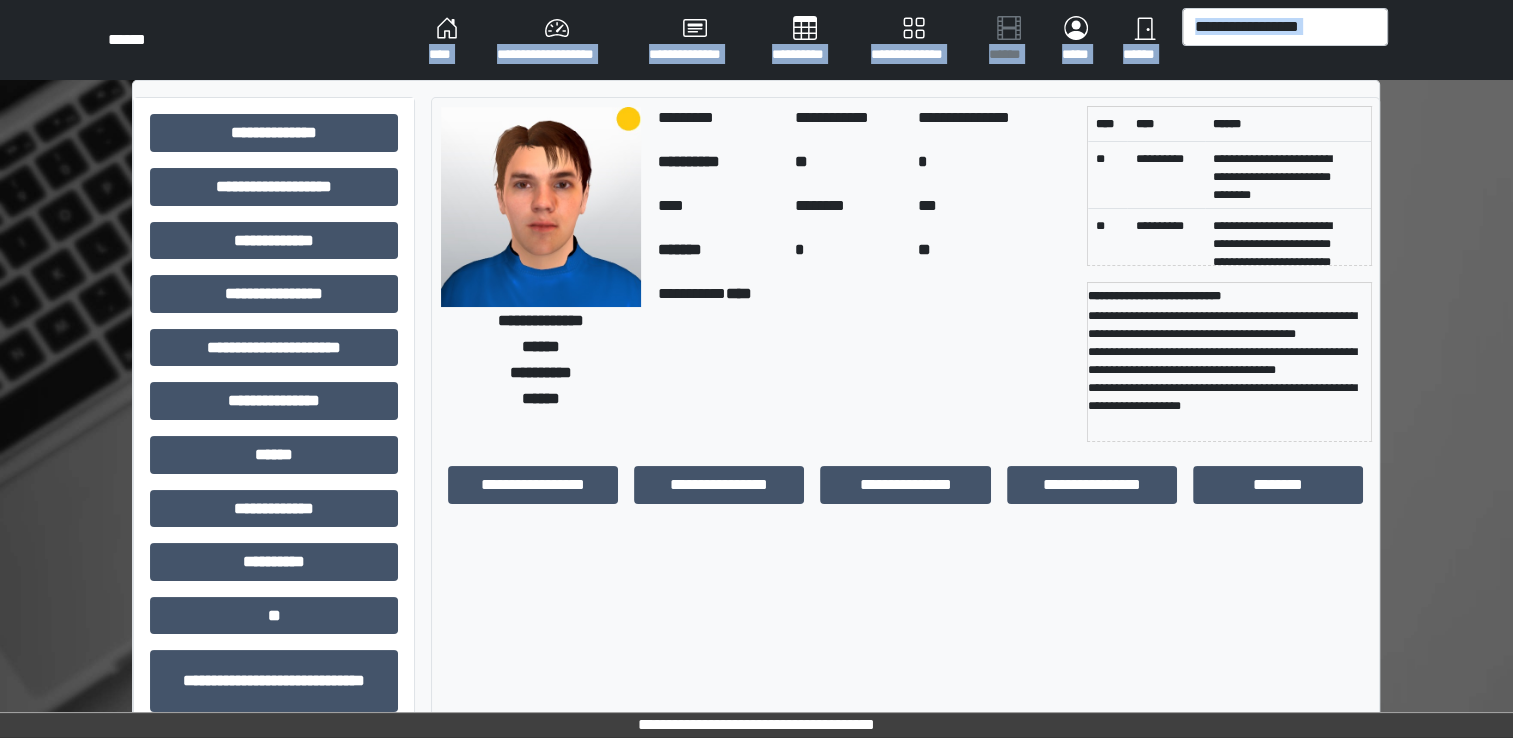 click on "**********" at bounding box center [905, 501] 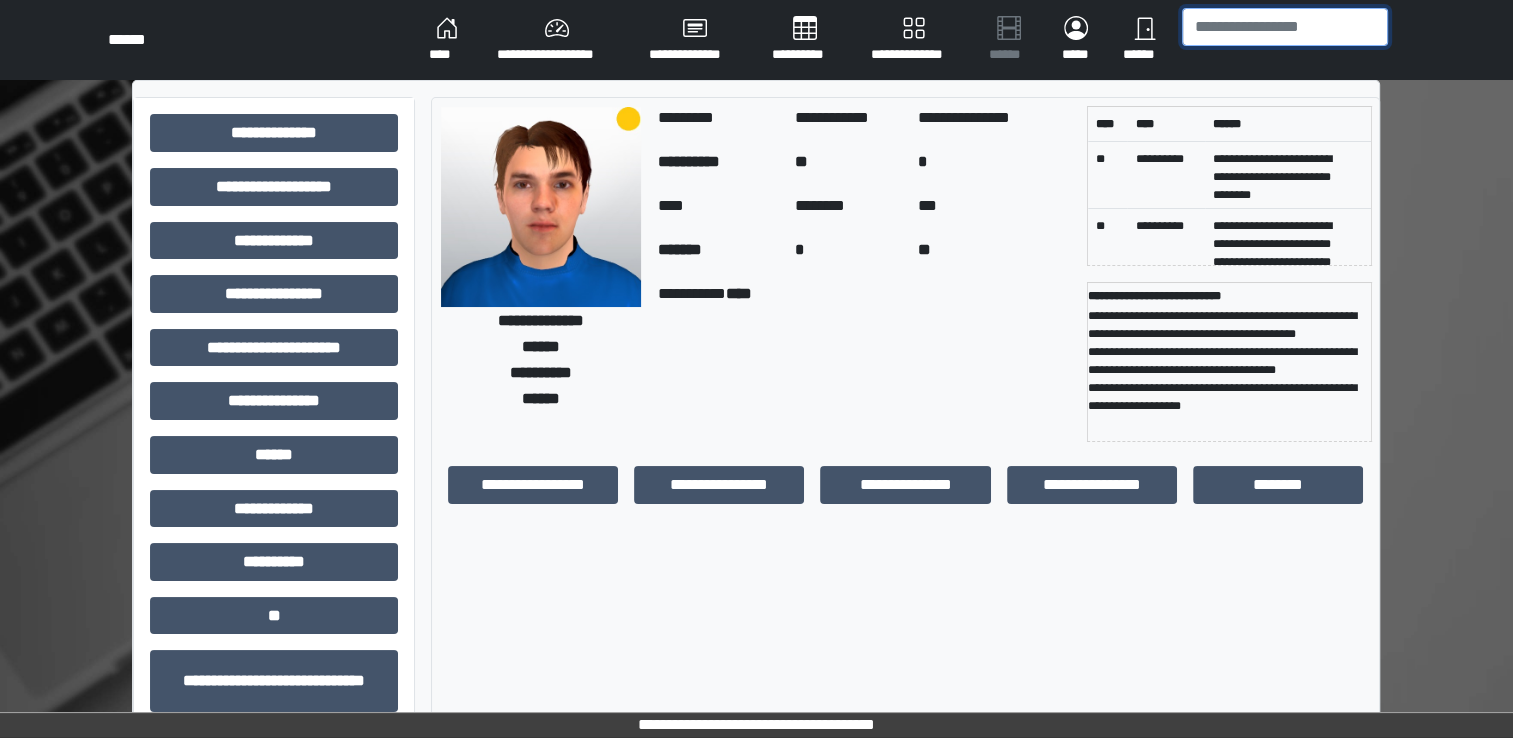 click at bounding box center (1285, 27) 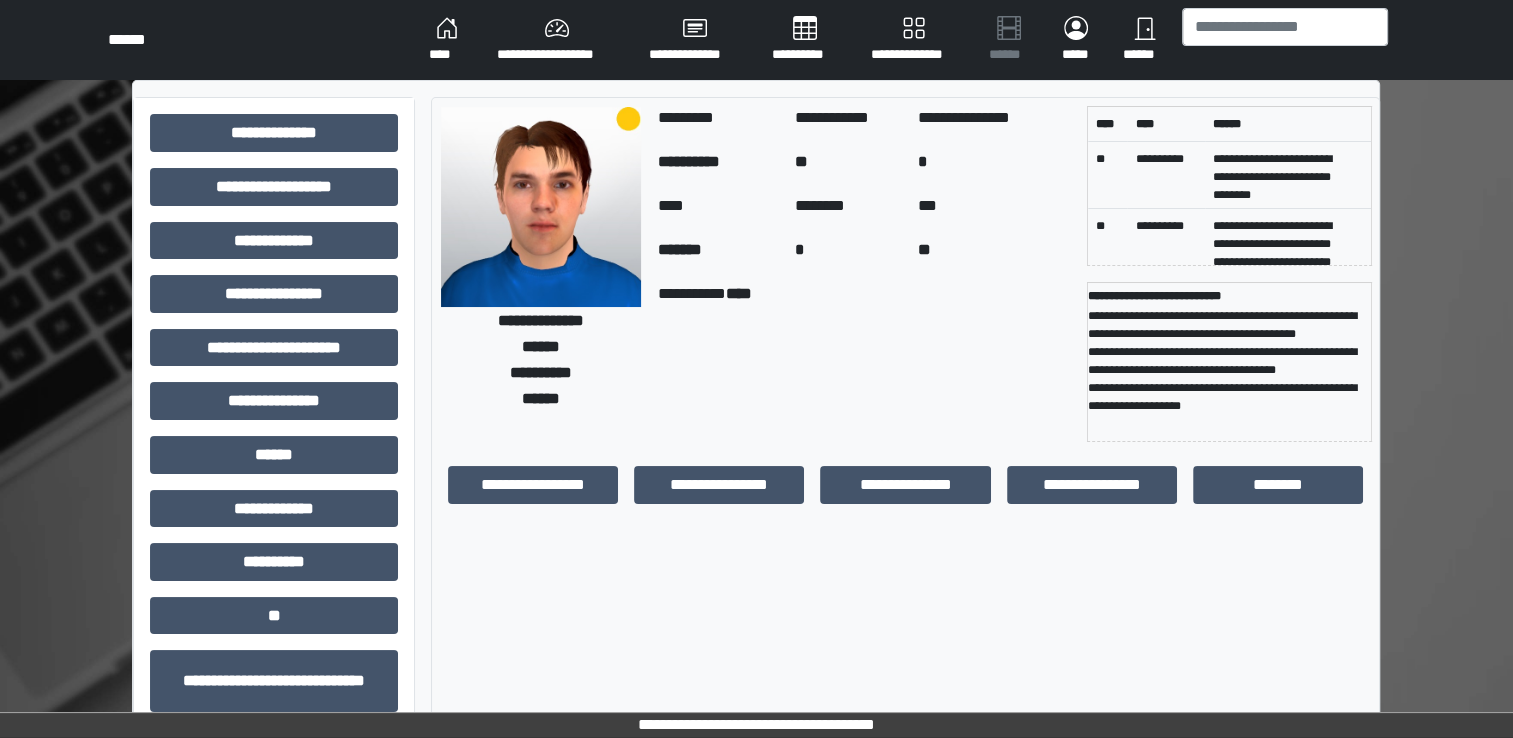 click on "****" at bounding box center (447, 40) 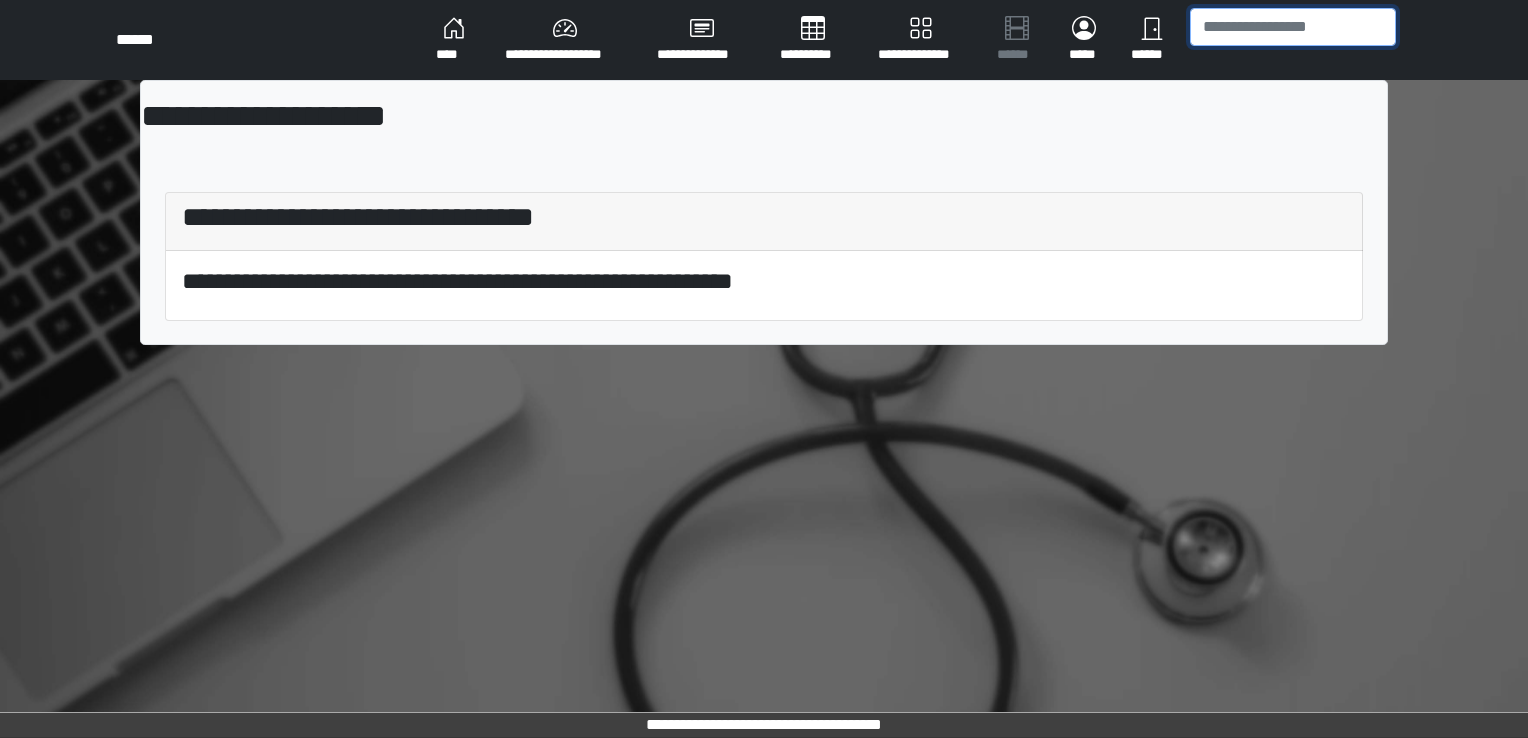 click at bounding box center (1293, 27) 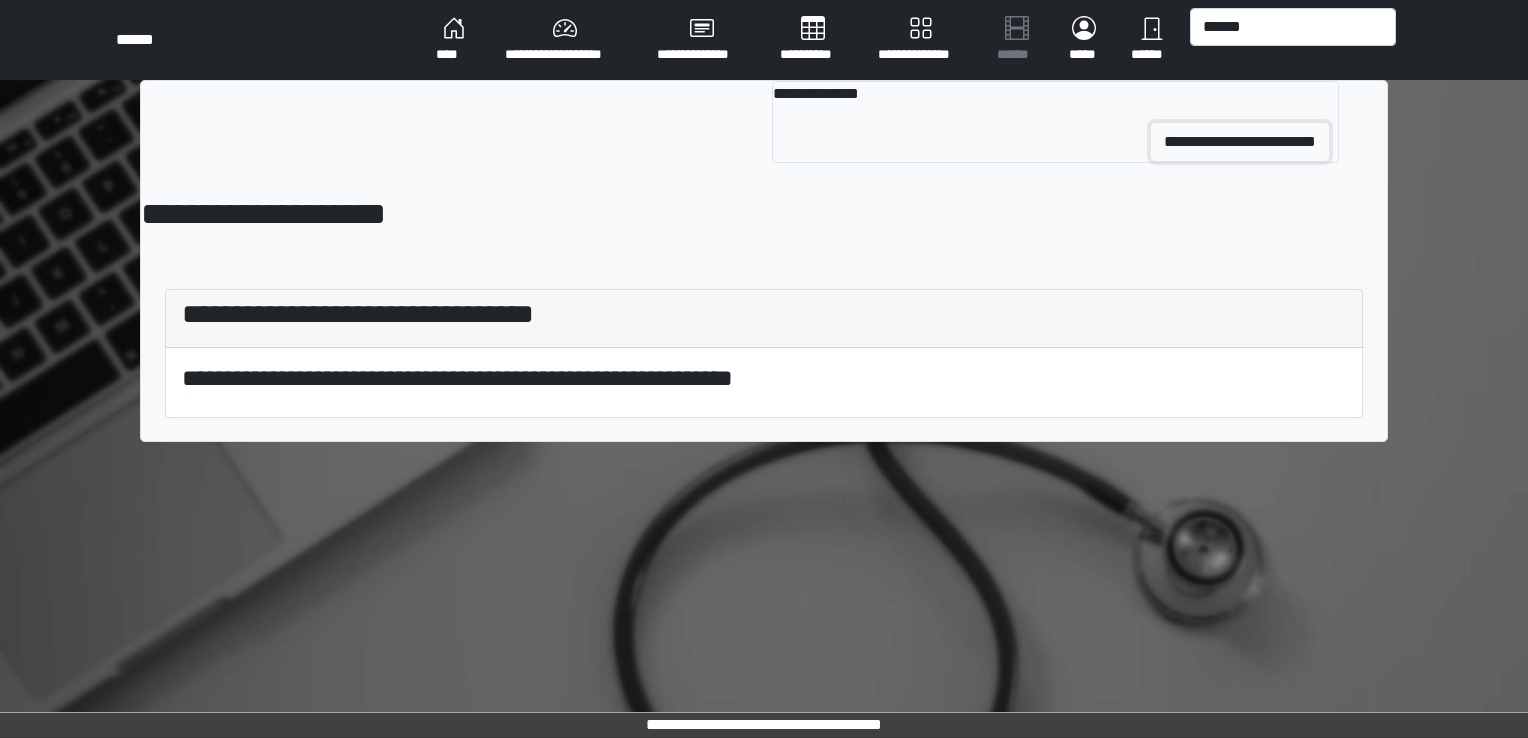 click on "**********" at bounding box center (1240, 142) 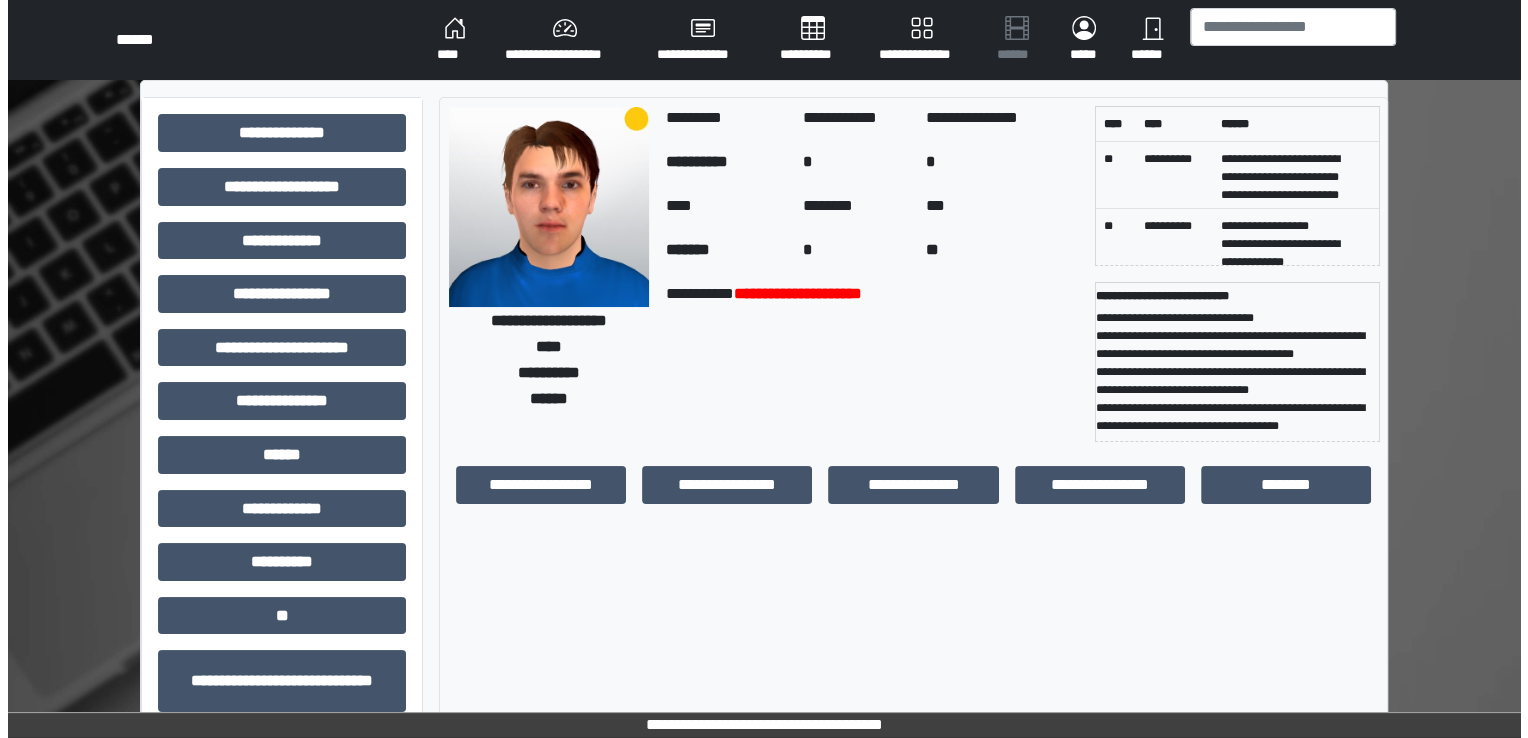 scroll, scrollTop: 91, scrollLeft: 0, axis: vertical 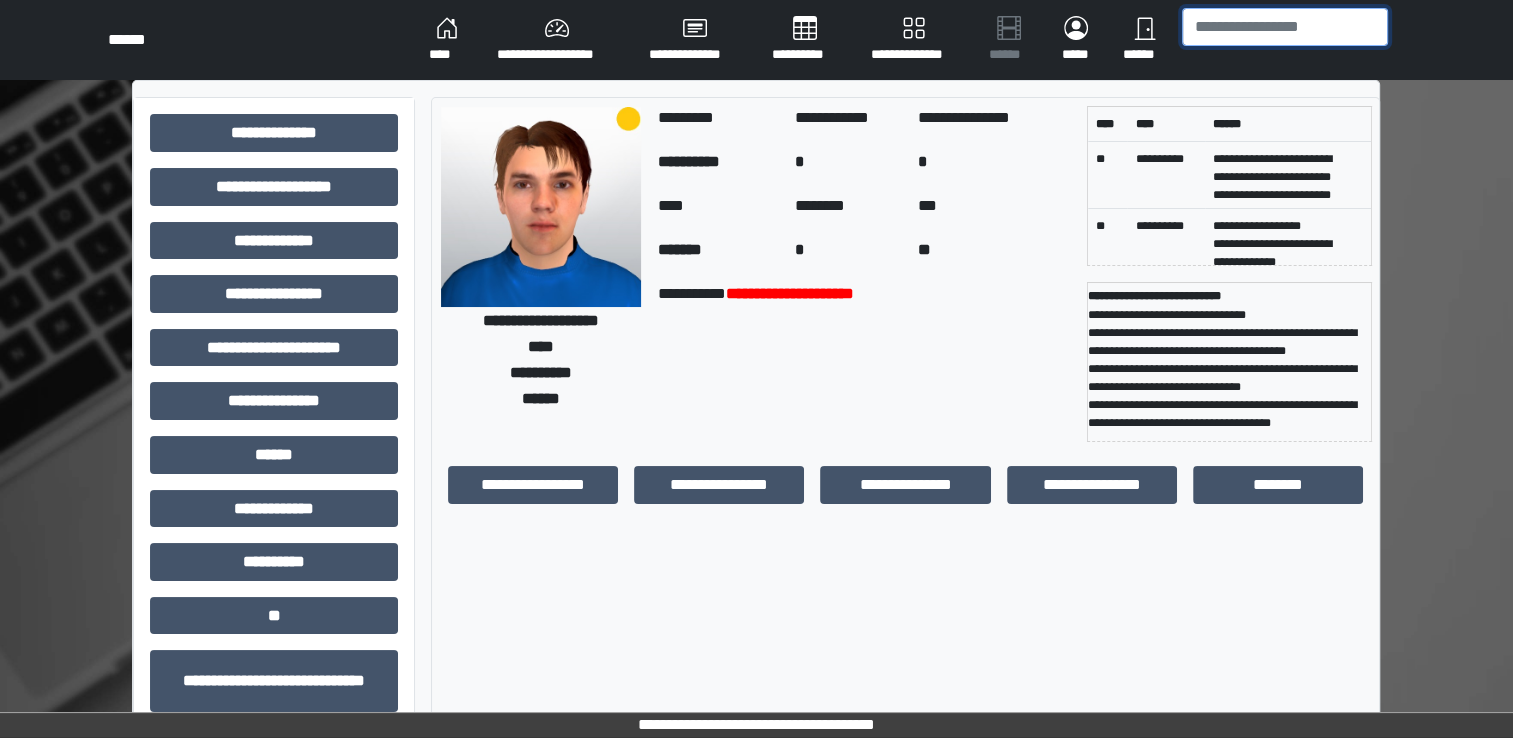 click at bounding box center (1285, 27) 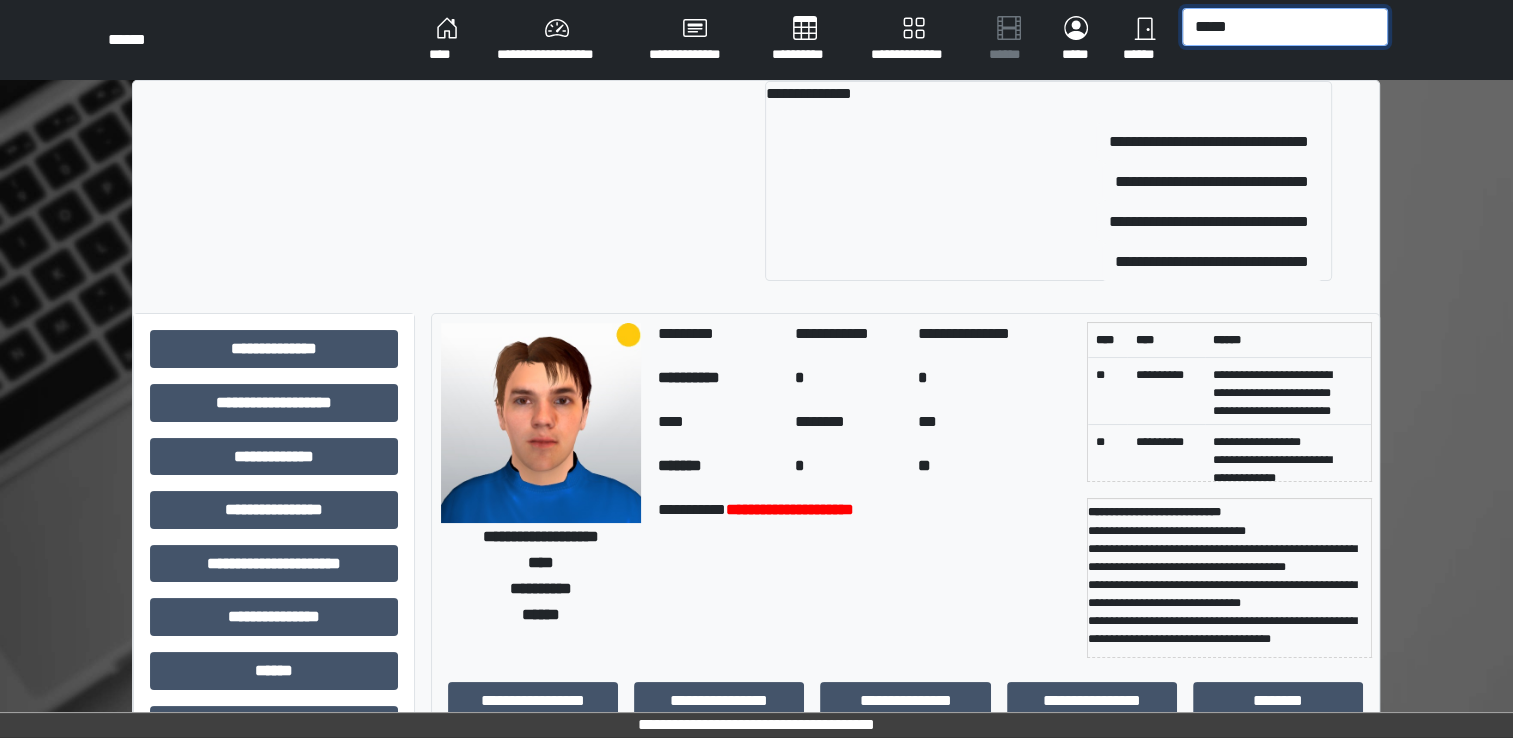 type on "*****" 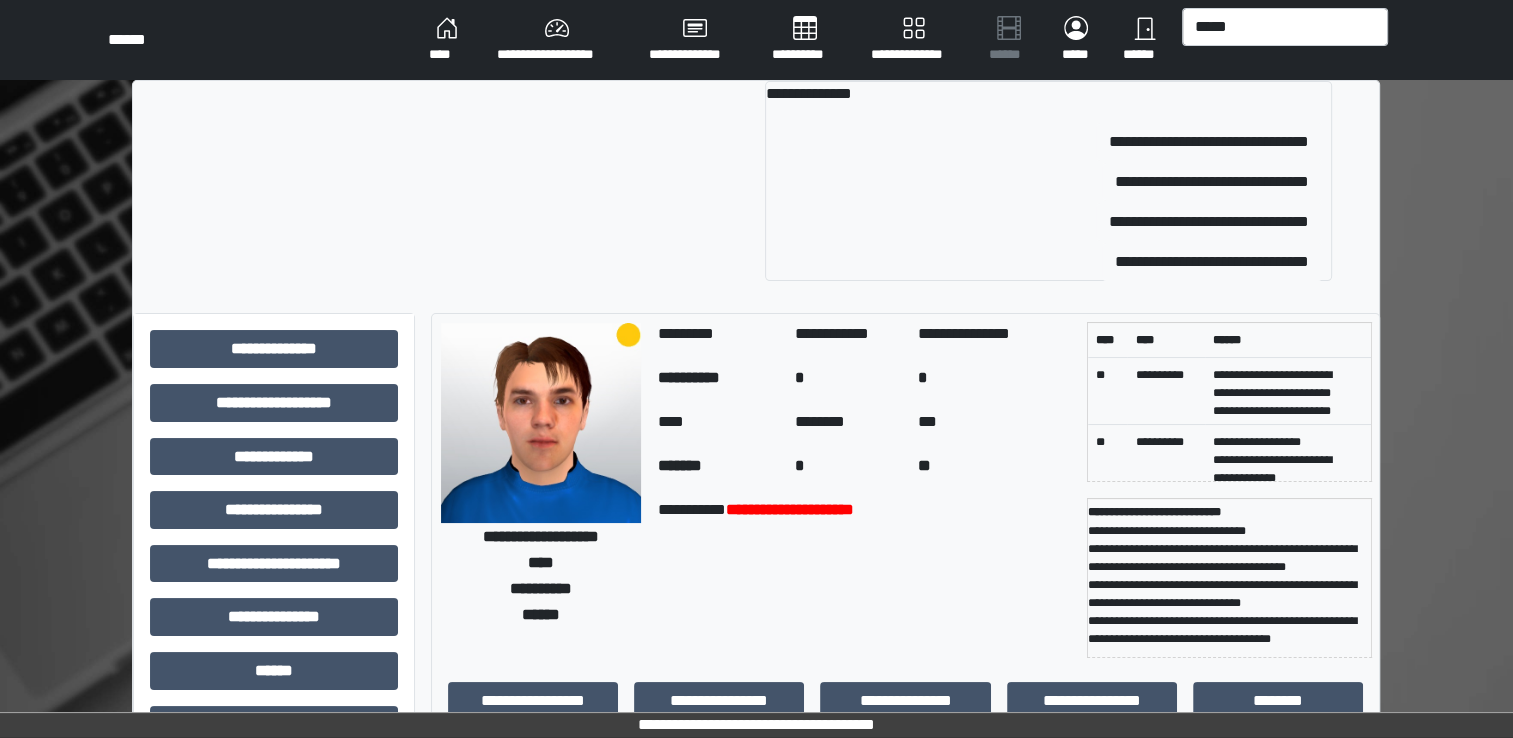 click on "****" at bounding box center [447, 40] 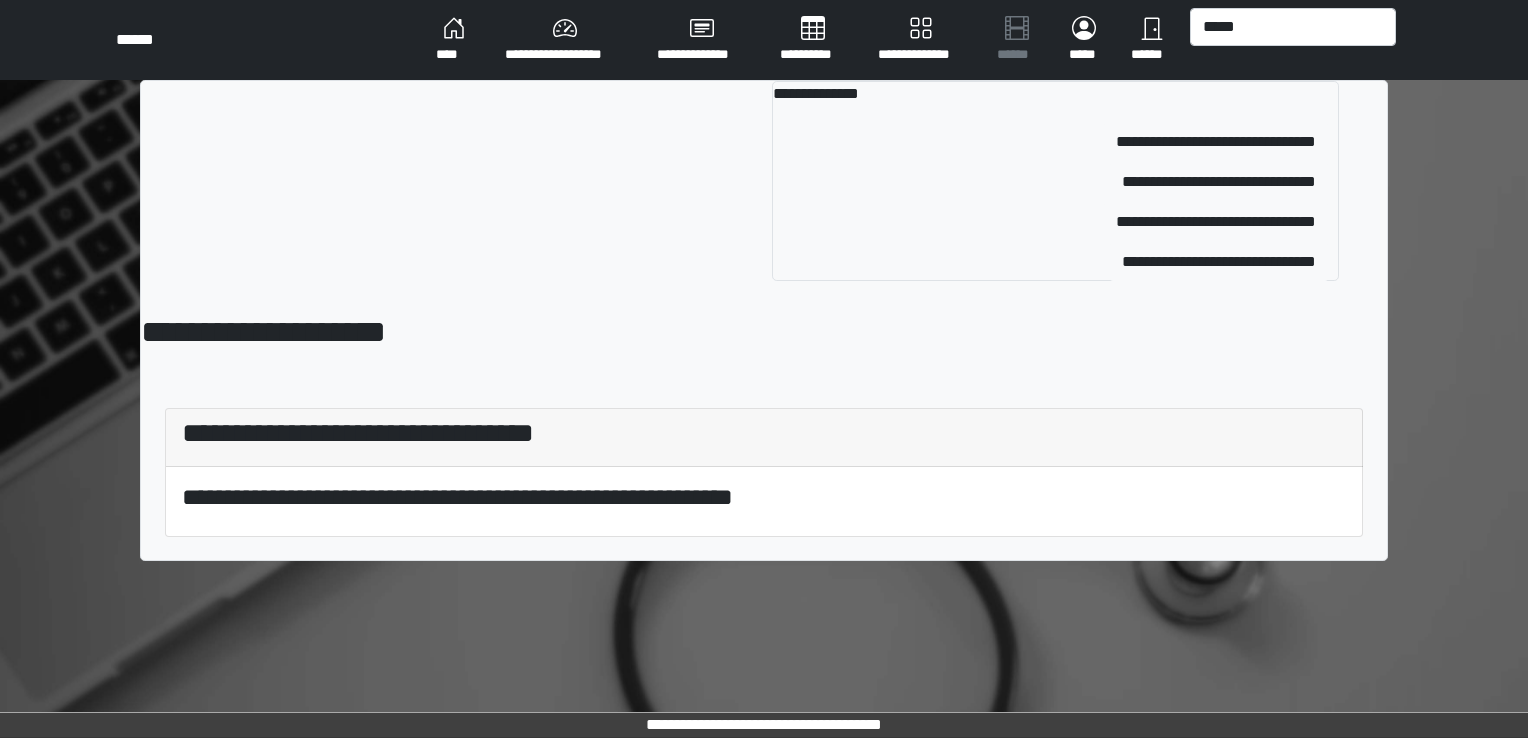 click on "****" at bounding box center (454, 40) 